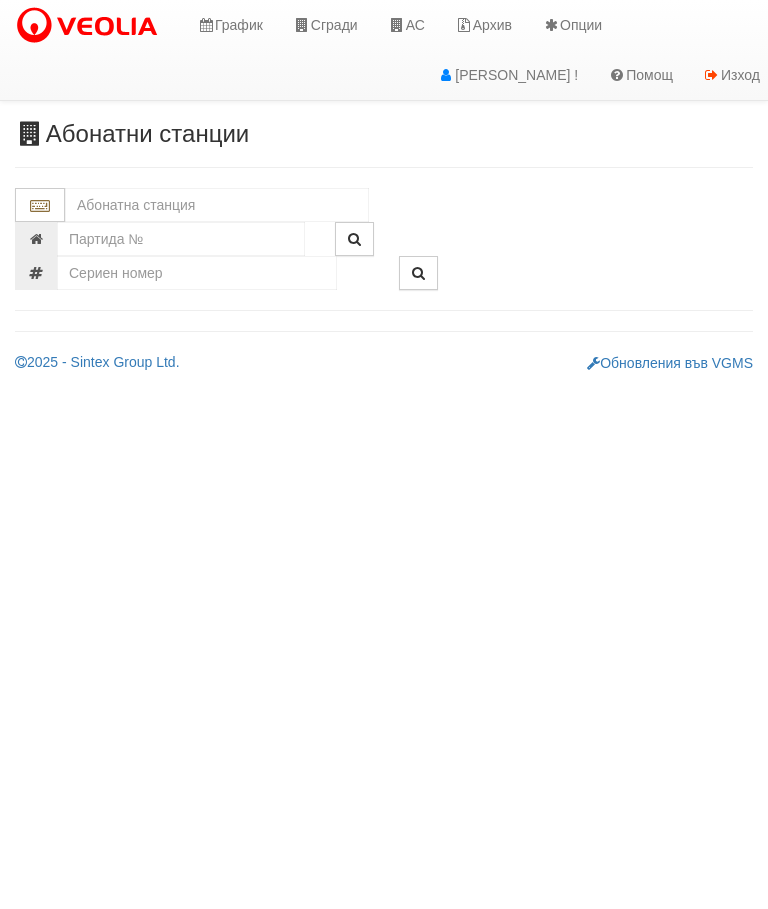 scroll, scrollTop: 0, scrollLeft: 0, axis: both 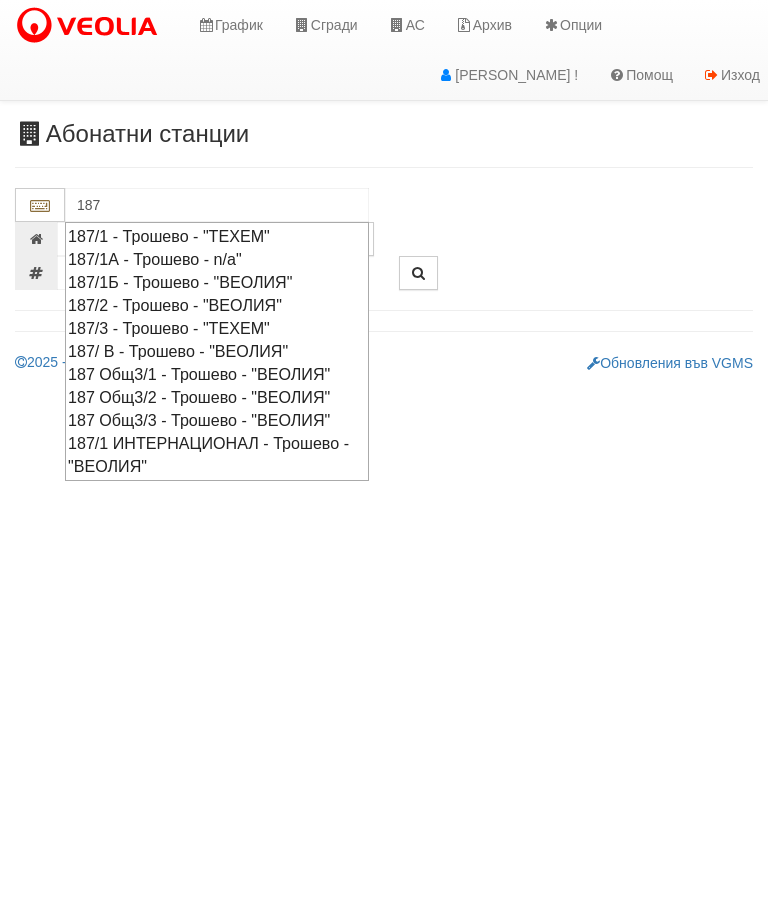 click on "187 Общ3/2 - Трошево - "ВЕОЛИЯ"" at bounding box center [217, 397] 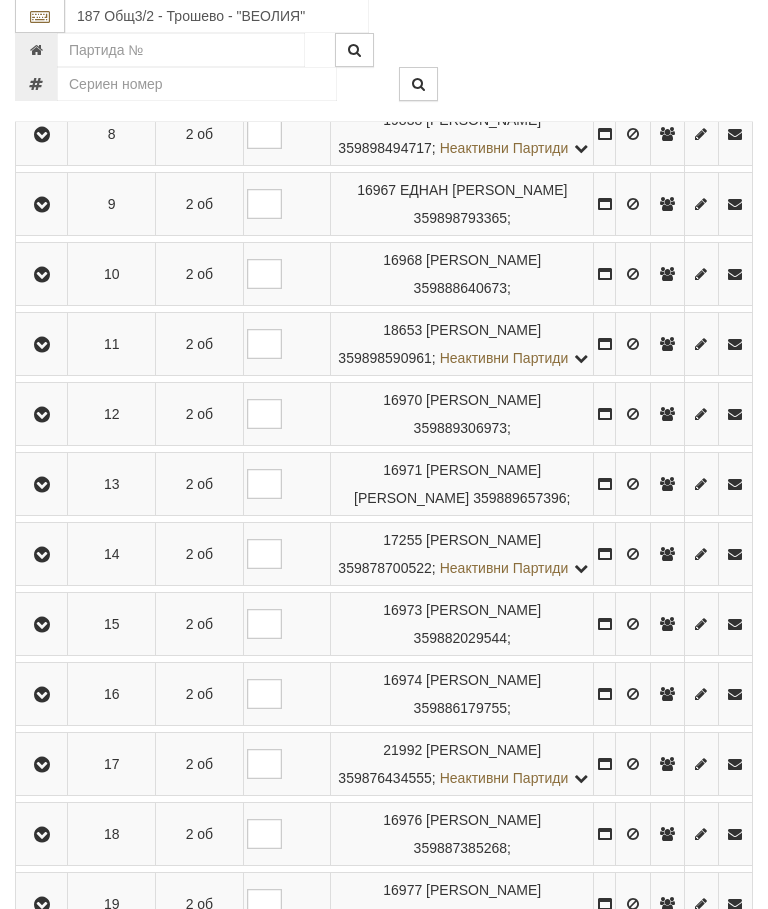 scroll, scrollTop: 957, scrollLeft: 0, axis: vertical 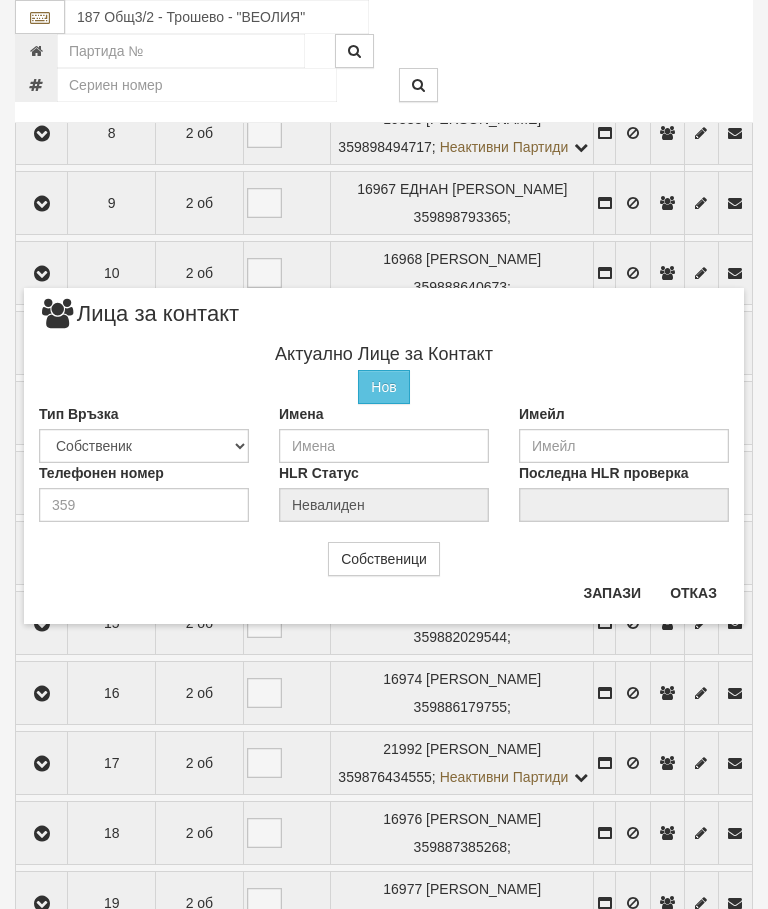 click on "Отказ" at bounding box center (693, 593) 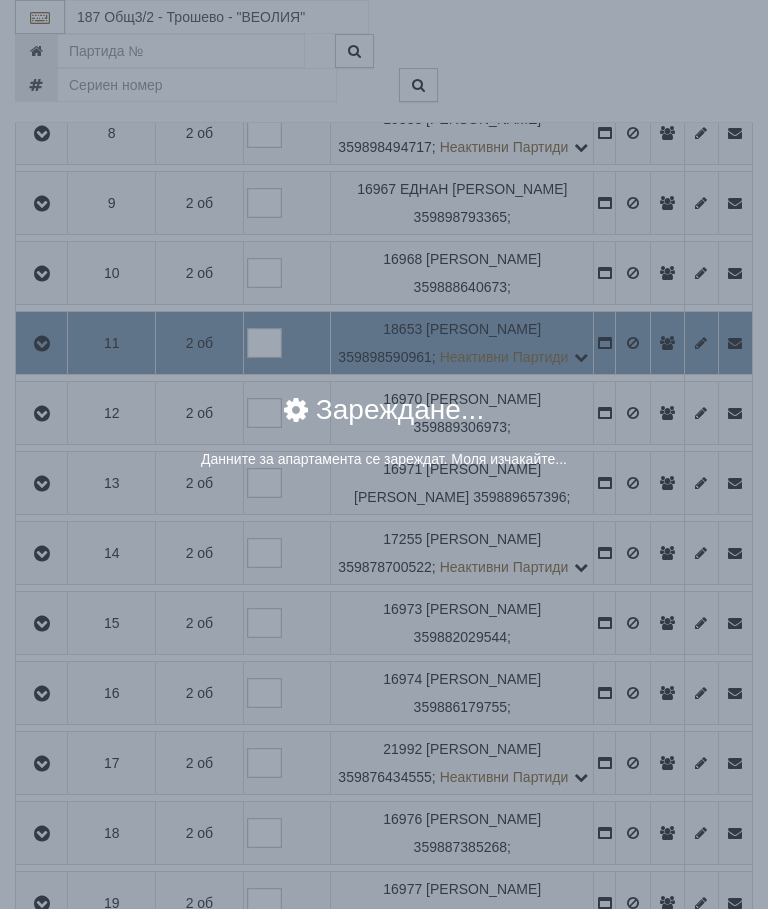 click on "× Зареждане... Данните за апартамента се зареждат. Моля изчакайте..." at bounding box center [384, 442] 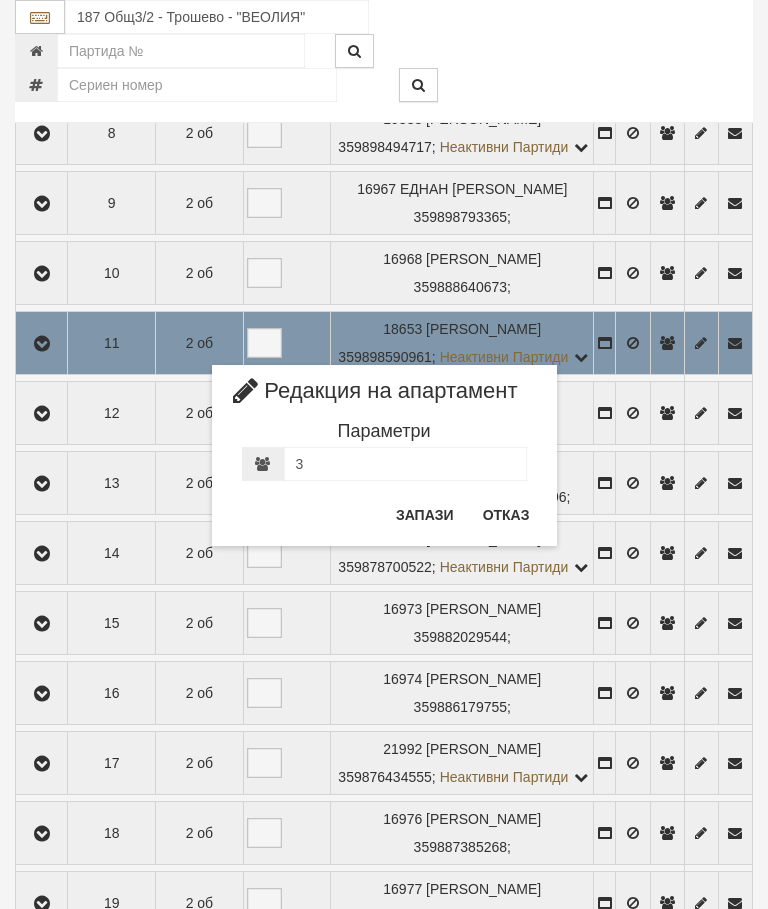 click on "Отказ" at bounding box center (506, 515) 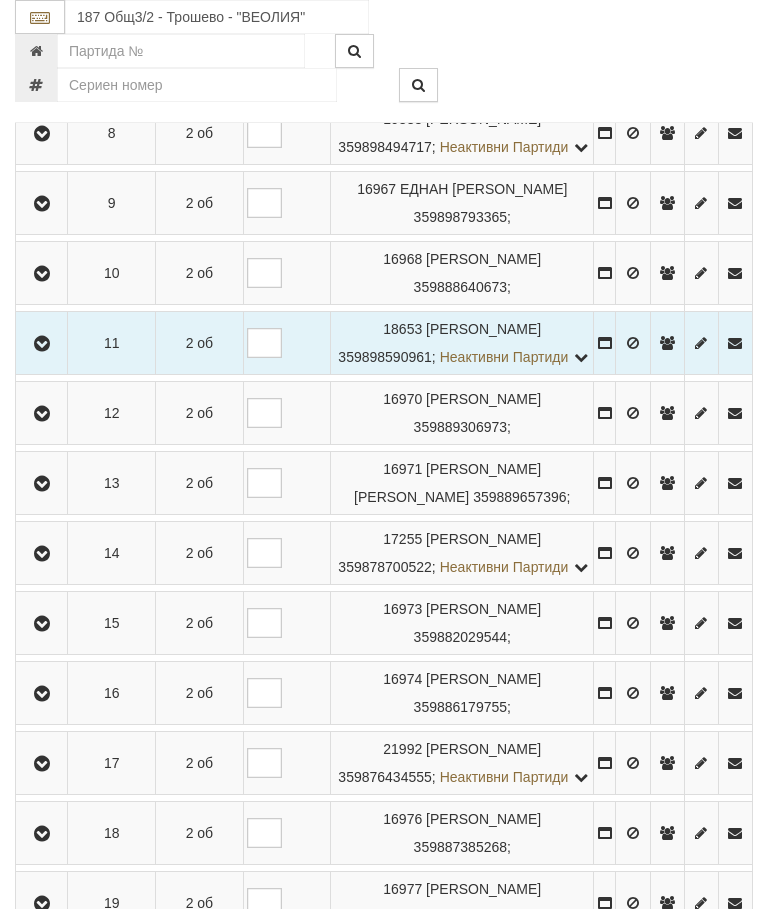 click at bounding box center (42, 344) 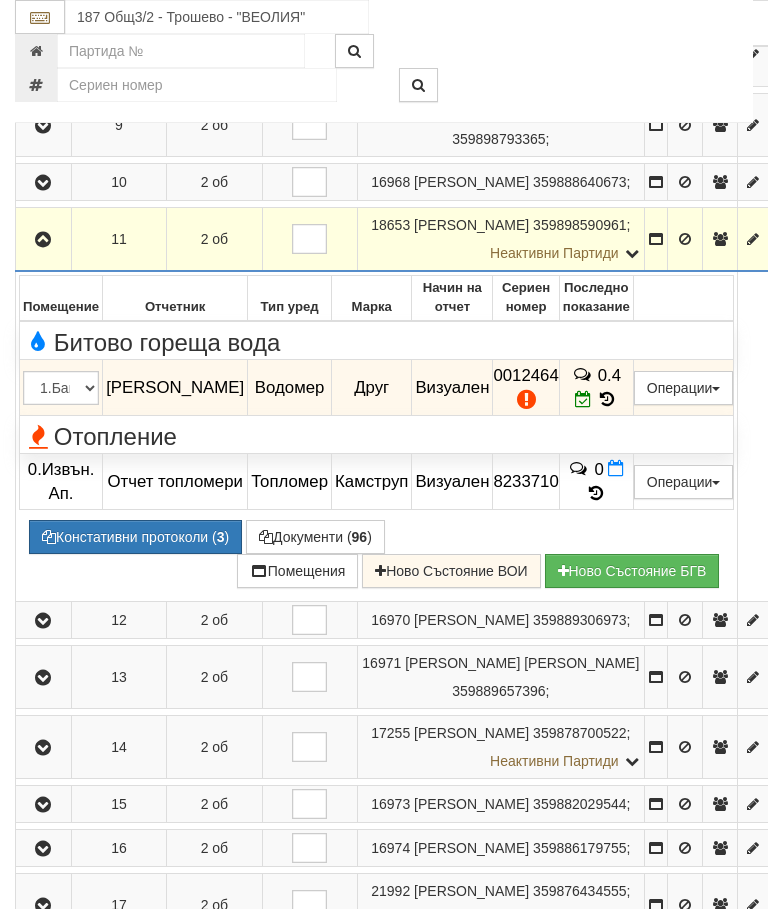 click at bounding box center [43, 240] 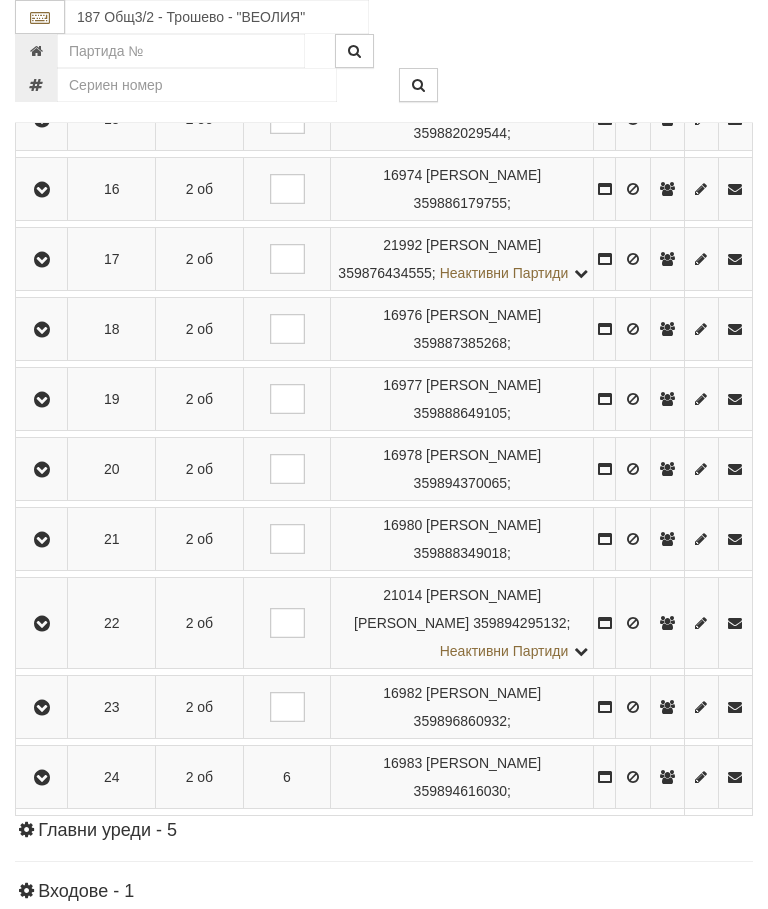 scroll, scrollTop: 1514, scrollLeft: 0, axis: vertical 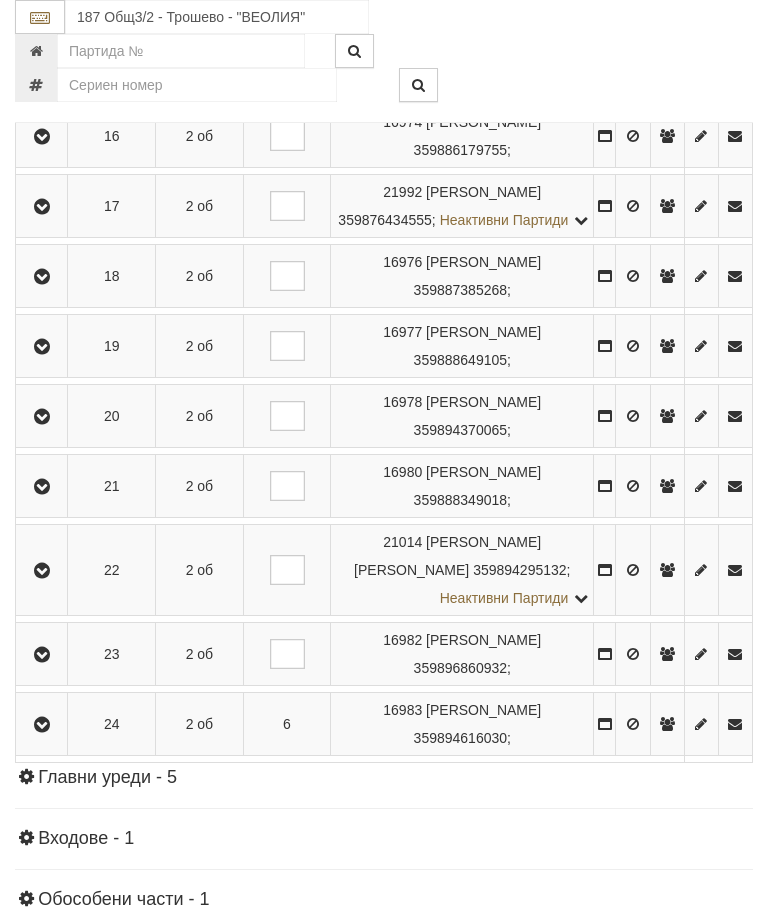 click at bounding box center (42, 347) 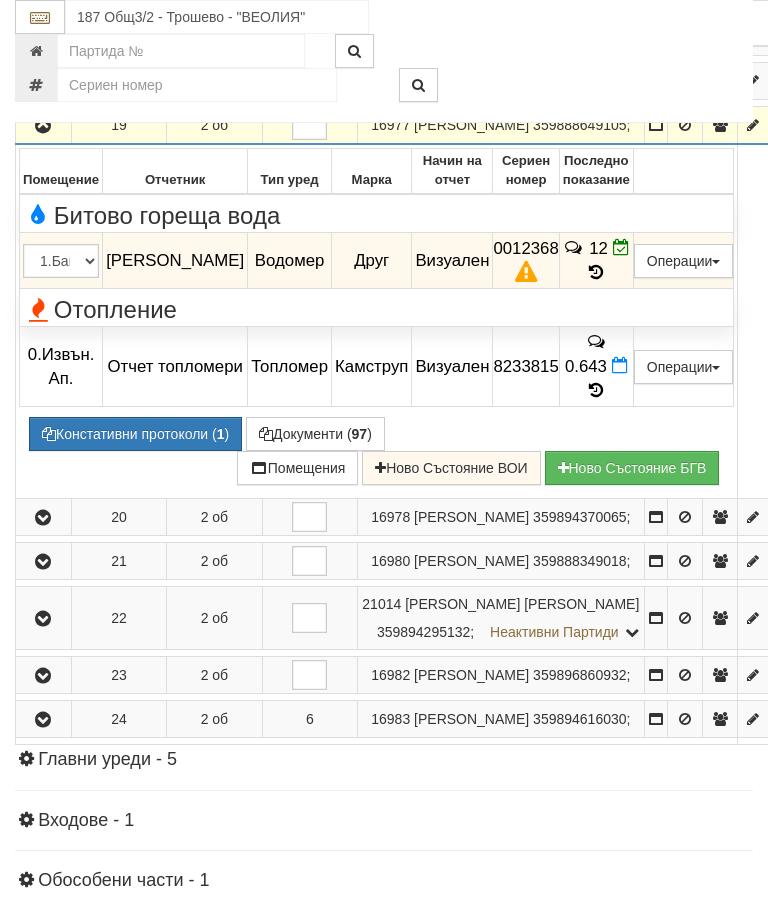 click on "Констативни протоколи ( 1 )" at bounding box center (135, 434) 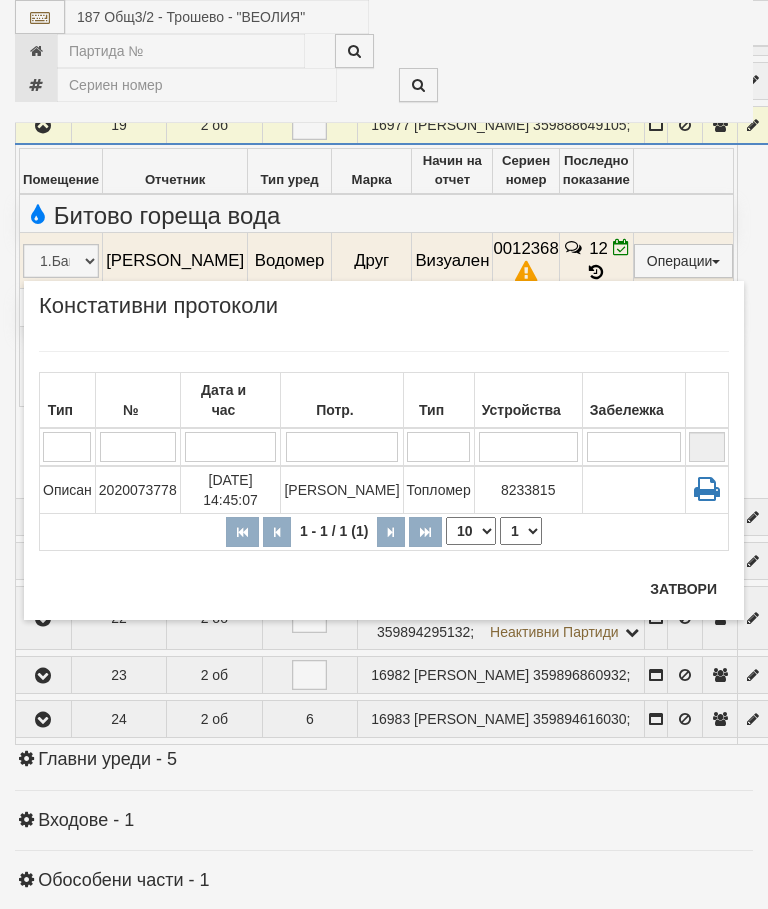 click on "Затвори" at bounding box center (683, 589) 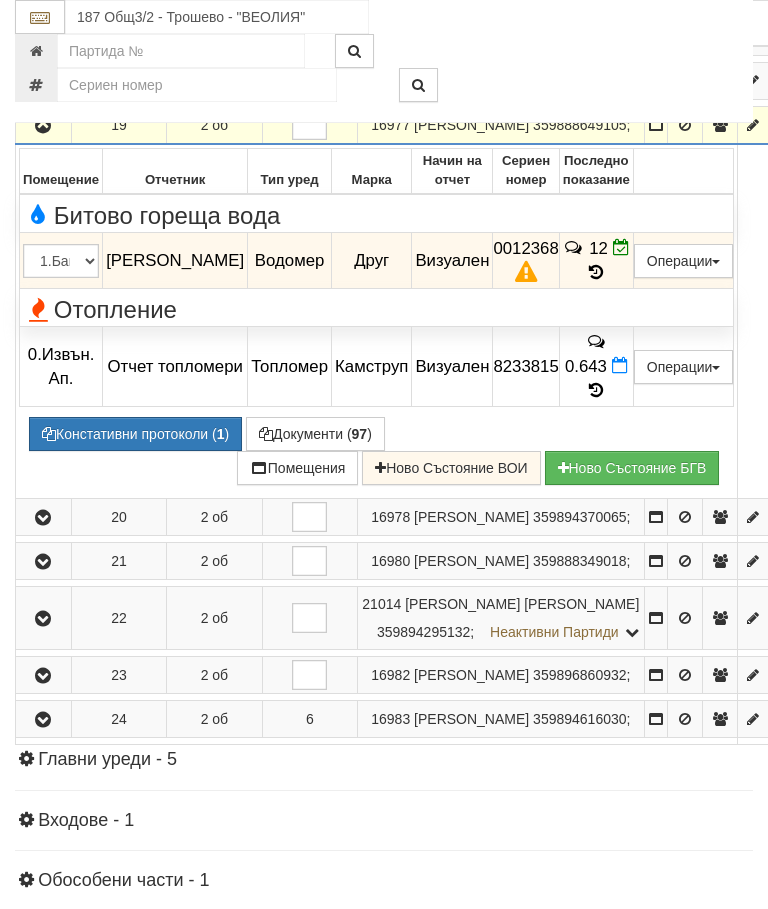 click at bounding box center [43, 126] 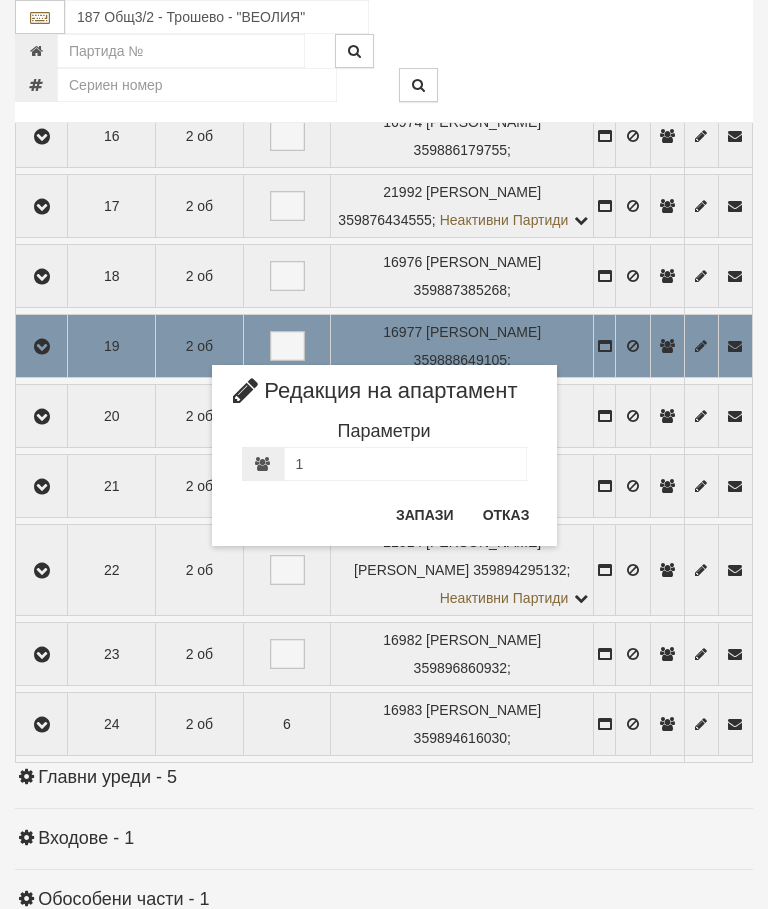 click on "Отказ" at bounding box center (506, 515) 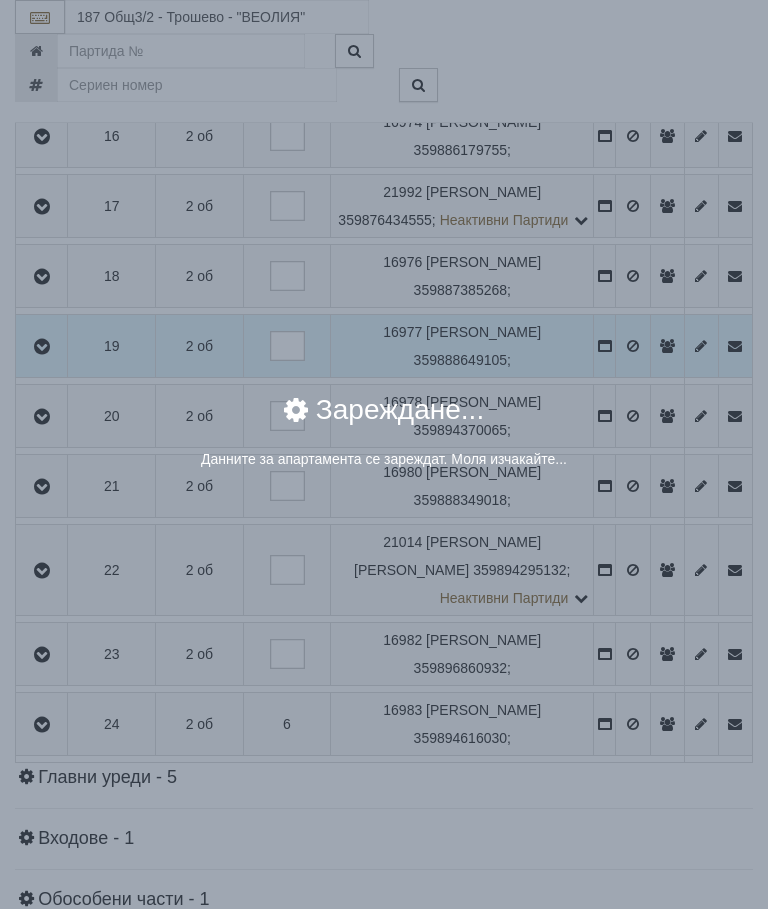 click on "× Зареждане... Данните за апартамента се зареждат. Моля изчакайте..." at bounding box center [384, 454] 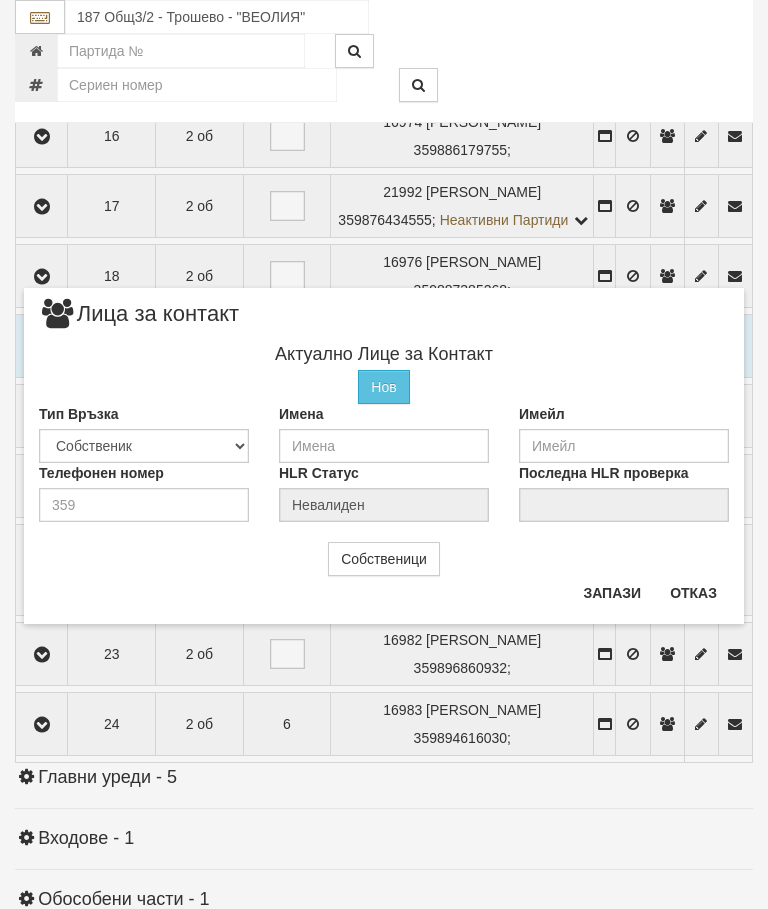 click on "Отказ" at bounding box center (693, 593) 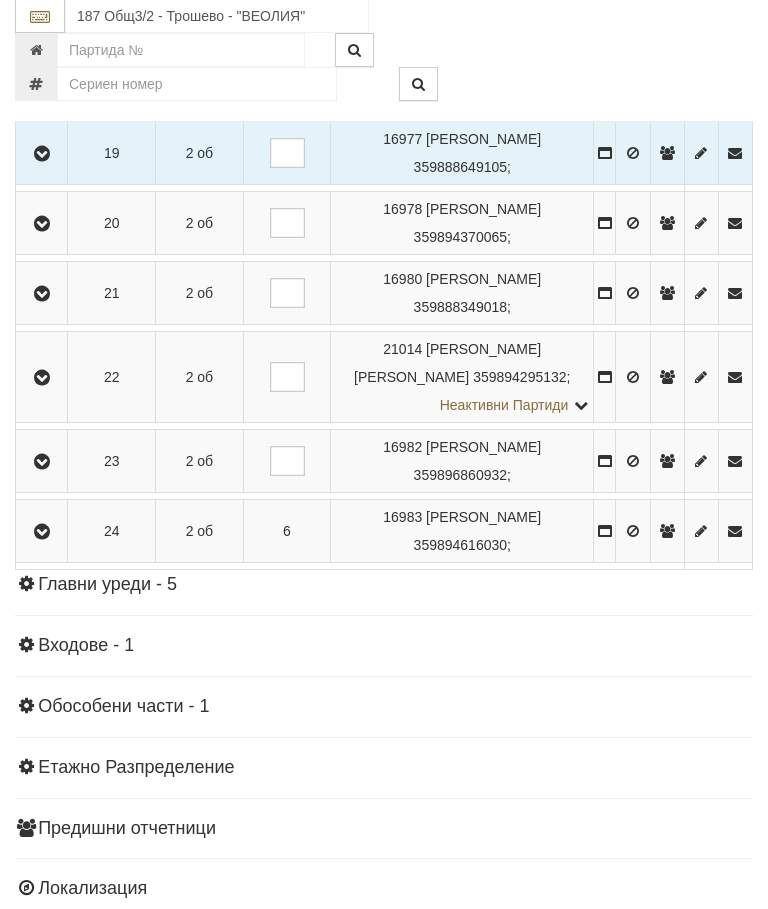 scroll, scrollTop: 1707, scrollLeft: 0, axis: vertical 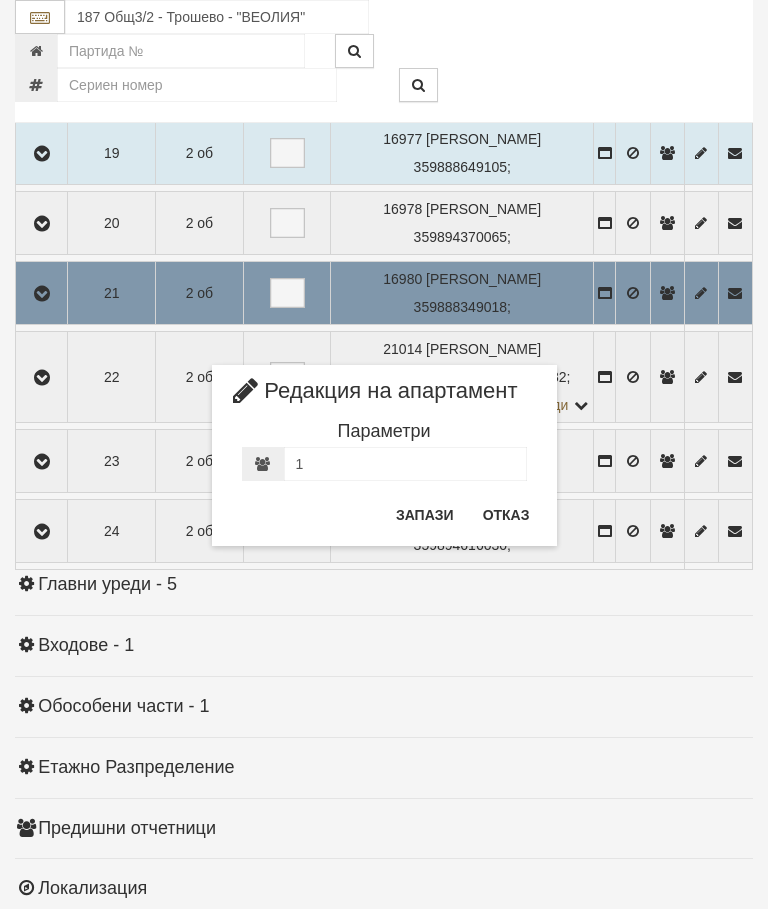 click on "Отказ" at bounding box center (506, 515) 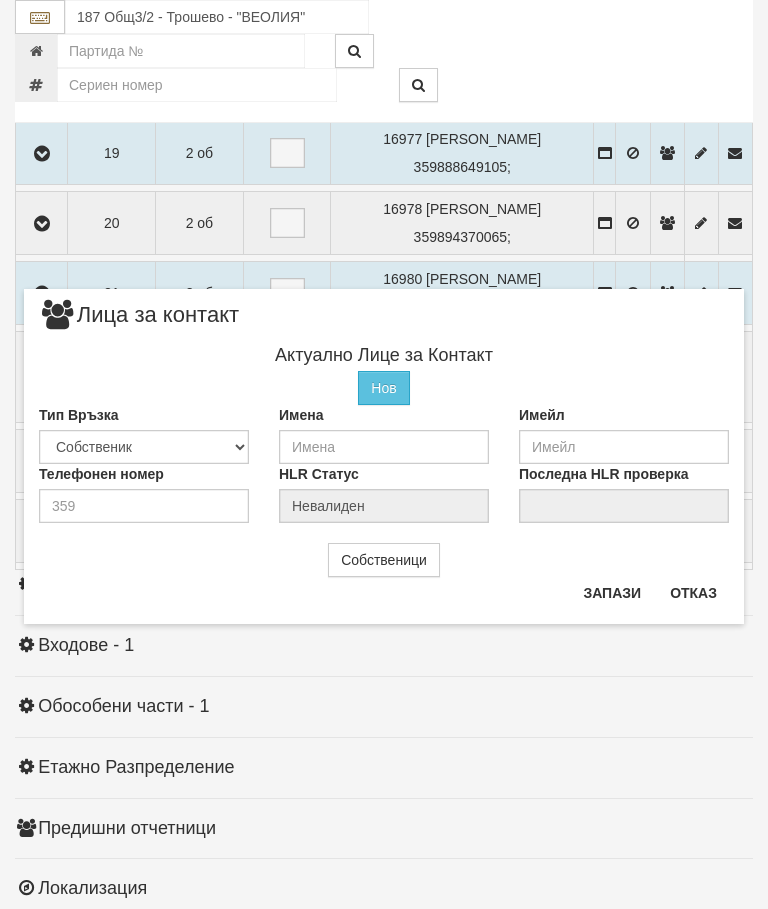 click on "Отказ" at bounding box center (693, 593) 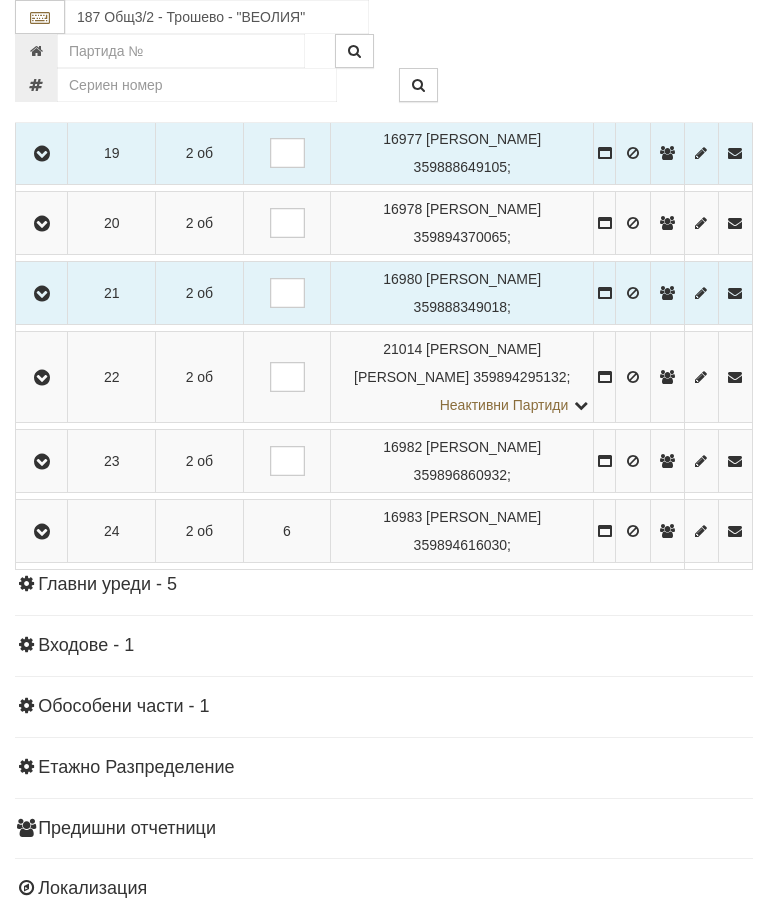 click at bounding box center (41, 293) 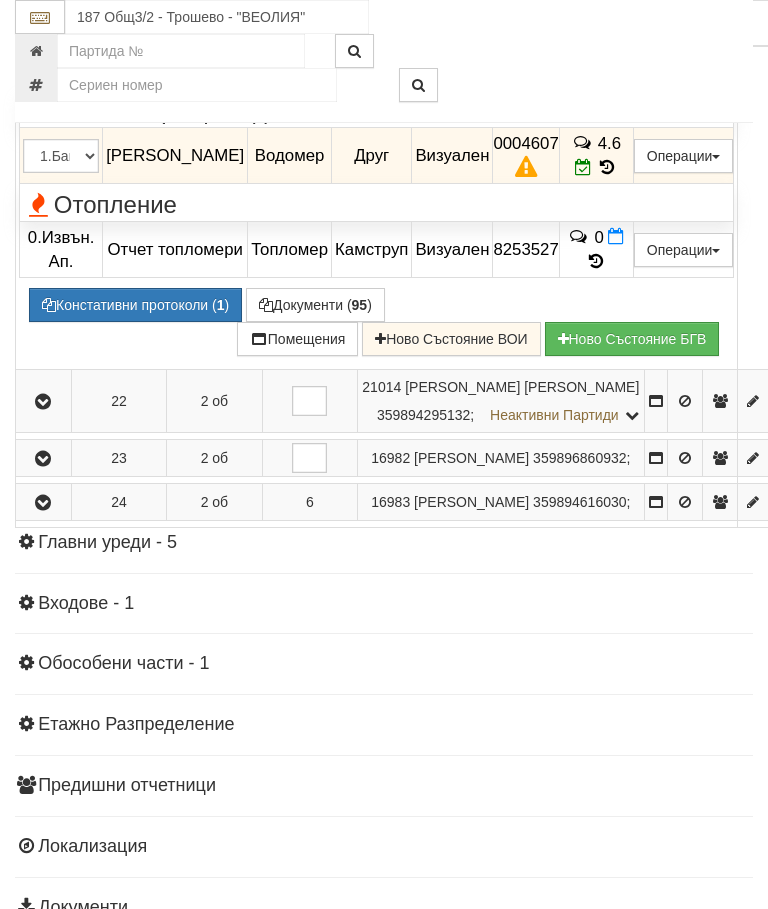 click on "Констативни протоколи ( 1 )" at bounding box center [135, 305] 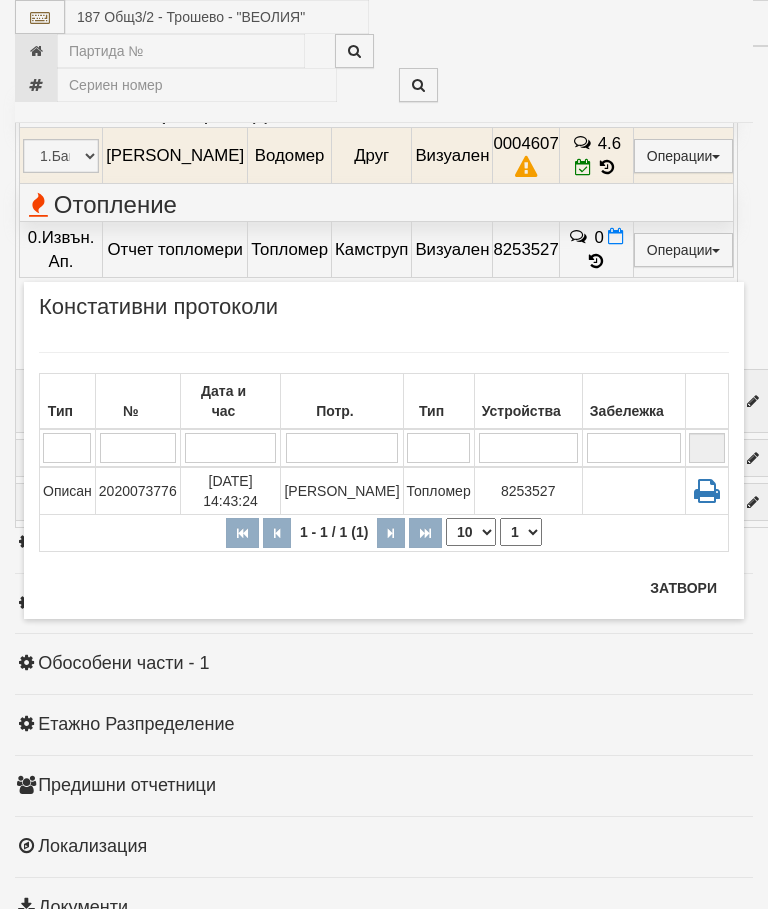 click on "Затвори" at bounding box center (683, 588) 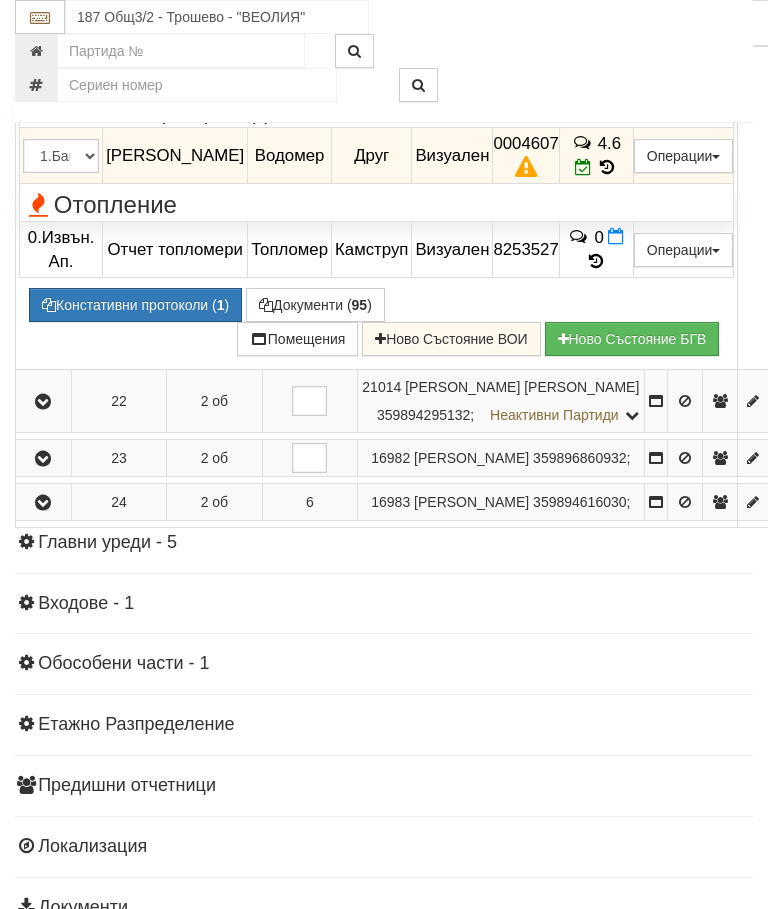 click at bounding box center [43, 21] 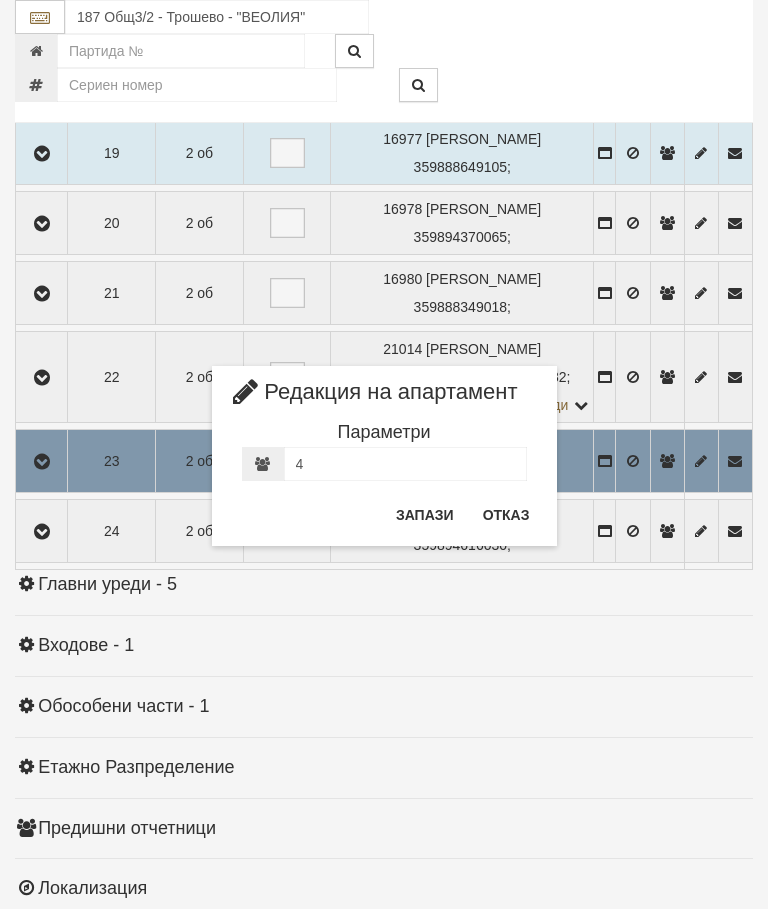 click on "Отказ" at bounding box center (506, 515) 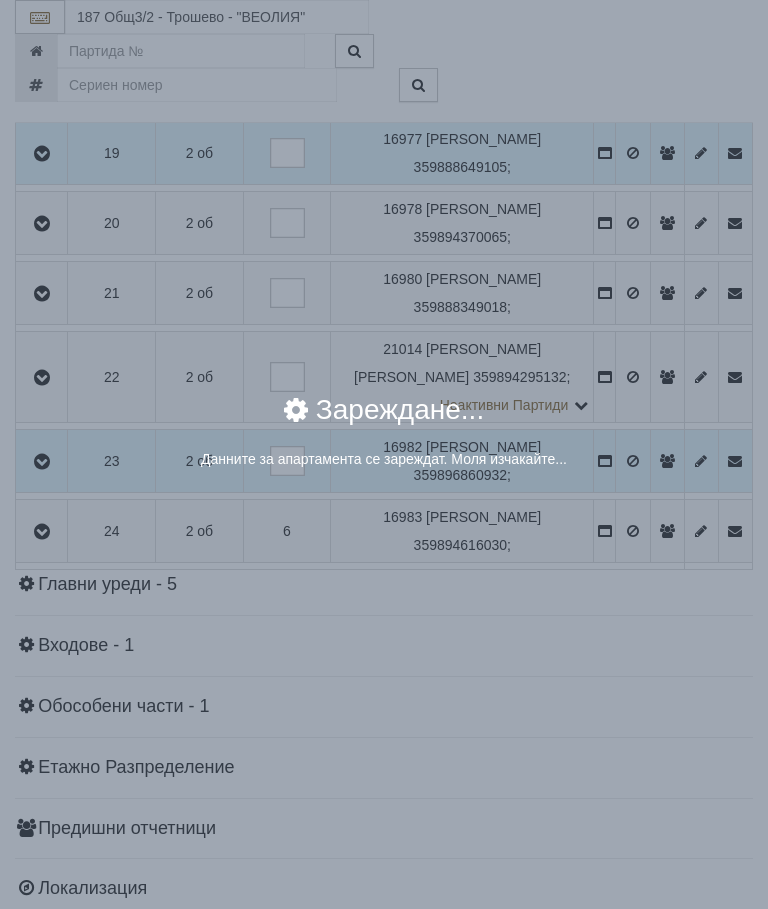 click on "× Зареждане... Данните за апартамента се зареждат. Моля изчакайте..." at bounding box center (384, 454) 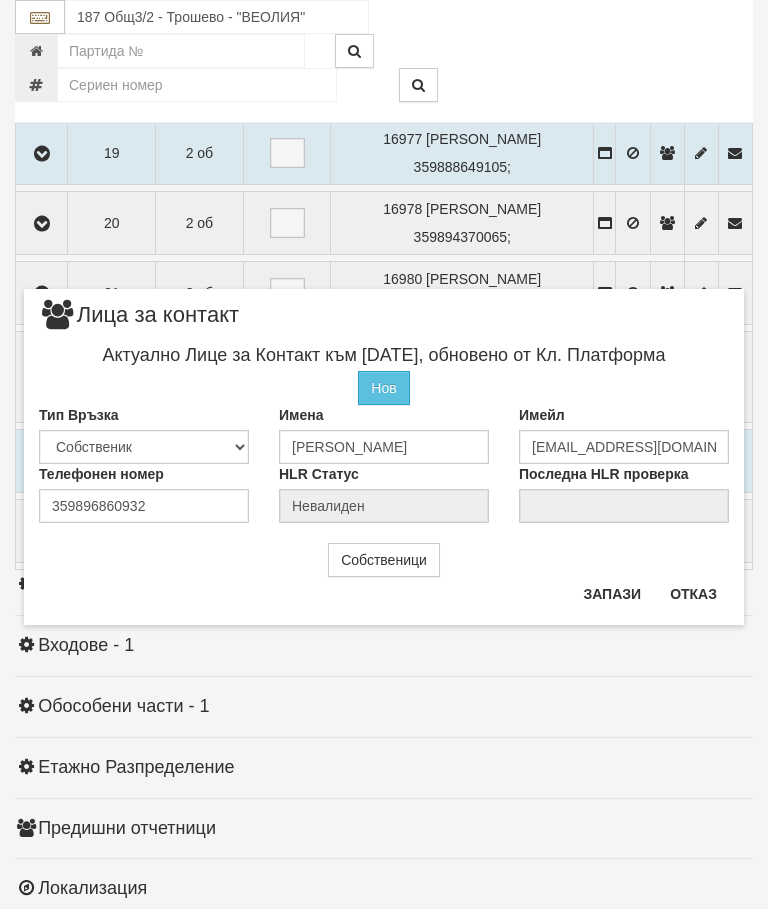 click on "Отказ" at bounding box center (693, 594) 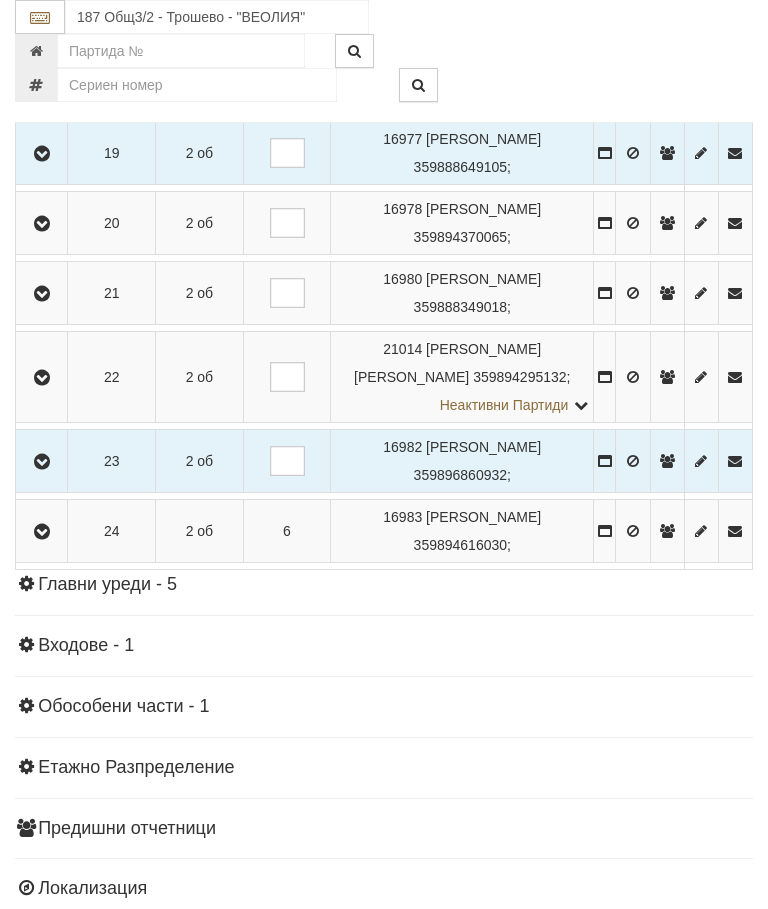 click at bounding box center (41, 461) 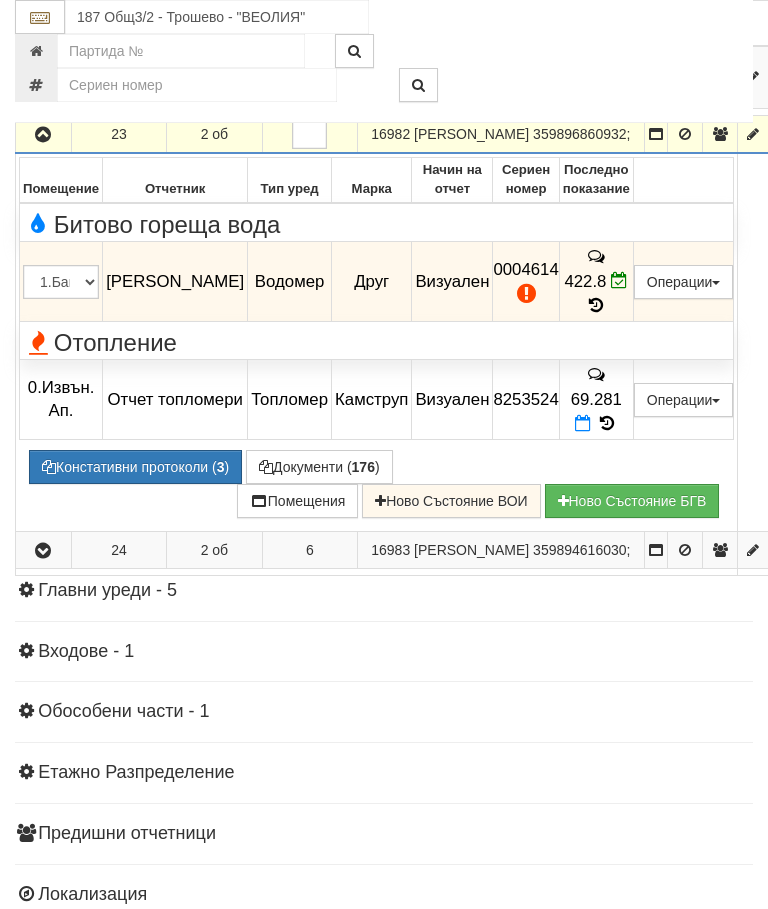 click at bounding box center [43, 135] 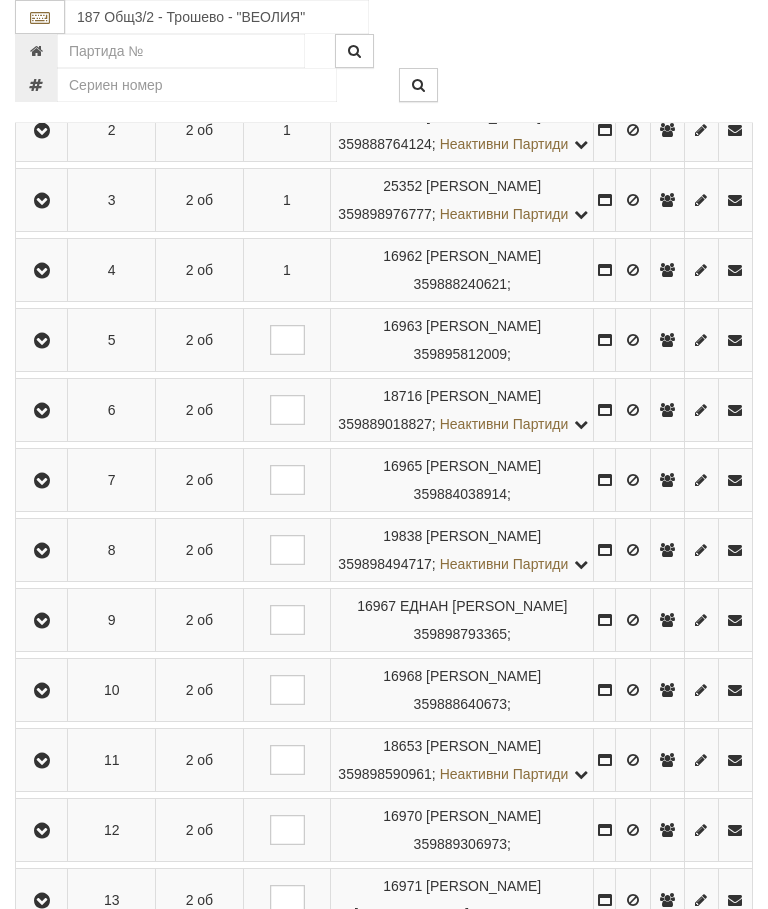 scroll, scrollTop: 503, scrollLeft: 0, axis: vertical 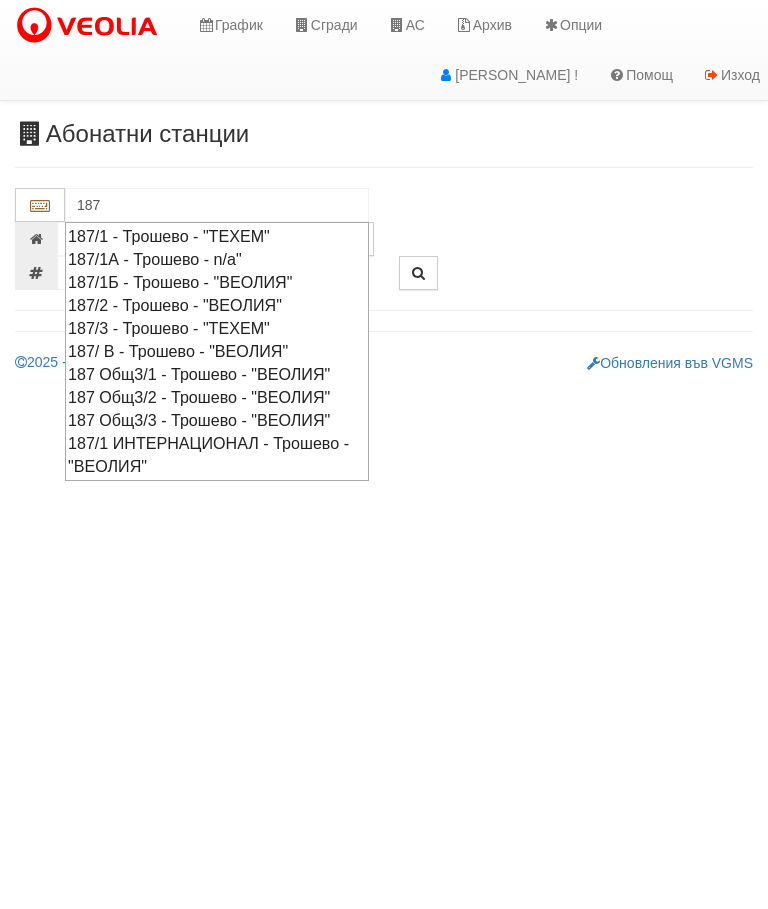click on "187/2 - Трошево - "ВЕОЛИЯ"" at bounding box center [217, 305] 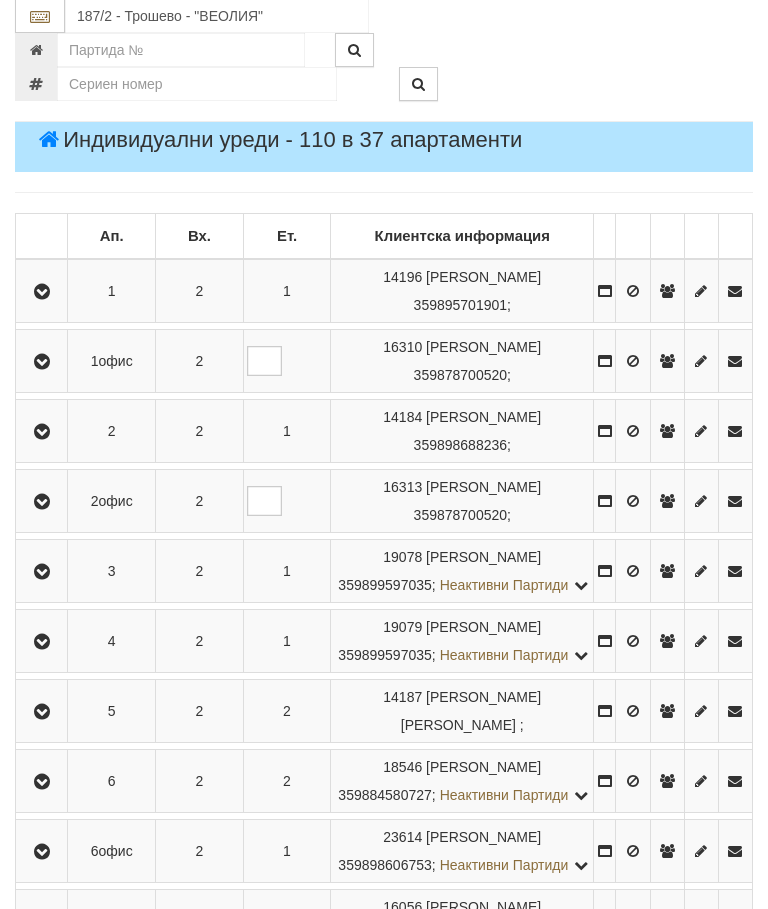 scroll, scrollTop: 309, scrollLeft: 0, axis: vertical 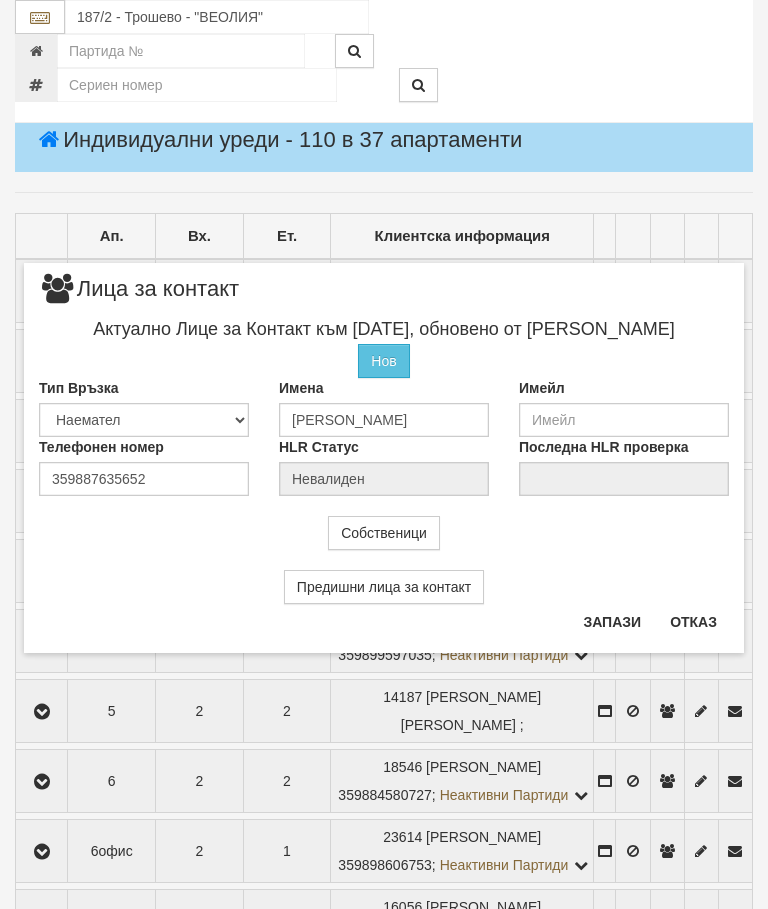 click on "Отказ" at bounding box center (693, 622) 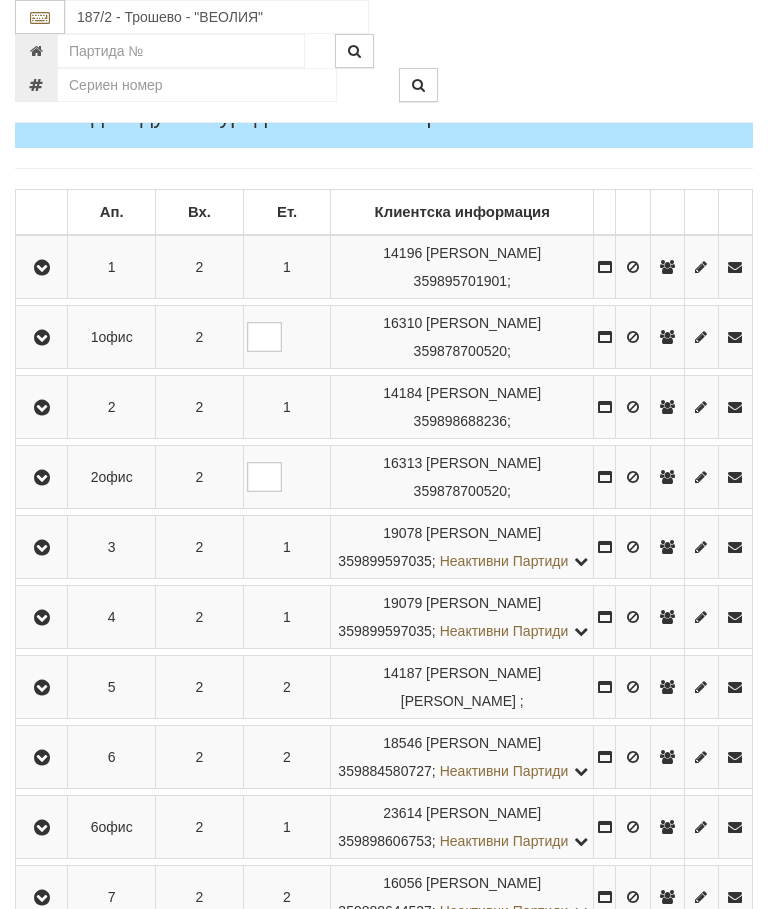 scroll, scrollTop: 332, scrollLeft: 0, axis: vertical 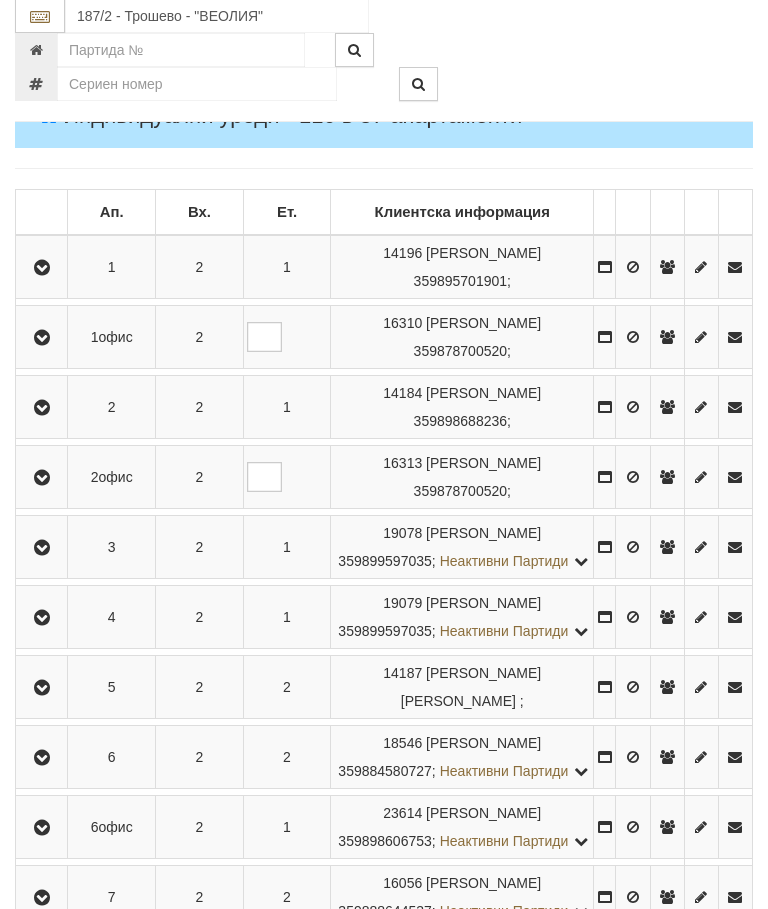 click at bounding box center (42, 549) 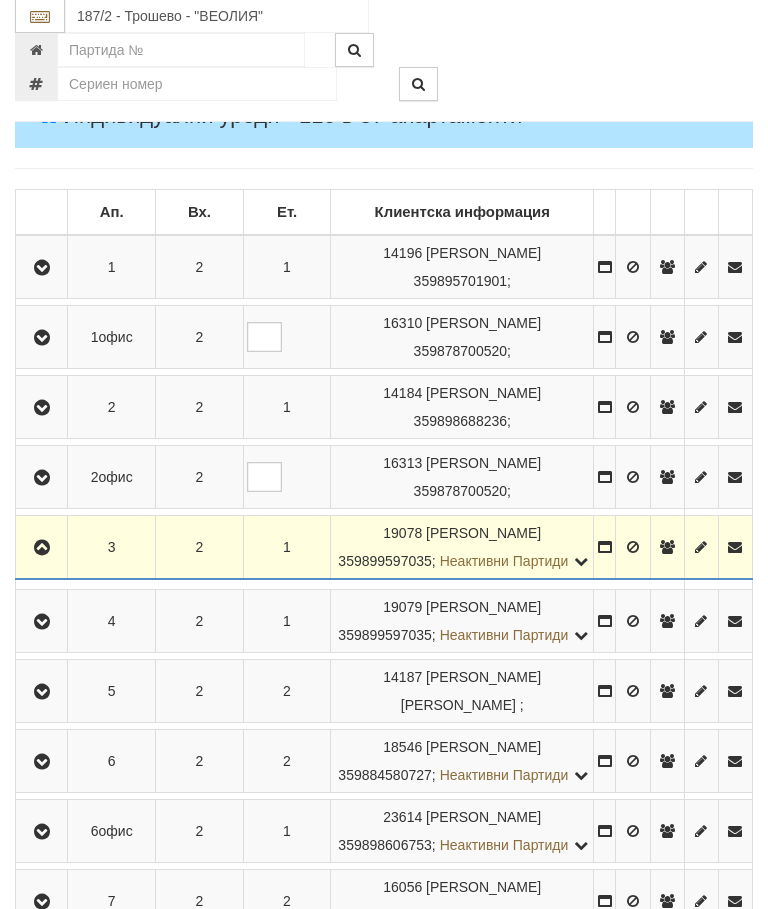 scroll, scrollTop: 333, scrollLeft: 0, axis: vertical 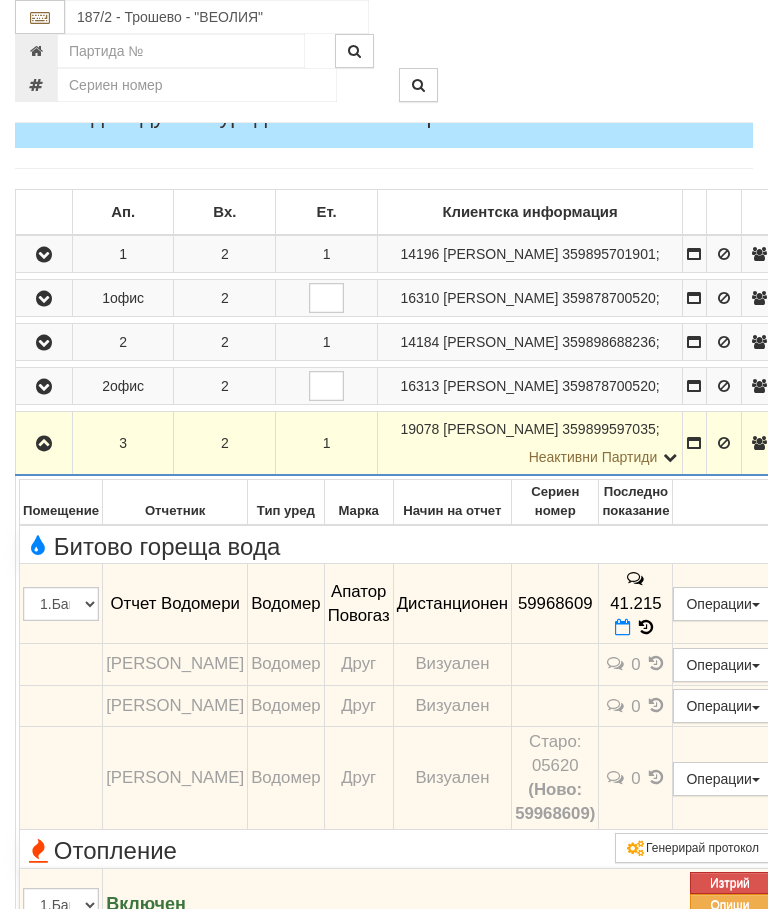 click at bounding box center [646, 627] 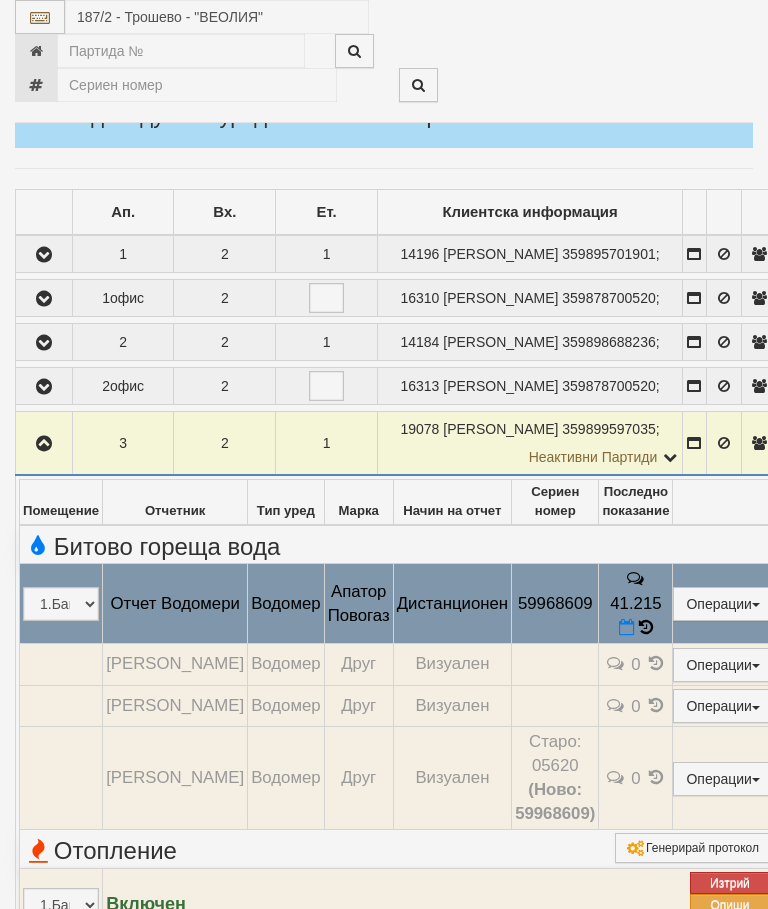 select on "10" 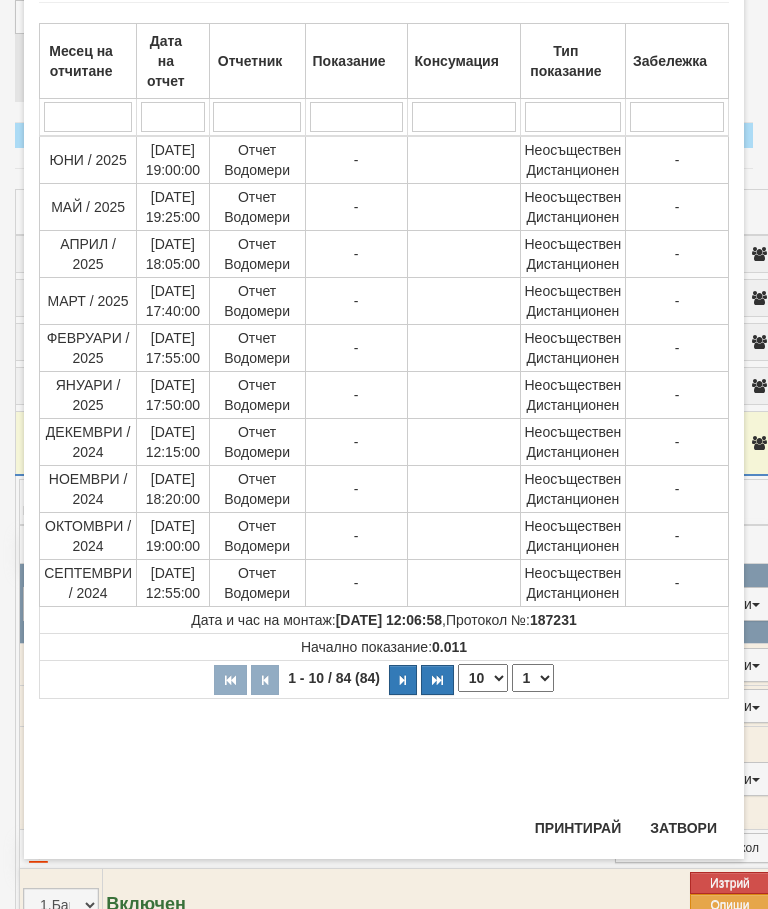 scroll, scrollTop: 938, scrollLeft: 0, axis: vertical 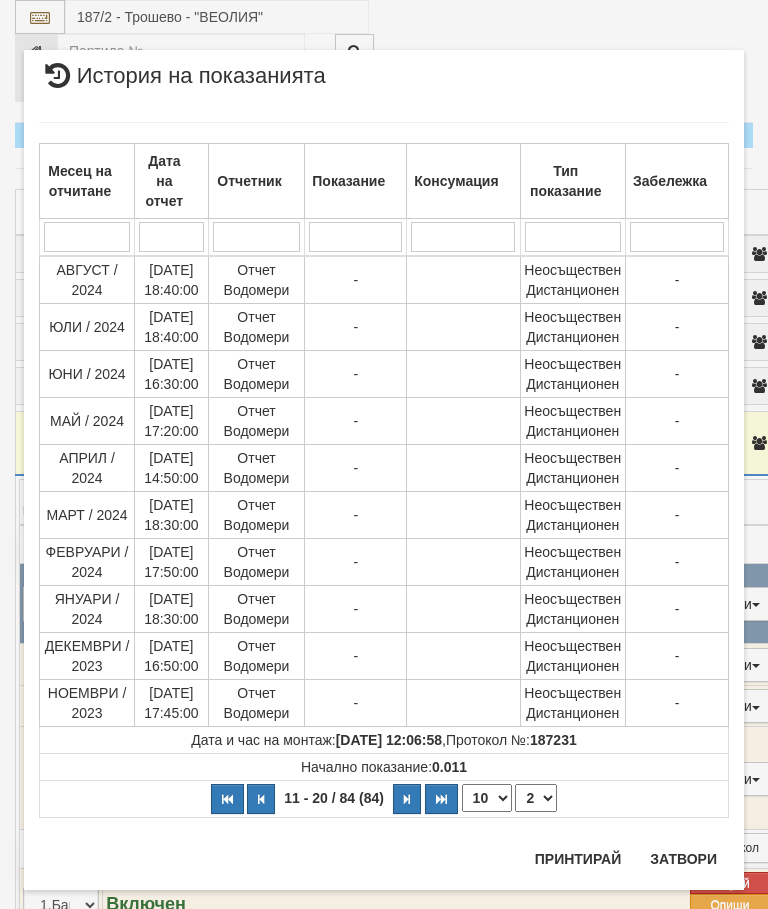 click on "1 2 3 4 5 6 7 8 9" at bounding box center [536, 798] 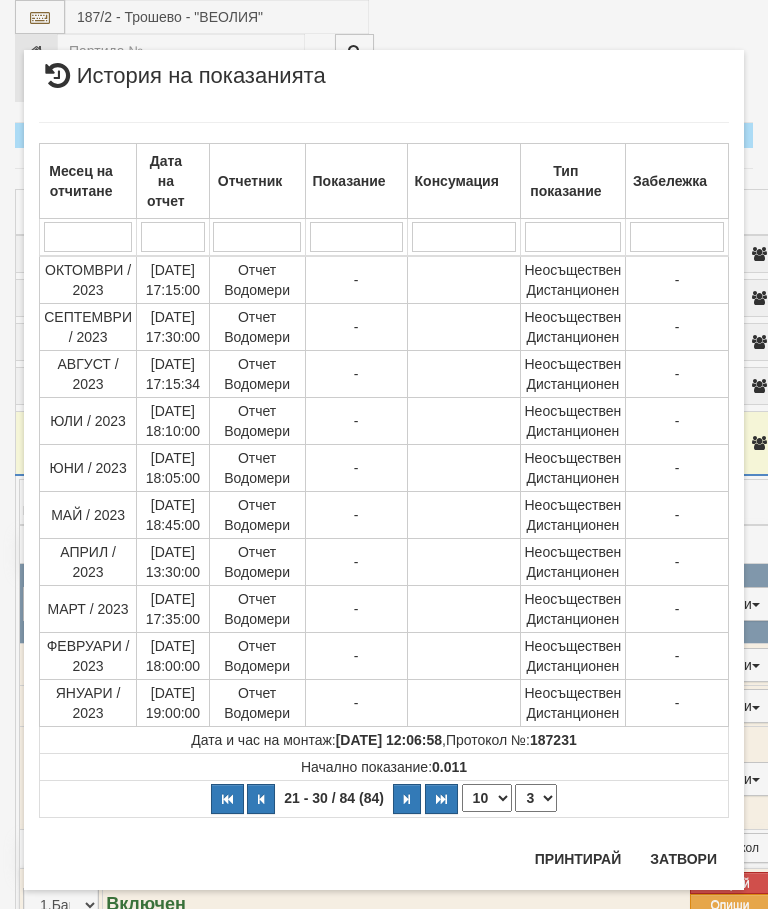 click on "1 2 3 4 5 6 7 8 9" at bounding box center [536, 798] 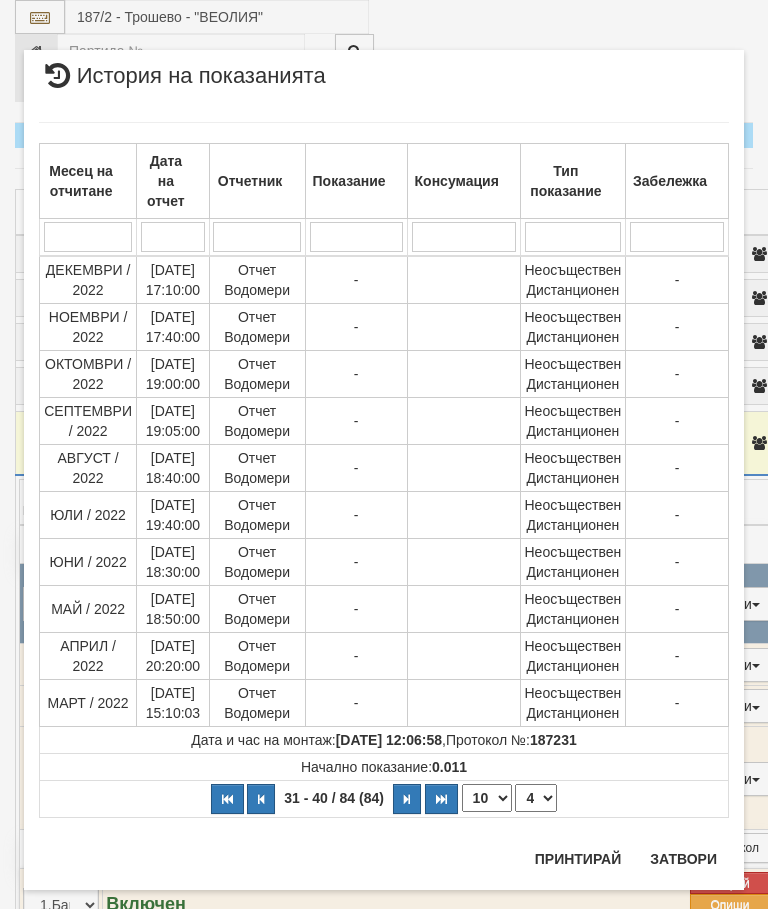 click on "1 2 3 4 5 6 7 8 9" at bounding box center [536, 798] 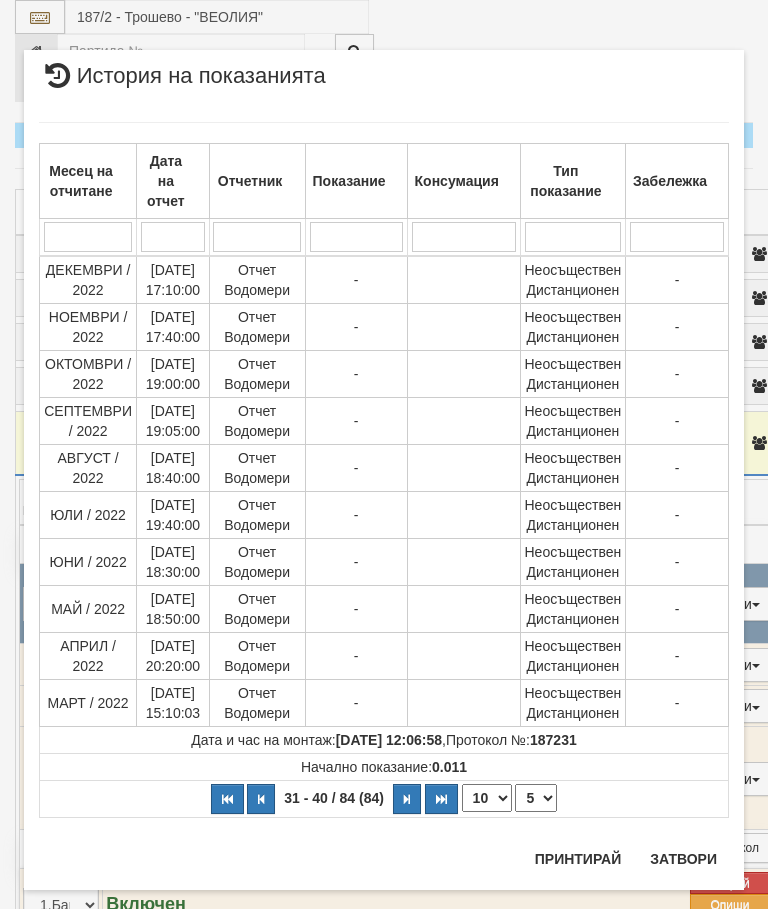 select on "5" 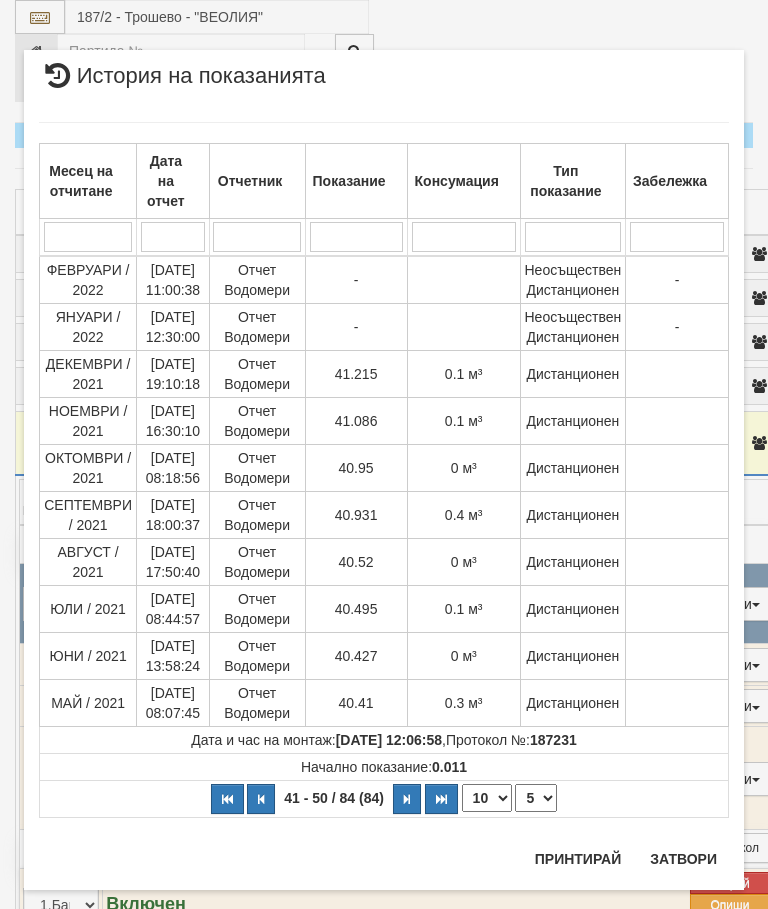 click on "Затвори" at bounding box center [683, 859] 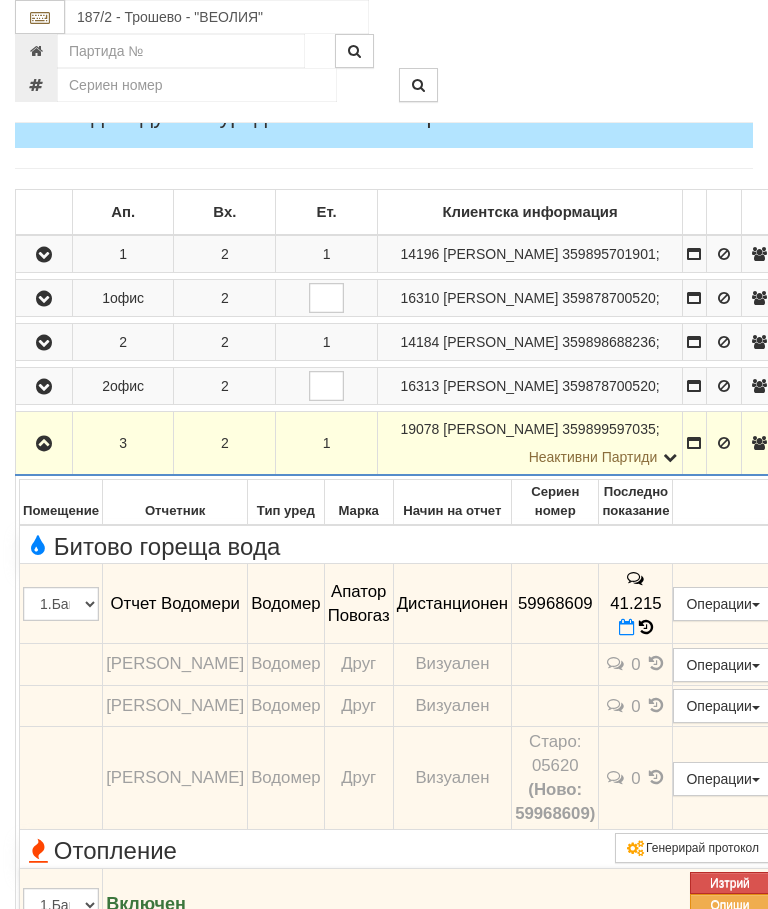 click at bounding box center (44, 444) 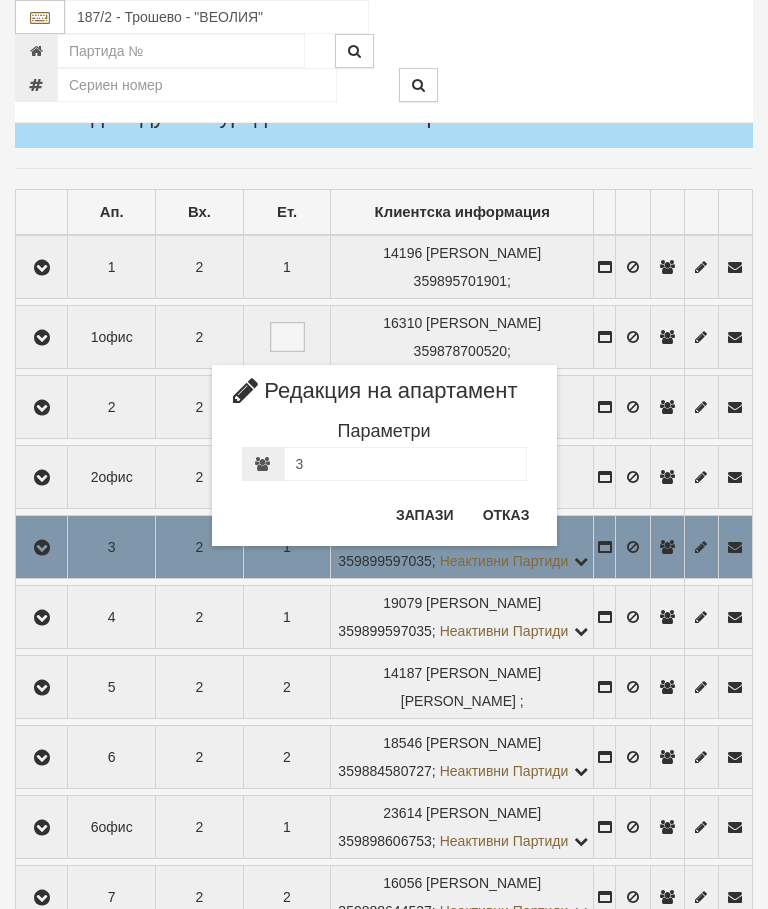 click on "Отказ" at bounding box center [506, 515] 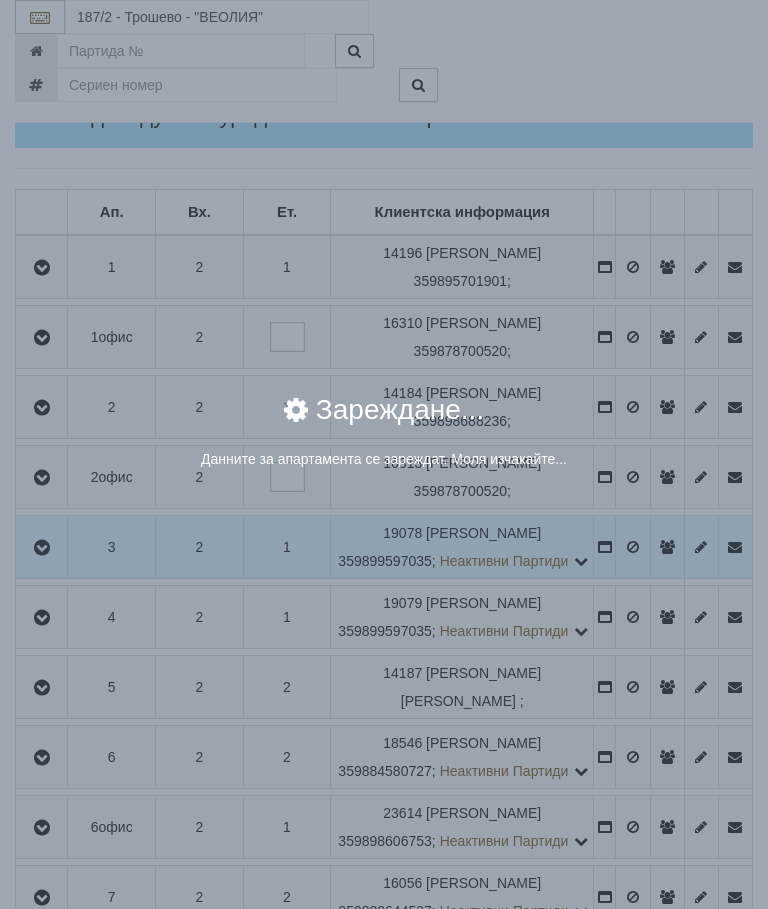 click on "× Зареждане... Данните за апартамента се зареждат. Моля изчакайте..." at bounding box center [384, 454] 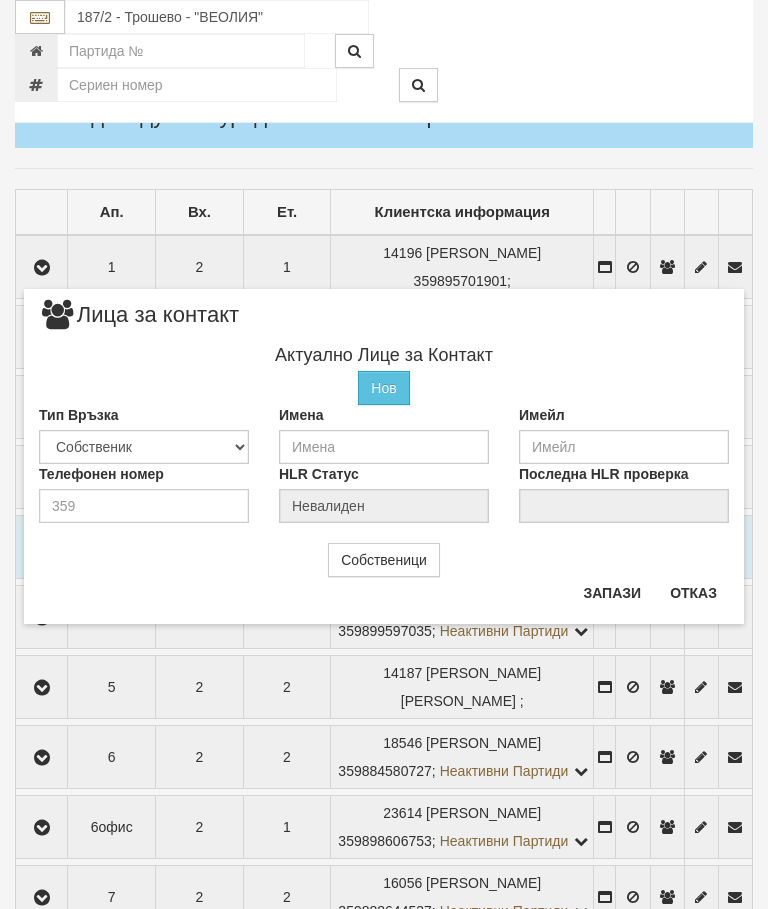 click on "Отказ" at bounding box center (693, 593) 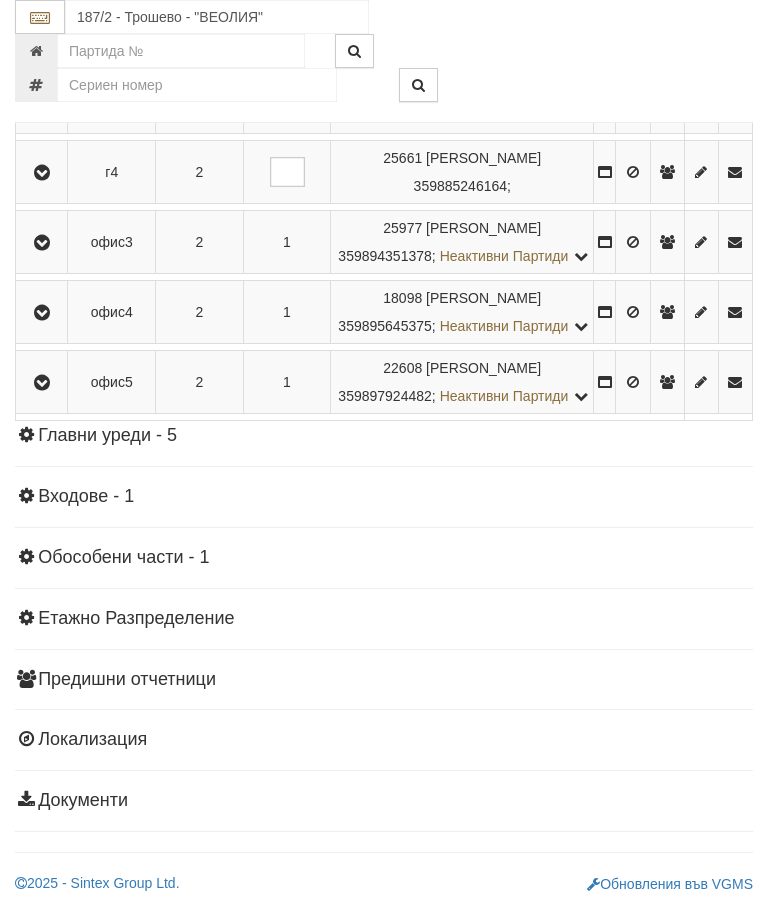 scroll, scrollTop: 2843, scrollLeft: 0, axis: vertical 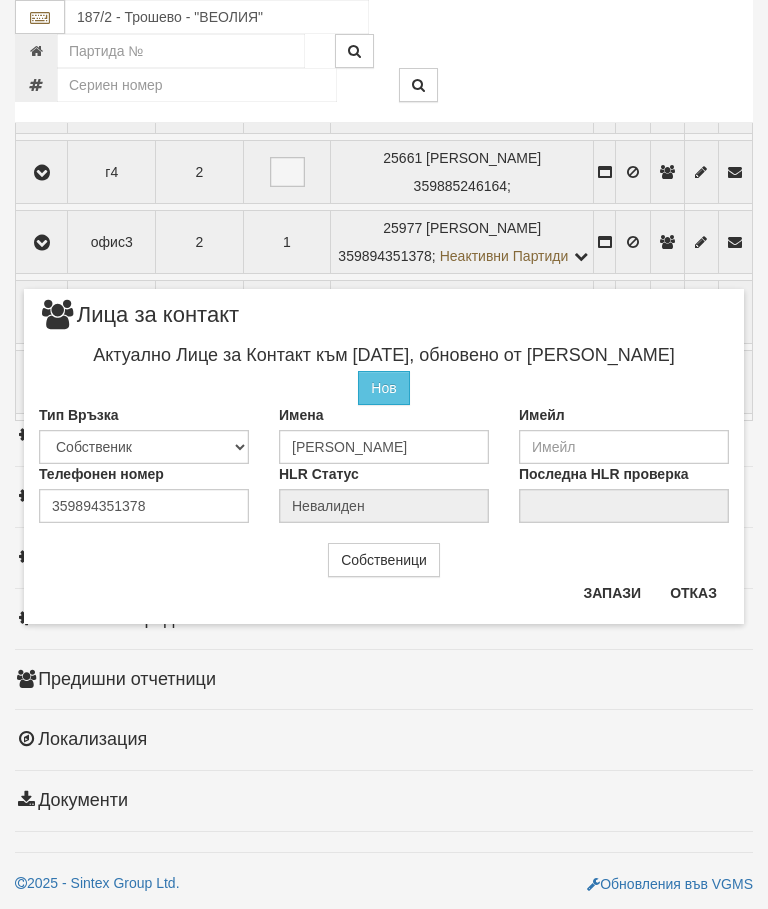 click on "Отказ" at bounding box center [693, 593] 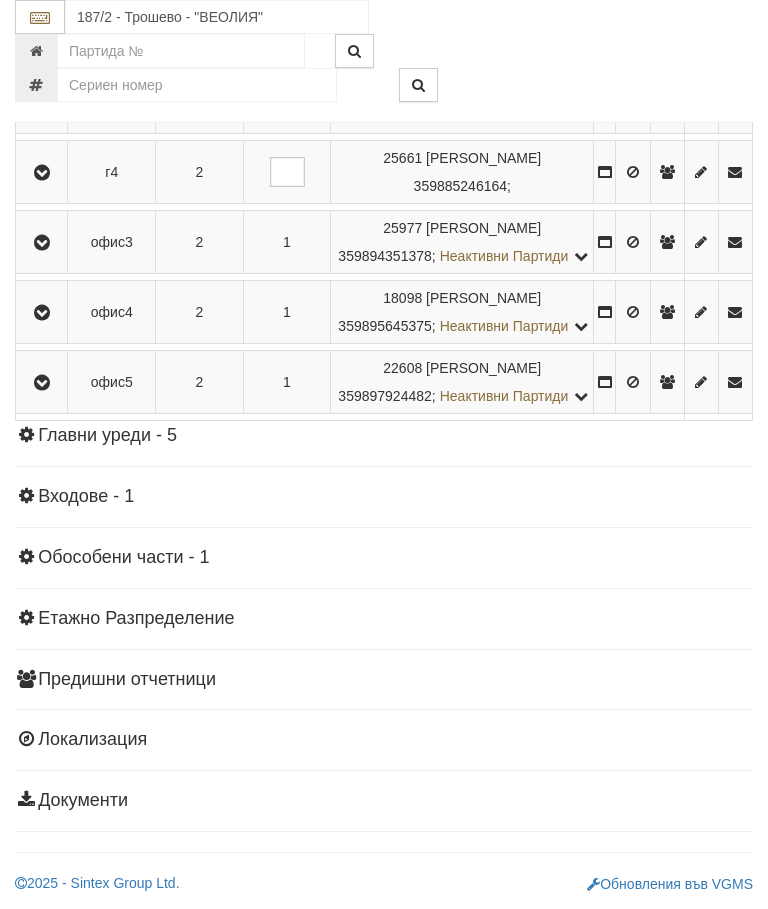 click at bounding box center (42, 243) 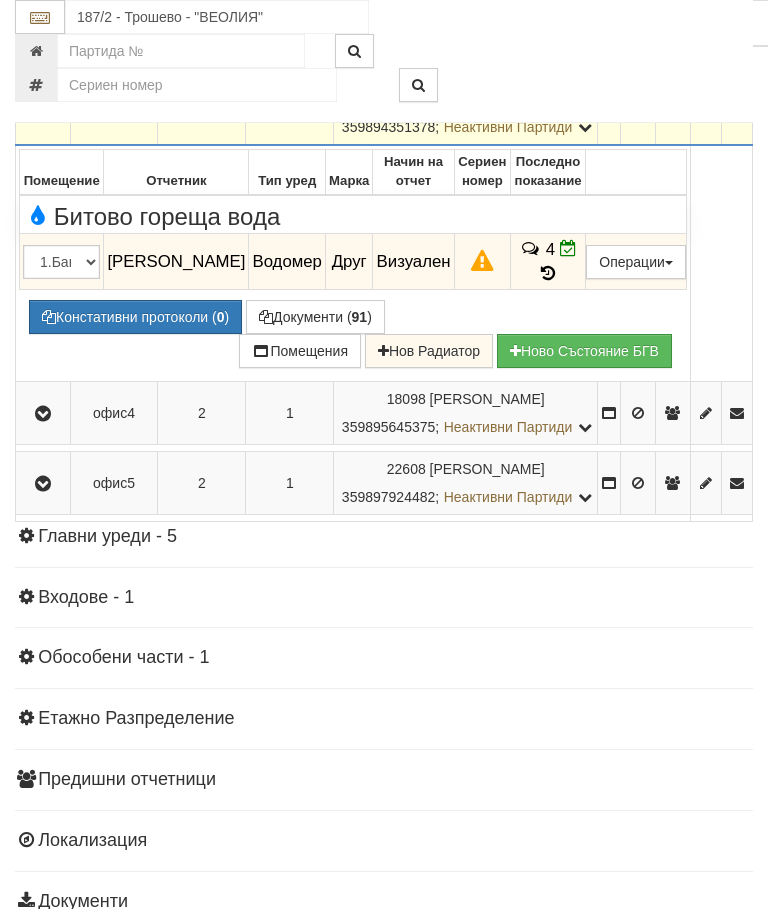 click at bounding box center (43, 114) 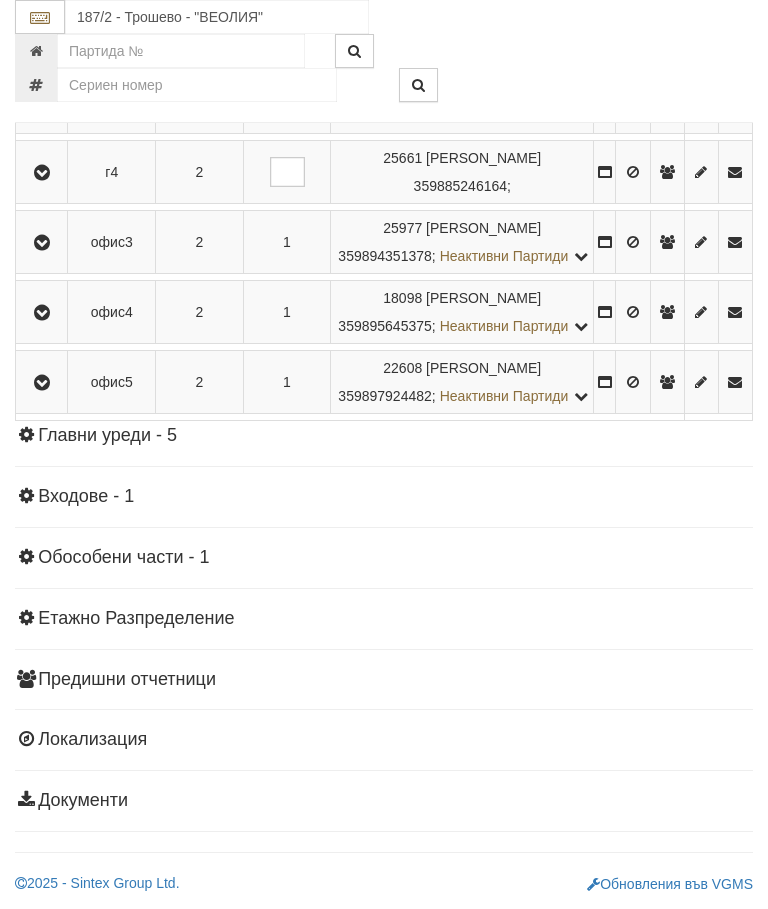 click at bounding box center (41, 312) 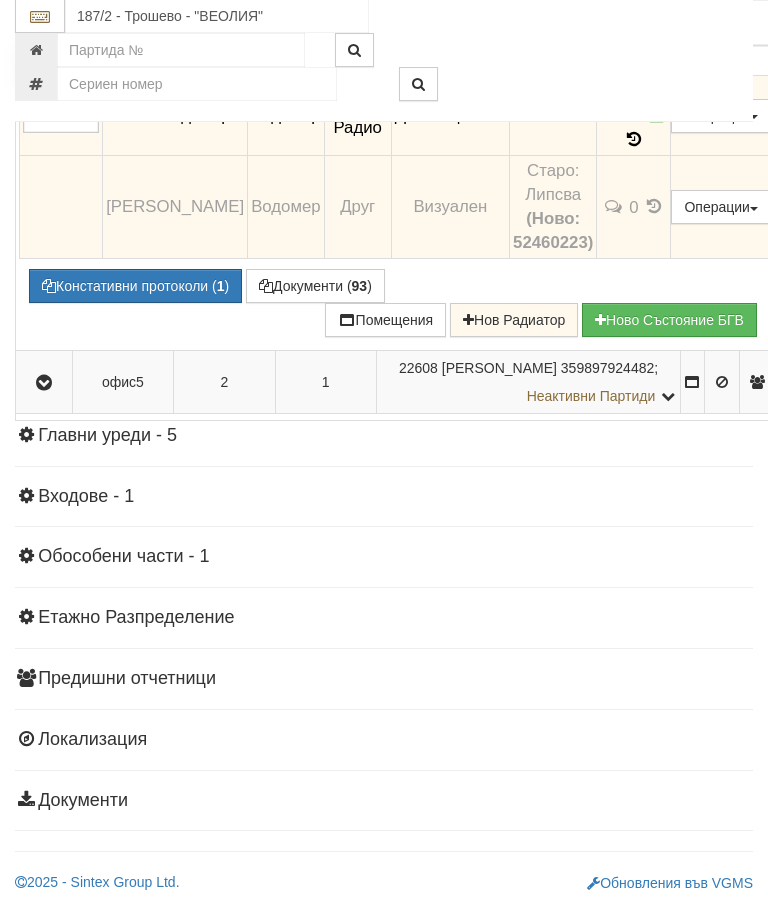 click at bounding box center [44, -43] 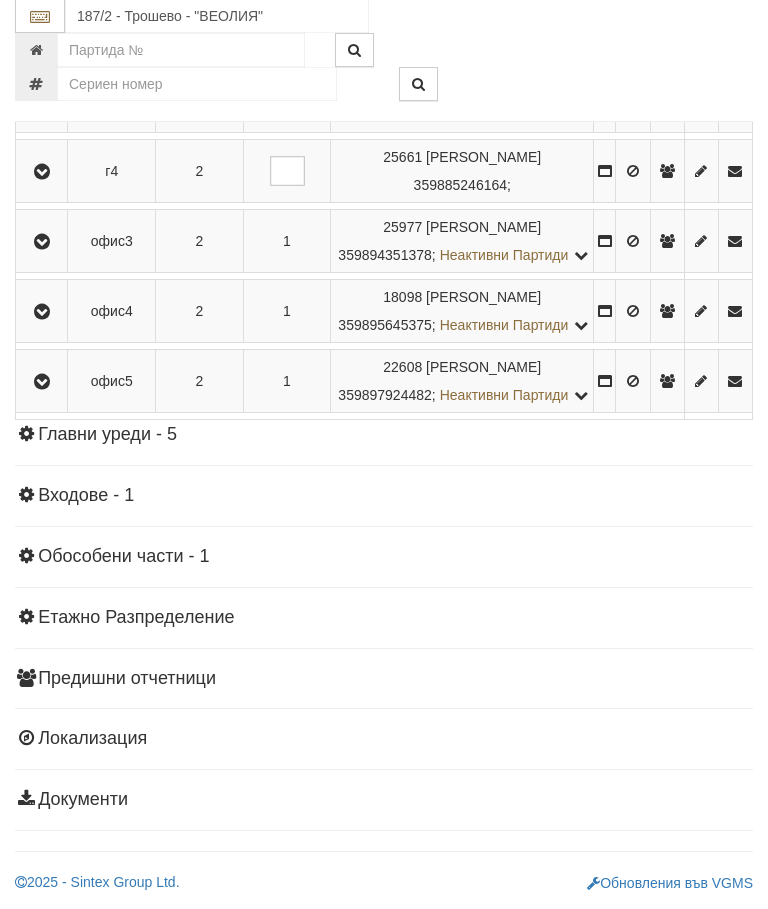 scroll, scrollTop: 2776, scrollLeft: 0, axis: vertical 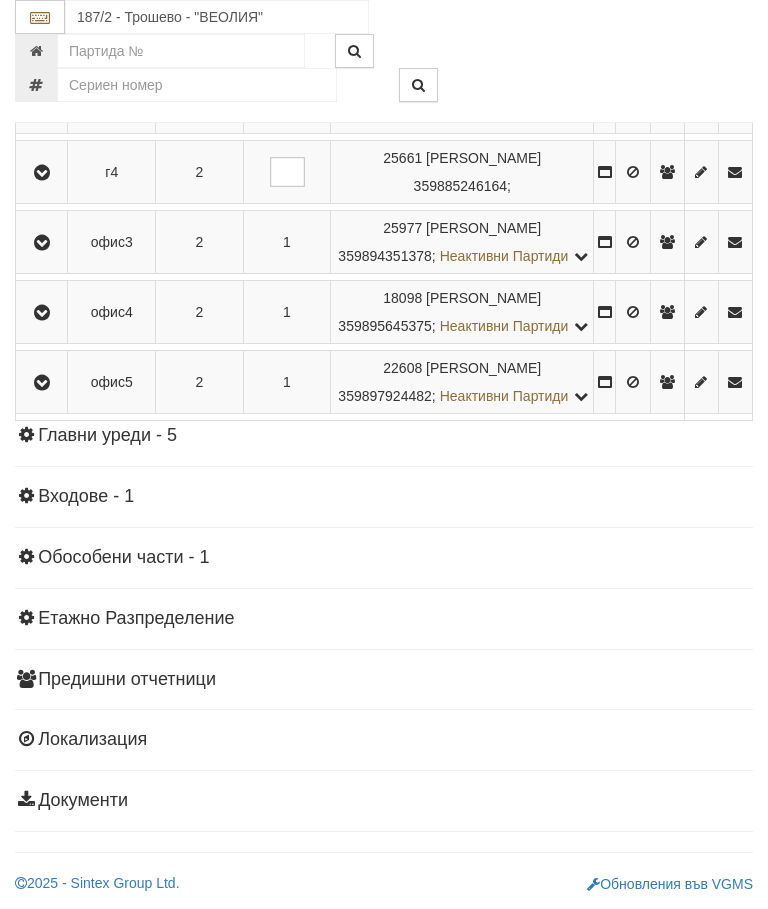 click at bounding box center (42, 383) 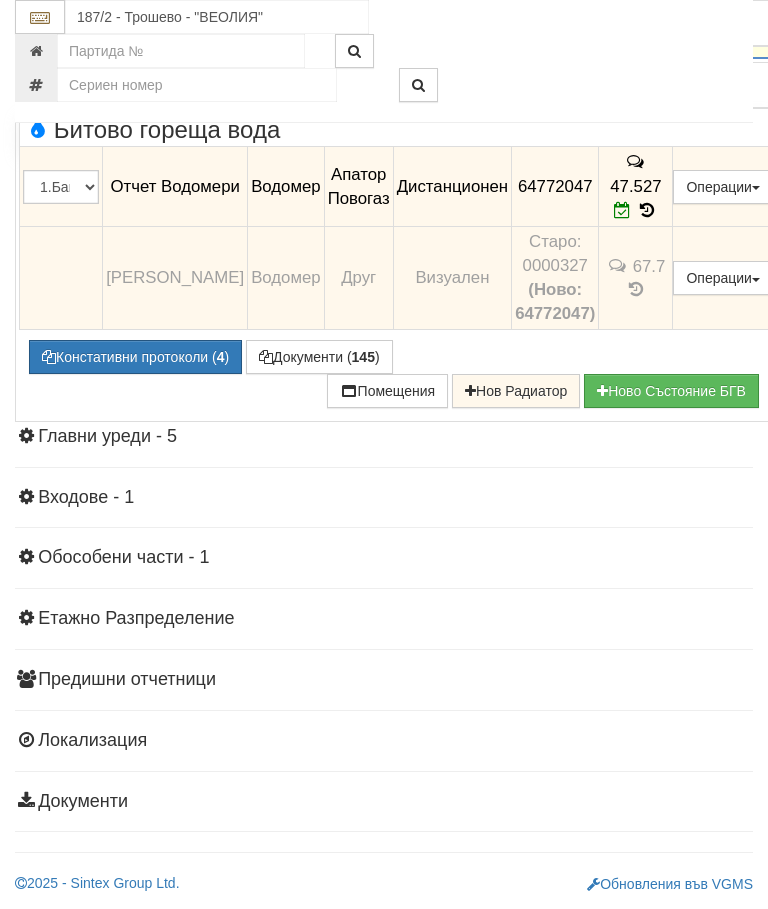 click at bounding box center (647, 210) 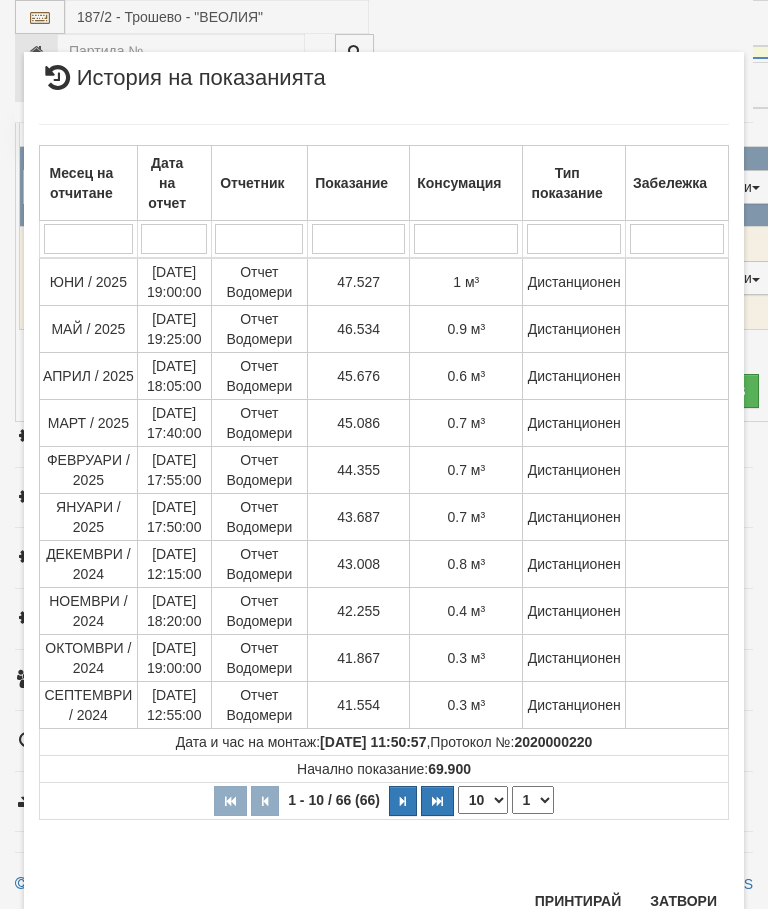scroll, scrollTop: 1106, scrollLeft: 0, axis: vertical 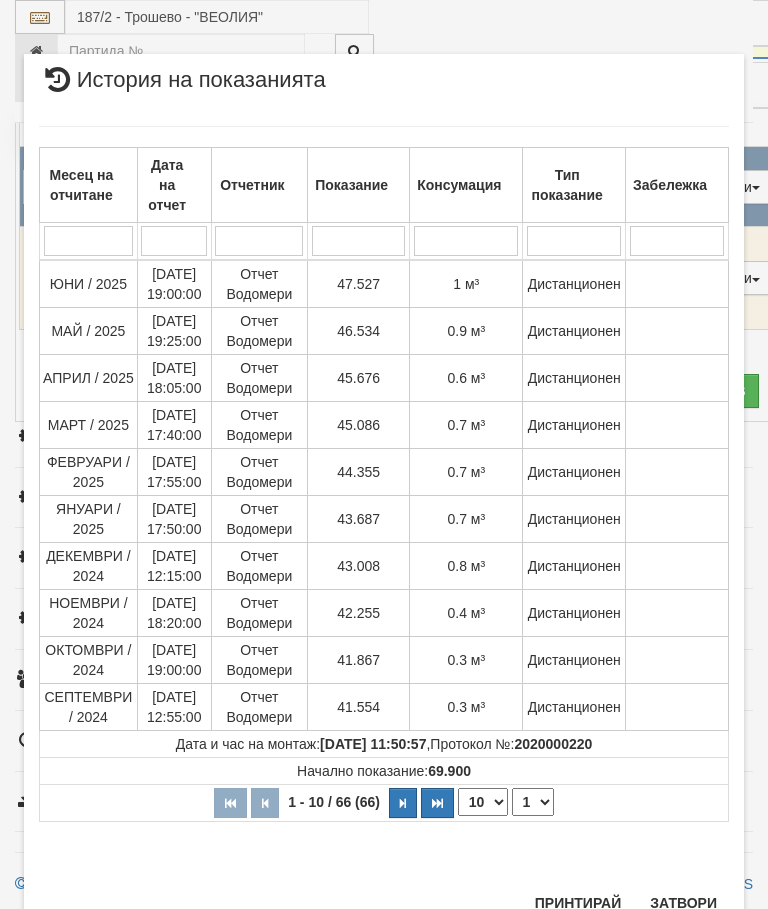 click on "Затвори" at bounding box center (683, 903) 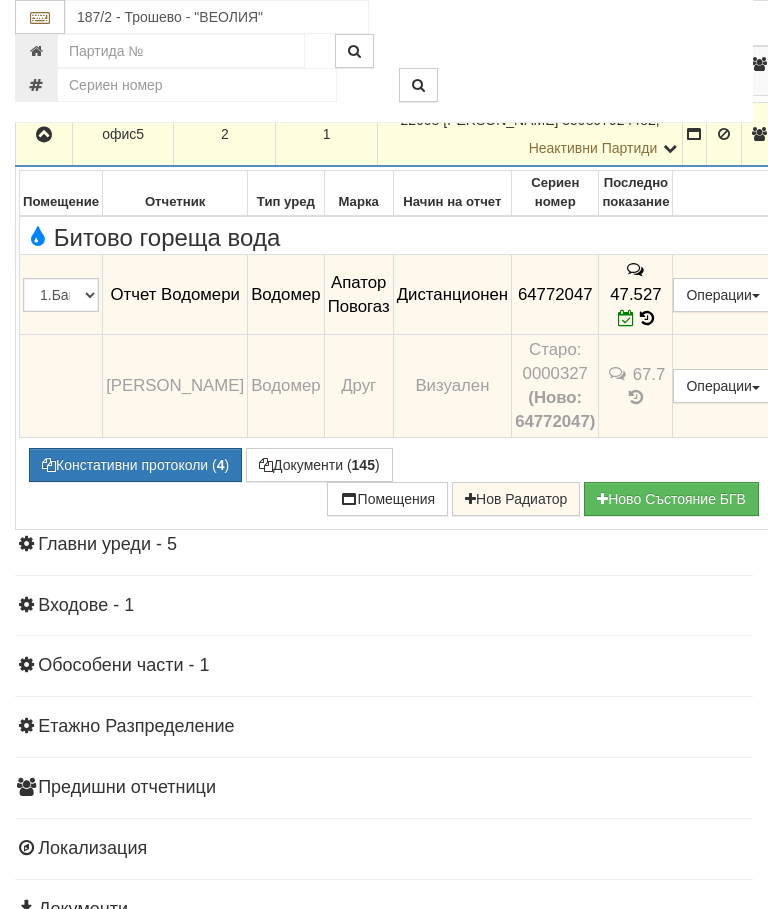 scroll, scrollTop: 2465, scrollLeft: 0, axis: vertical 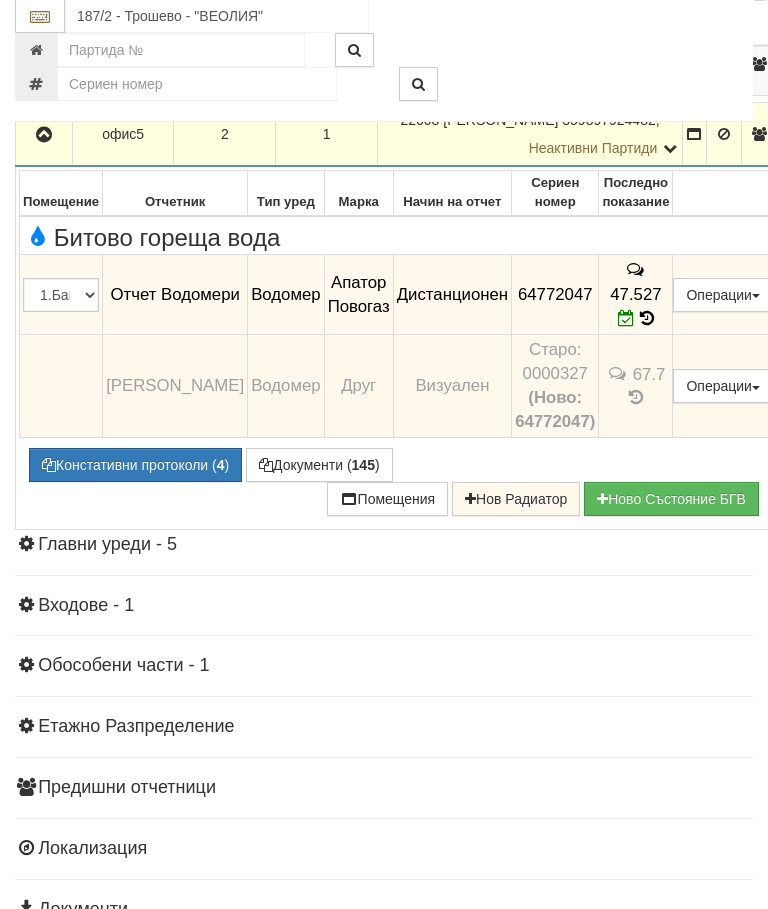 click at bounding box center [44, 136] 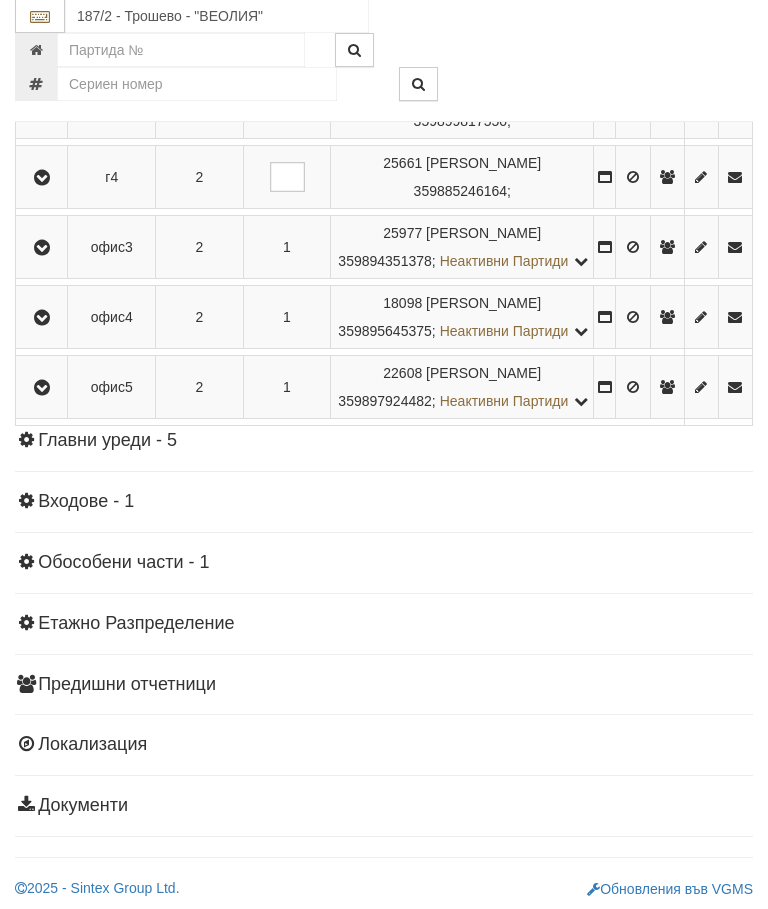 scroll, scrollTop: 2709, scrollLeft: 0, axis: vertical 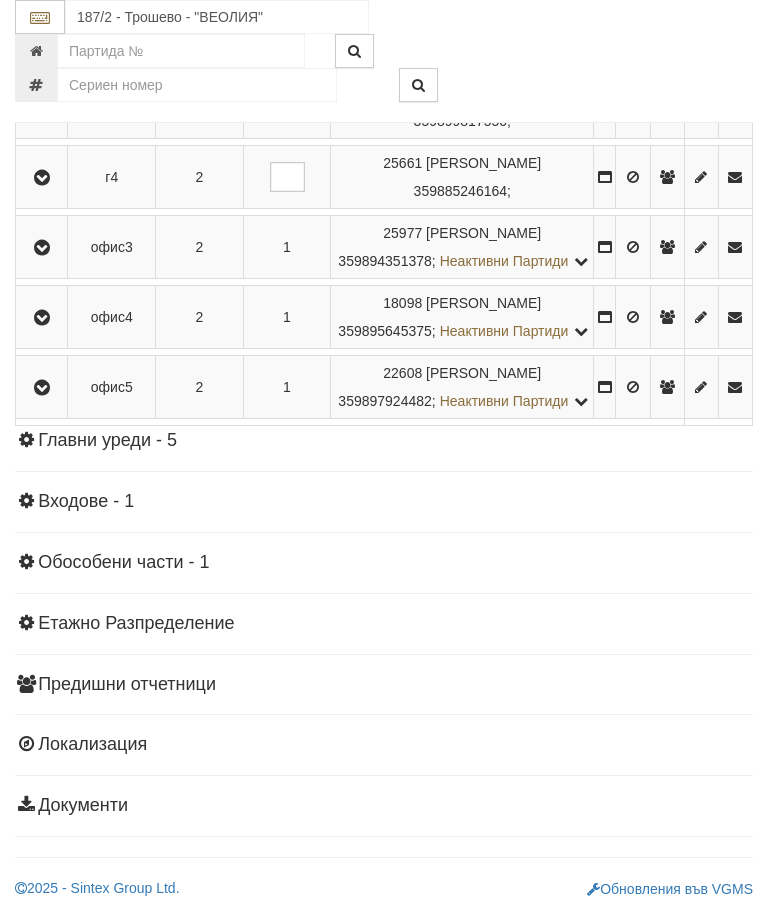 click at bounding box center [701, 247] 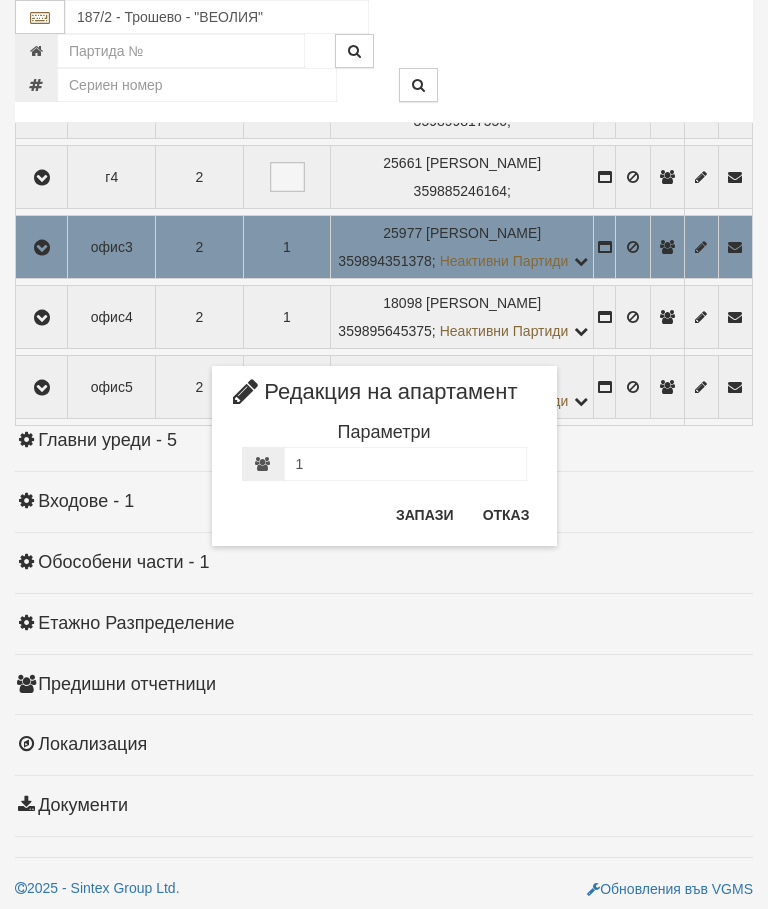 click on "Отказ" at bounding box center (506, 515) 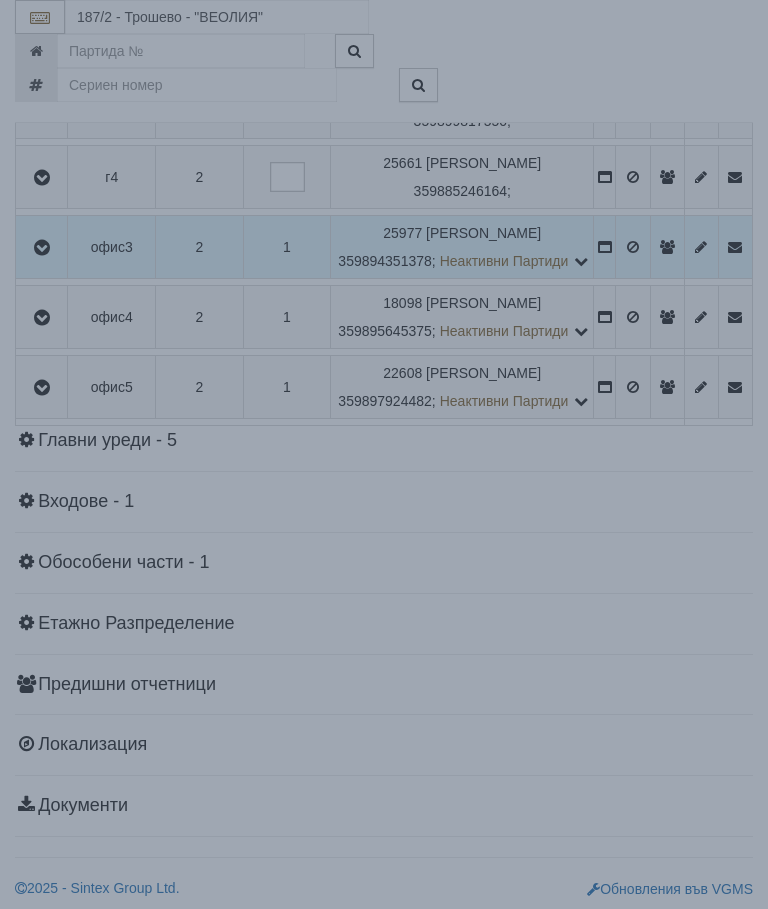 click on "× Зареждане... Данните за апартамента се зареждат. Моля изчакайте..." at bounding box center (384, 454) 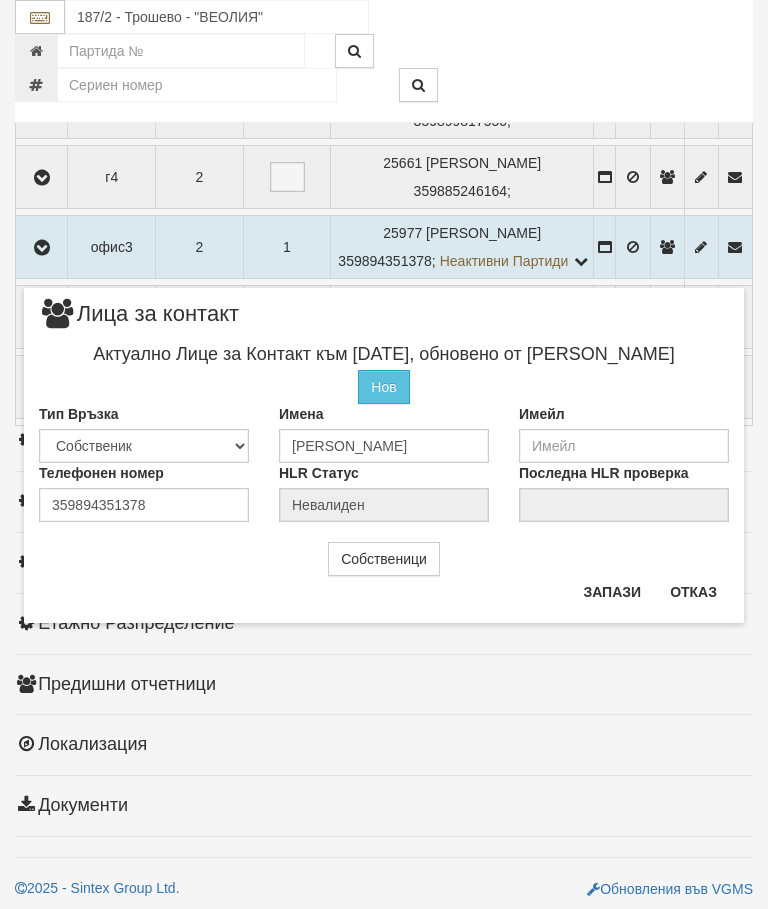 click on "Отказ" at bounding box center [693, 592] 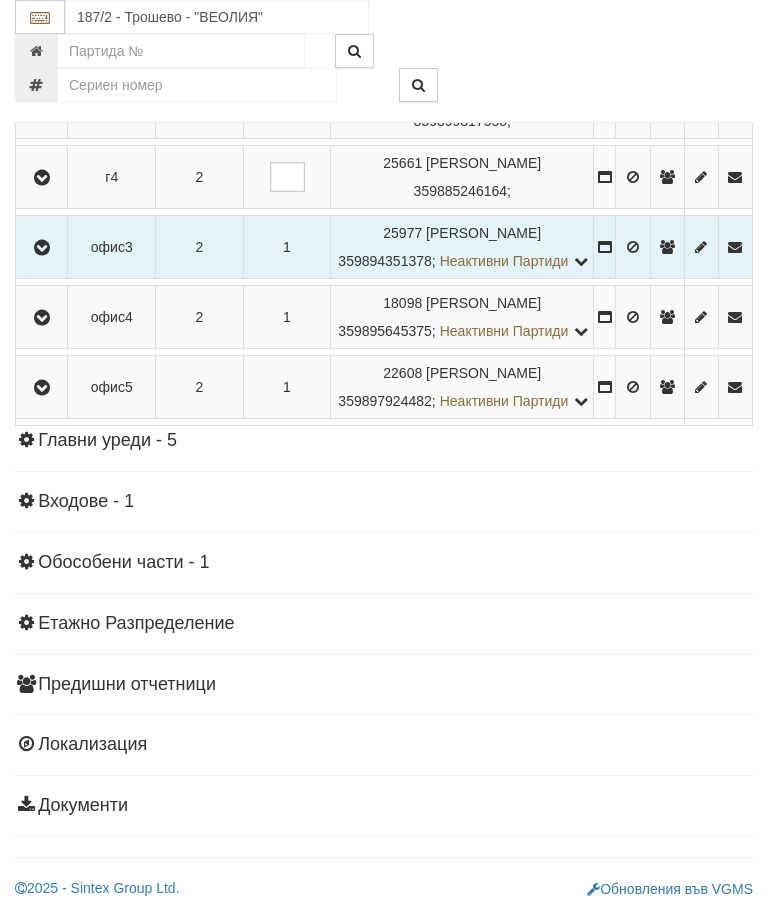 click at bounding box center [42, 248] 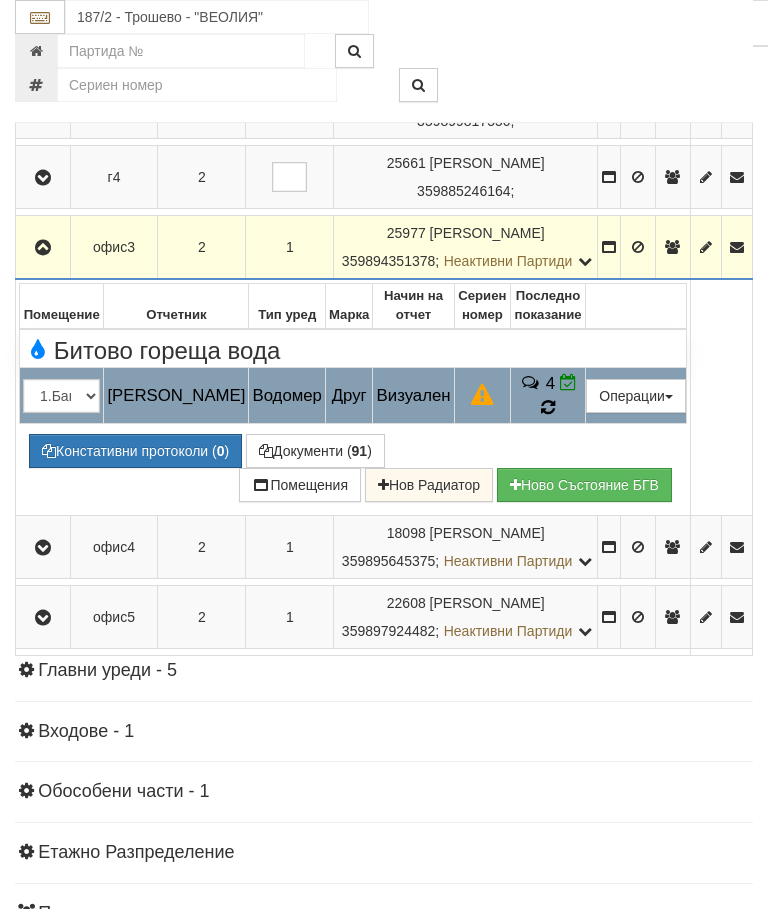 click at bounding box center (548, 407) 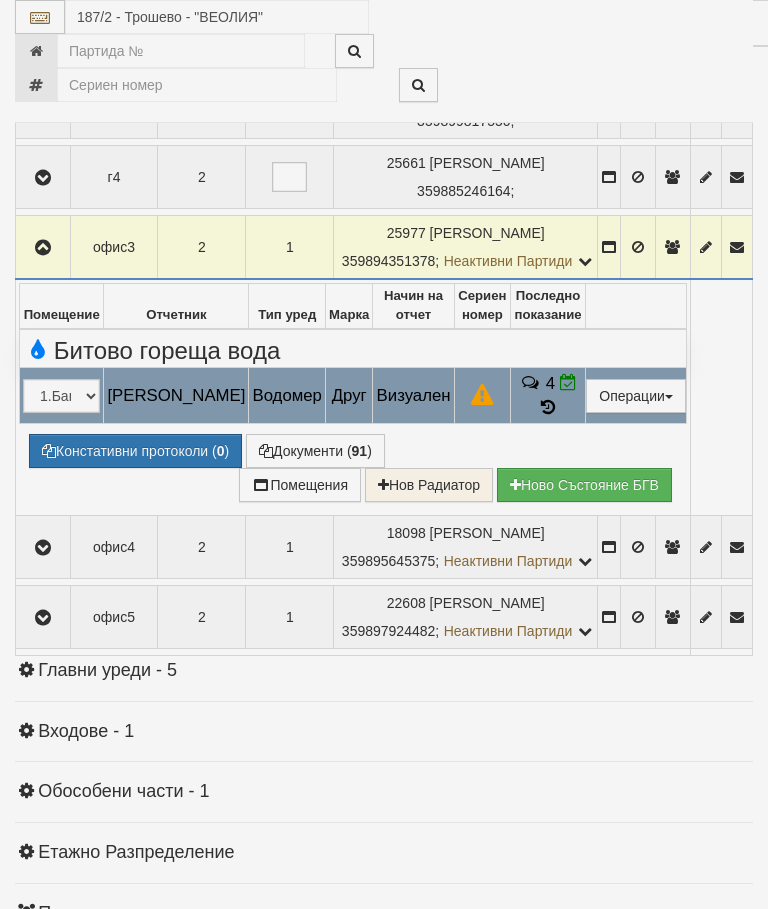 select on "10" 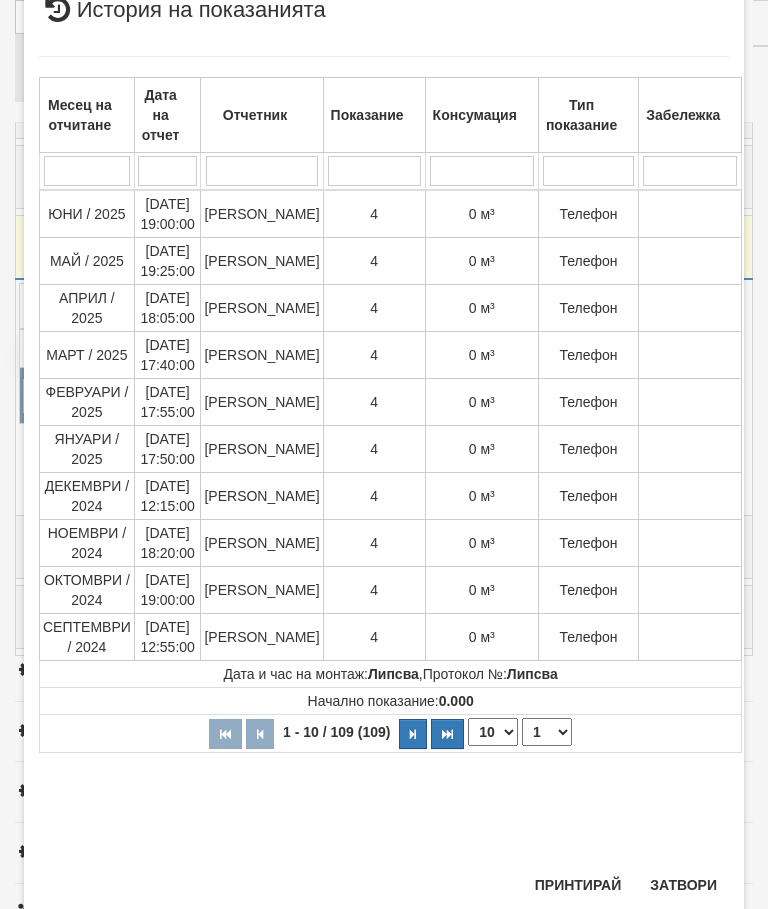 scroll, scrollTop: 1114, scrollLeft: 0, axis: vertical 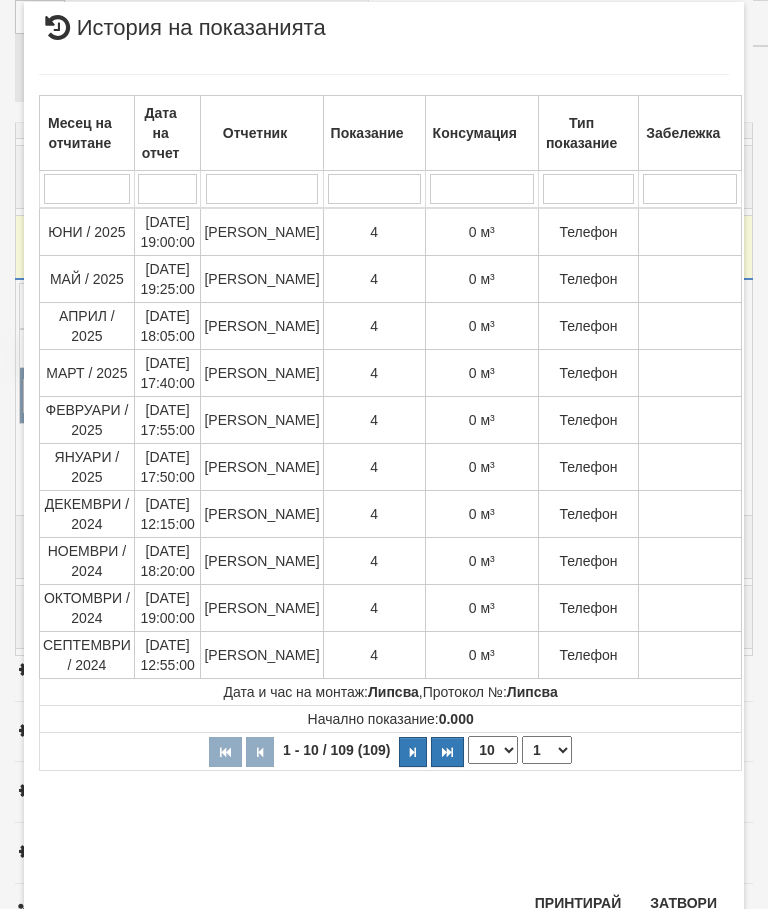 click on "Затвори" at bounding box center [683, 903] 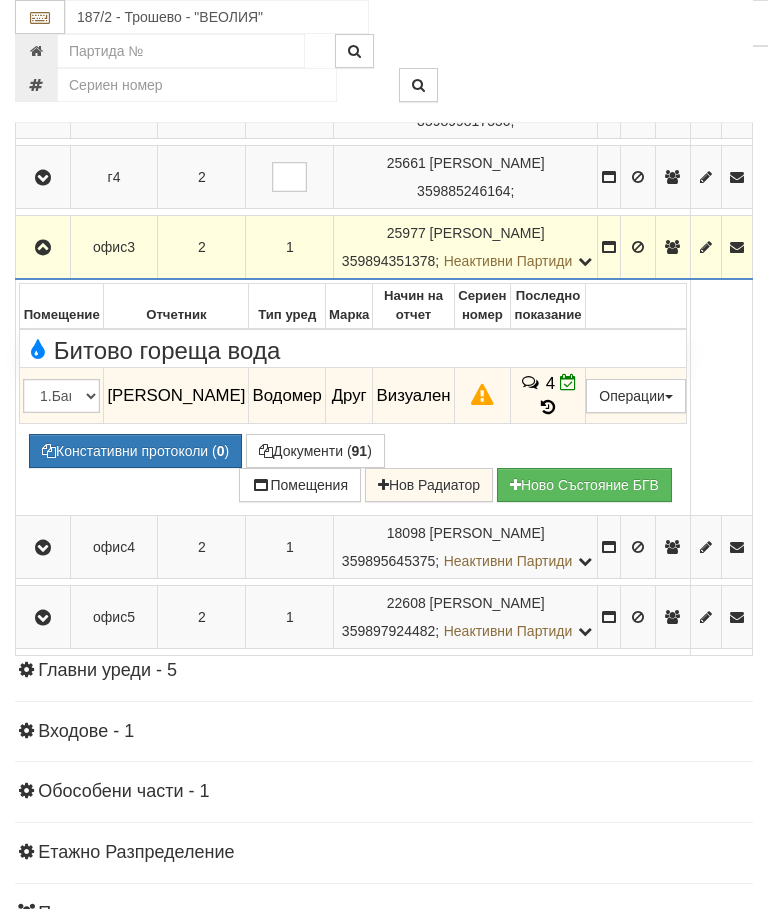 click at bounding box center [43, 248] 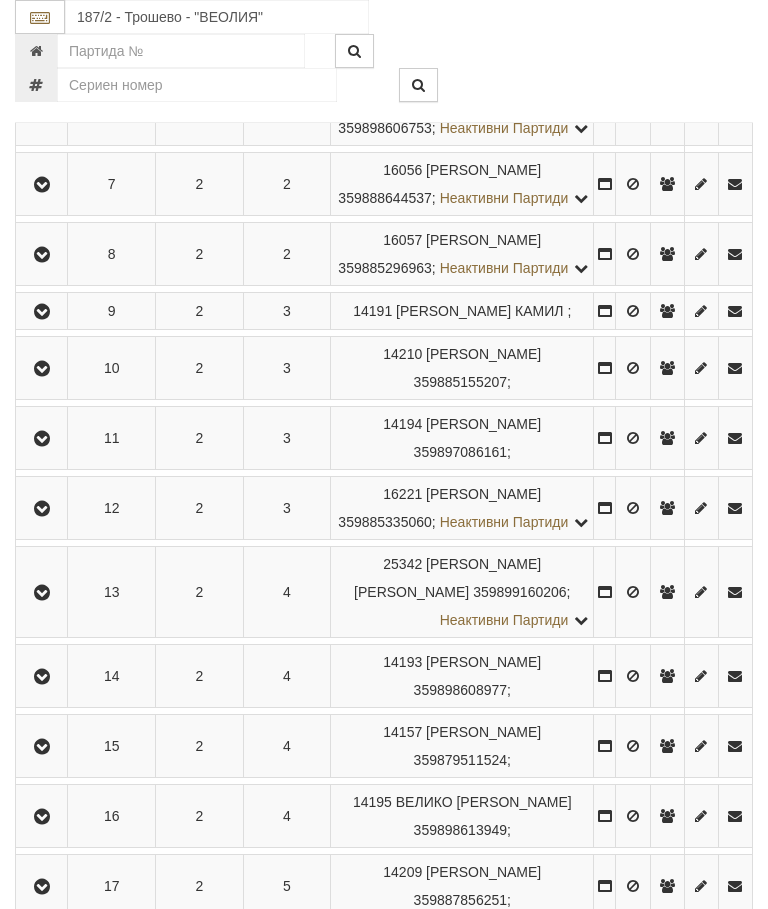 scroll, scrollTop: 959, scrollLeft: 0, axis: vertical 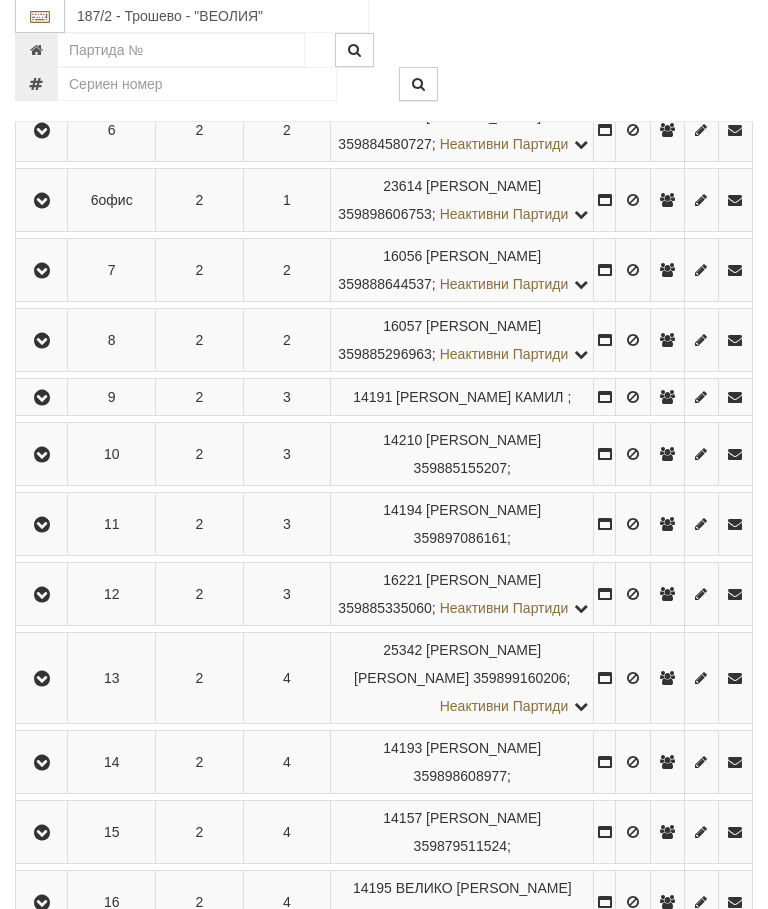 click at bounding box center (42, 202) 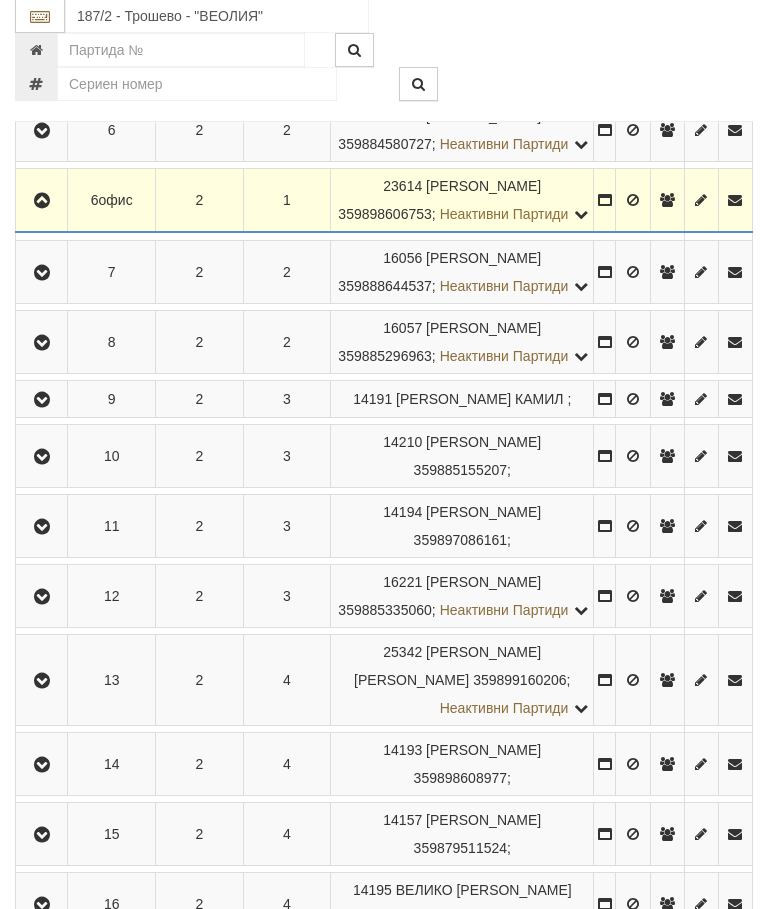 scroll, scrollTop: 960, scrollLeft: 0, axis: vertical 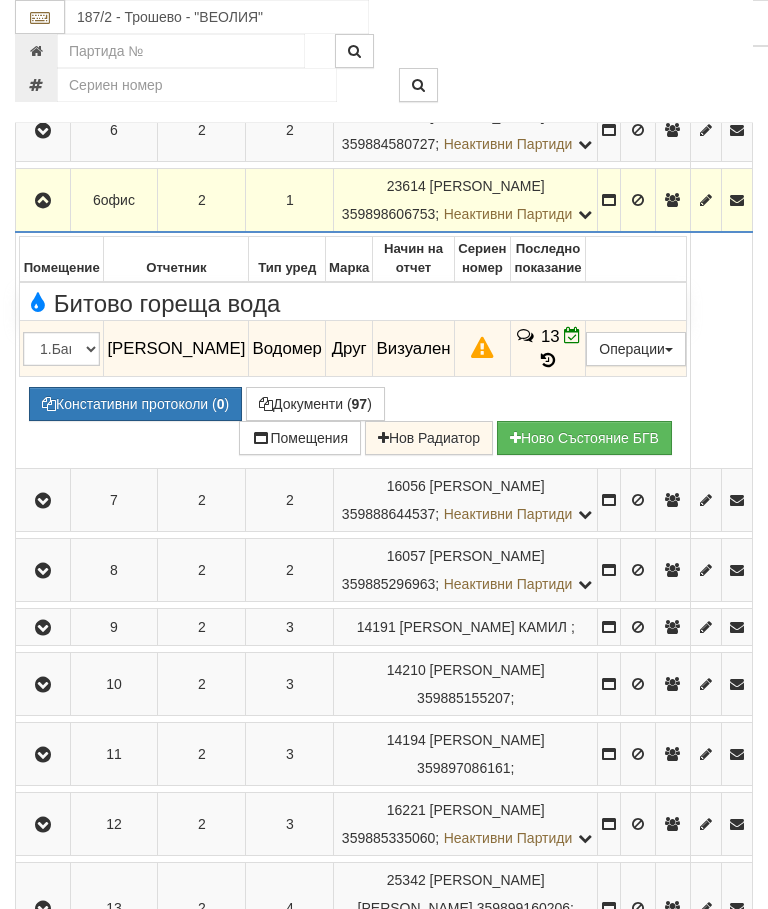 click at bounding box center (43, 201) 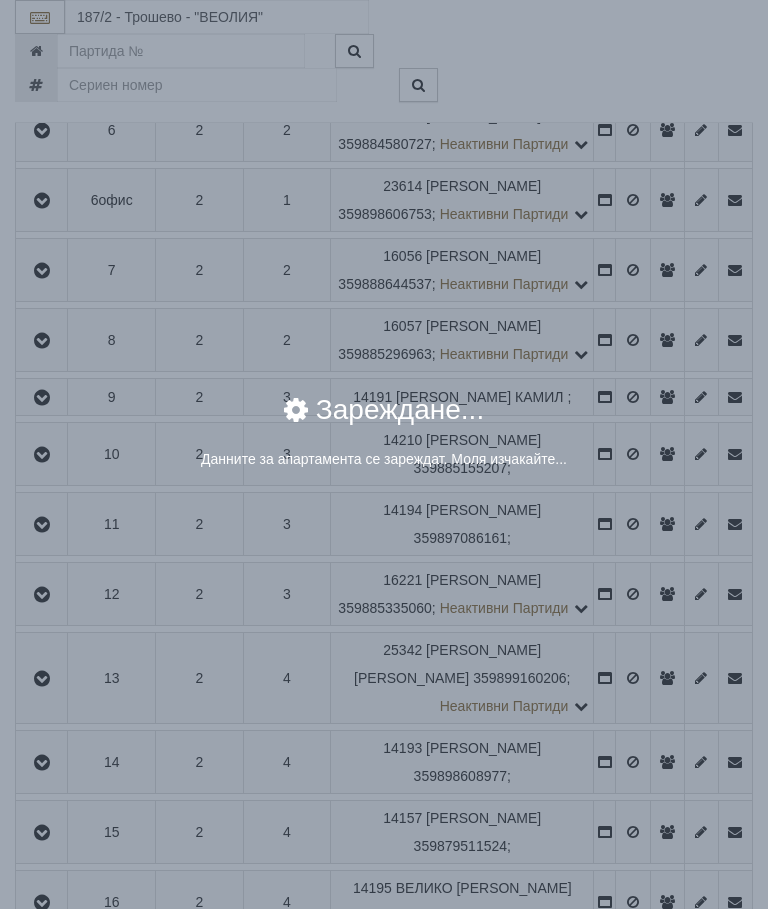 click on "× Зареждане... Данните за апартамента се зареждат. Моля изчакайте..." at bounding box center (384, 251) 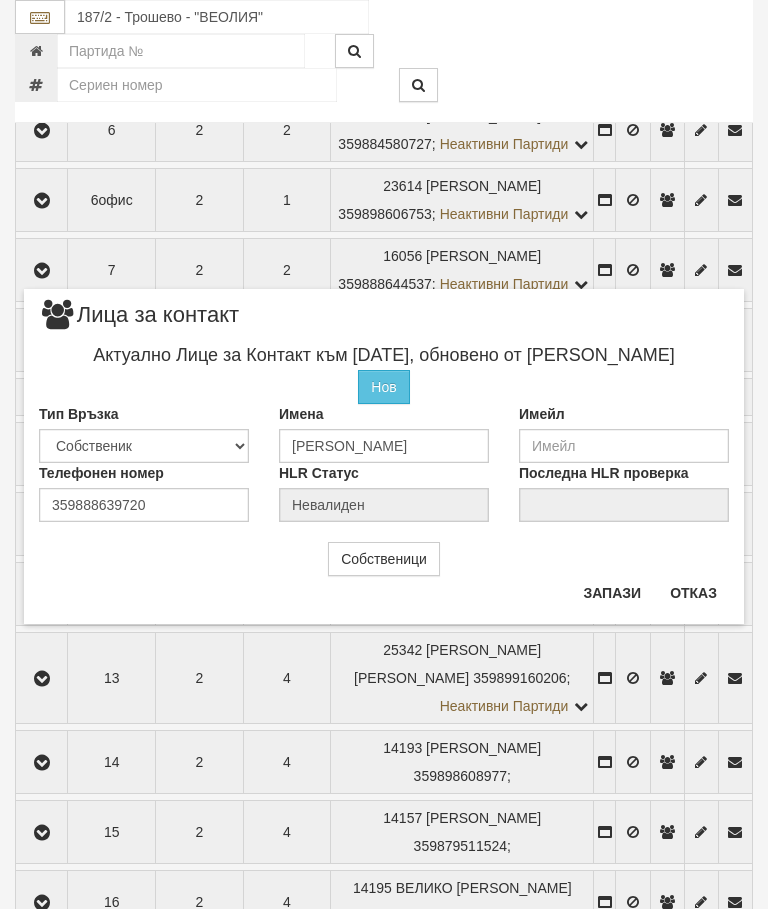 click on "Отказ" at bounding box center (693, 593) 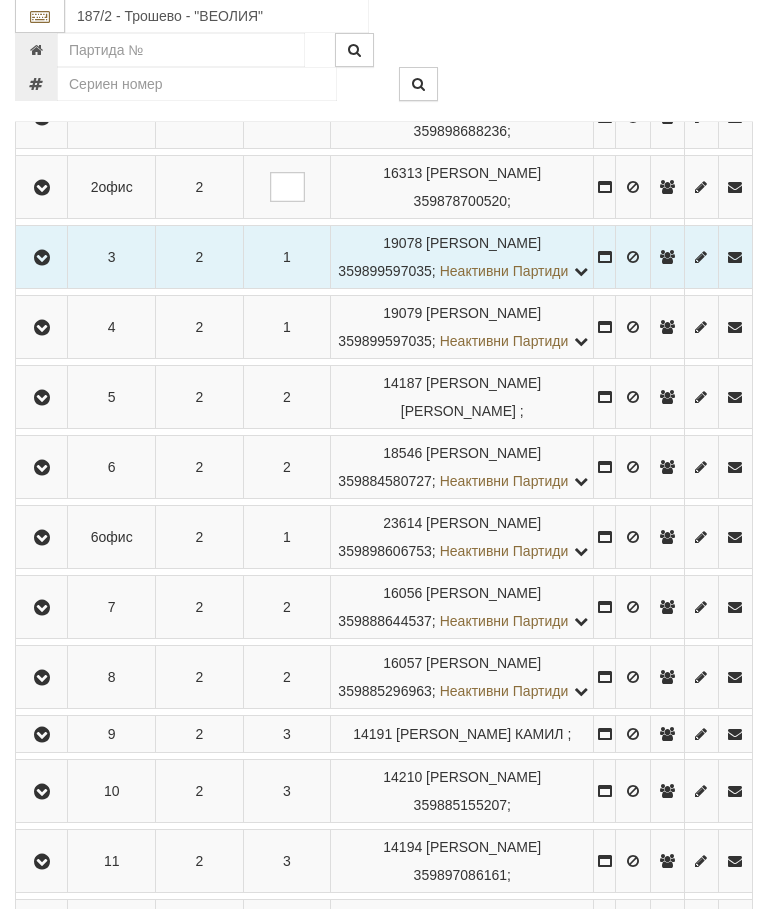 scroll, scrollTop: 623, scrollLeft: 0, axis: vertical 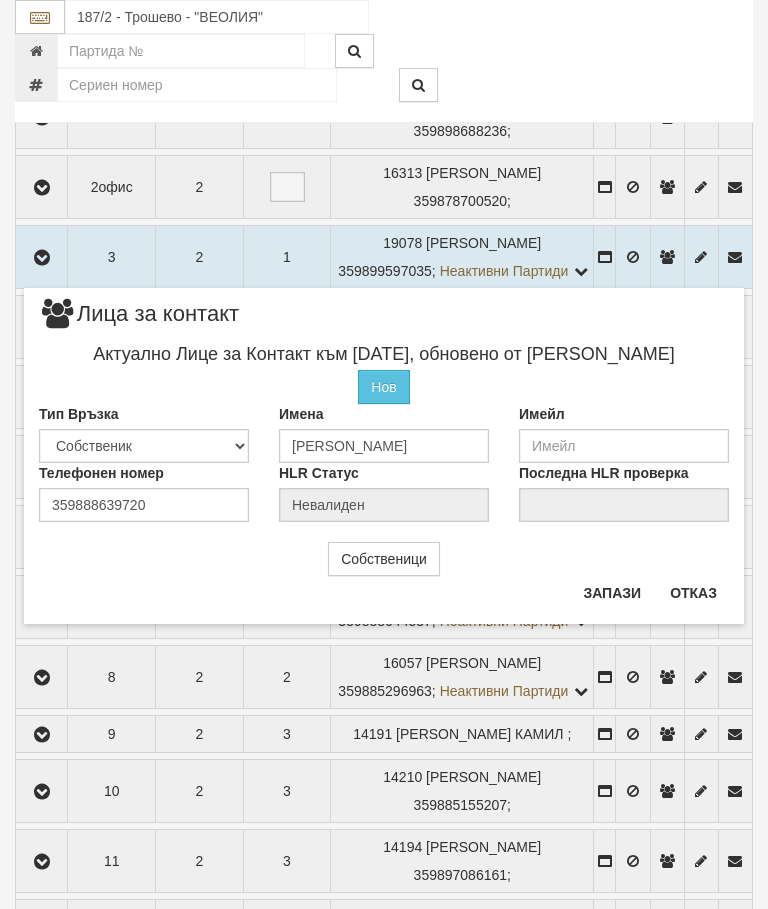 click on "Отказ" at bounding box center (693, 593) 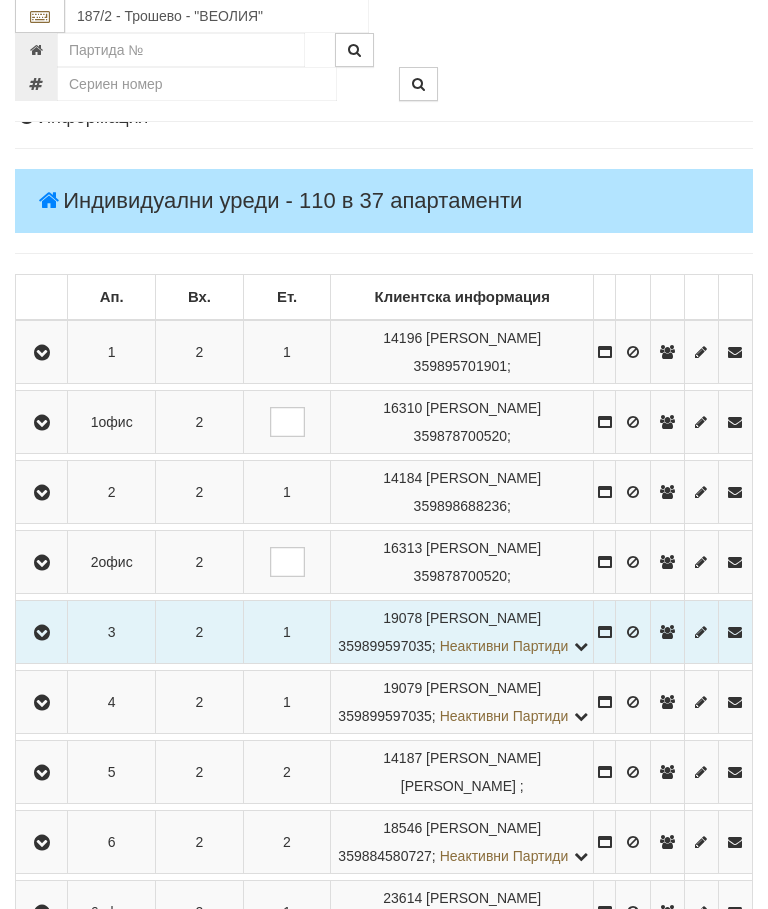 scroll, scrollTop: 221, scrollLeft: 0, axis: vertical 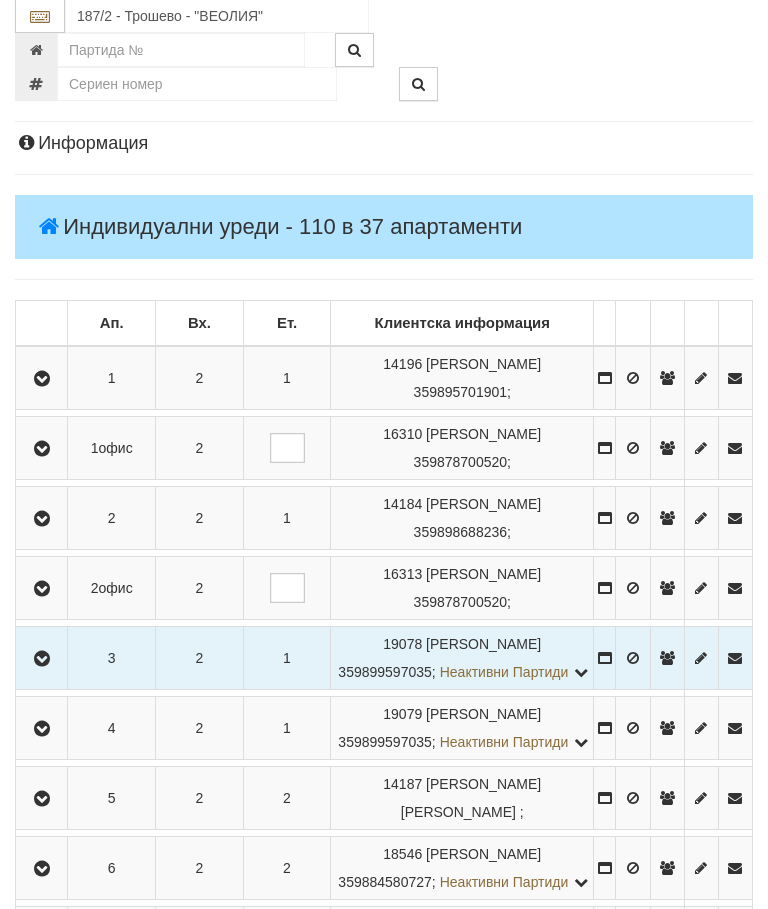 click at bounding box center (41, 449) 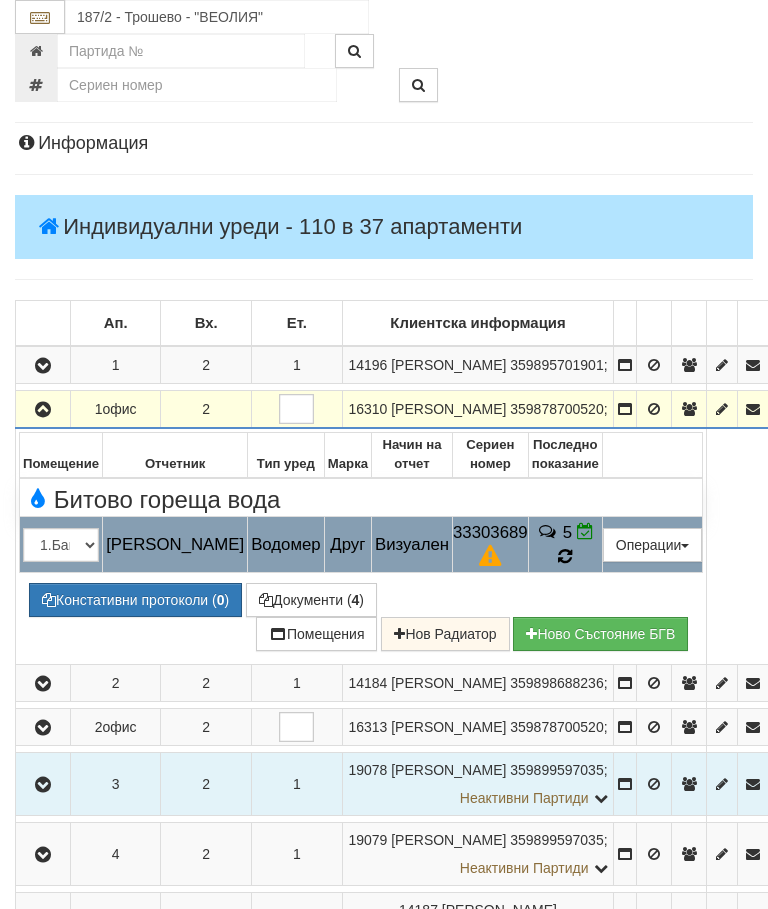 click at bounding box center [565, 557] 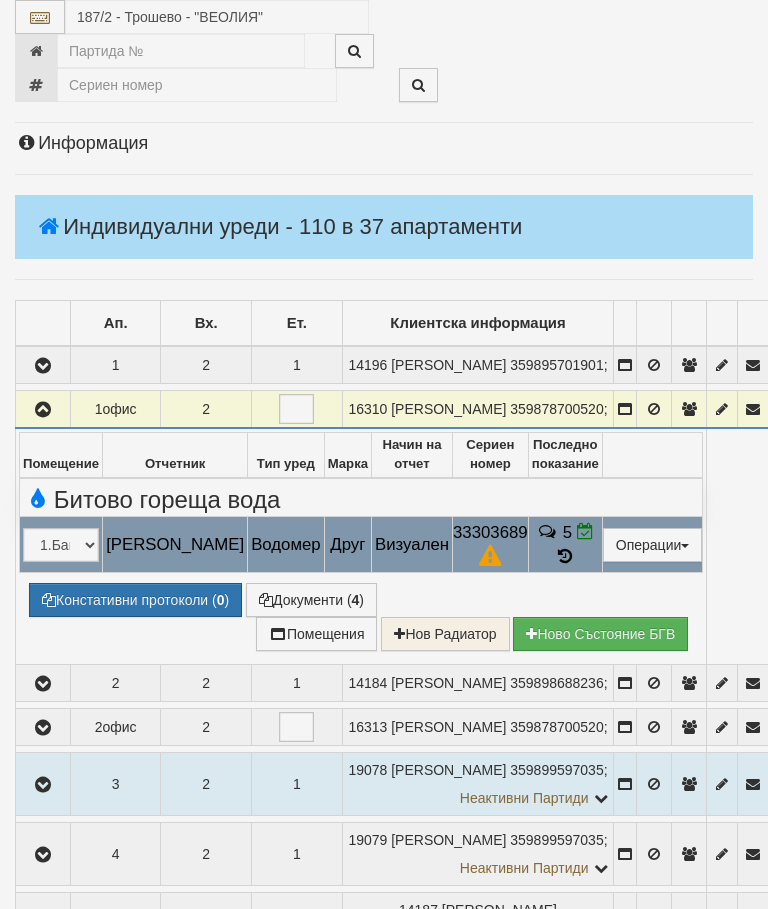 select on "10" 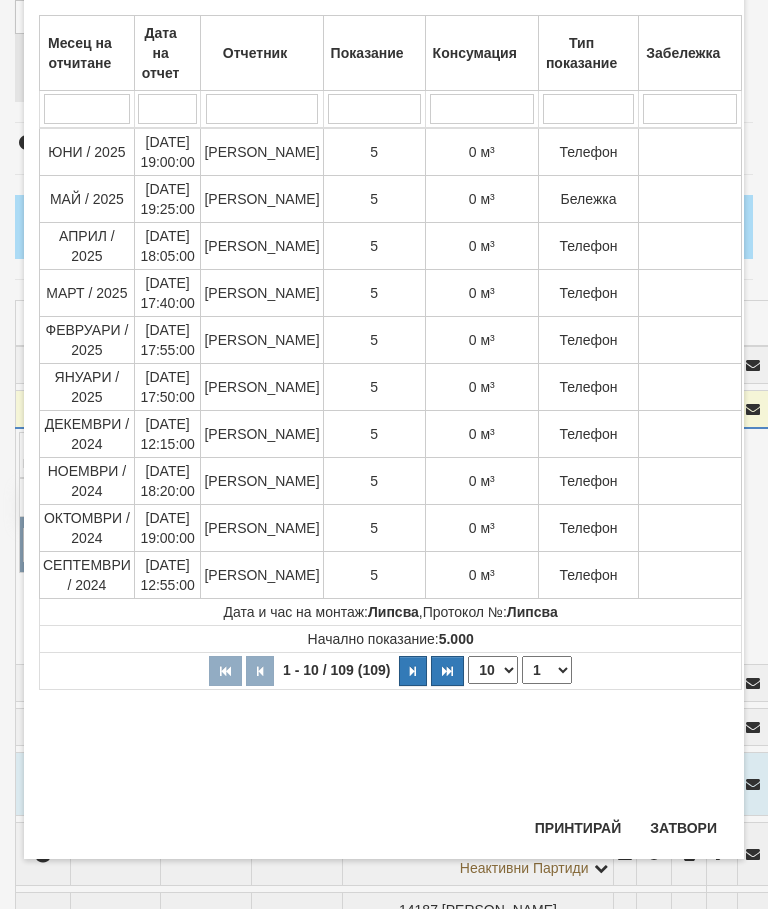 scroll, scrollTop: 1098, scrollLeft: 0, axis: vertical 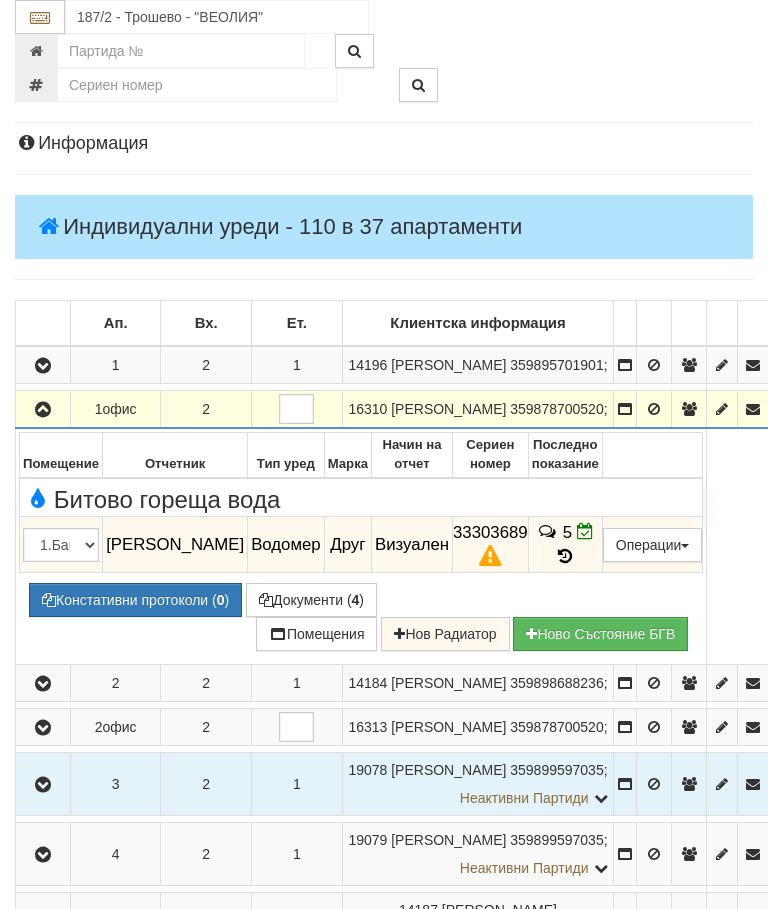 click at bounding box center [43, 410] 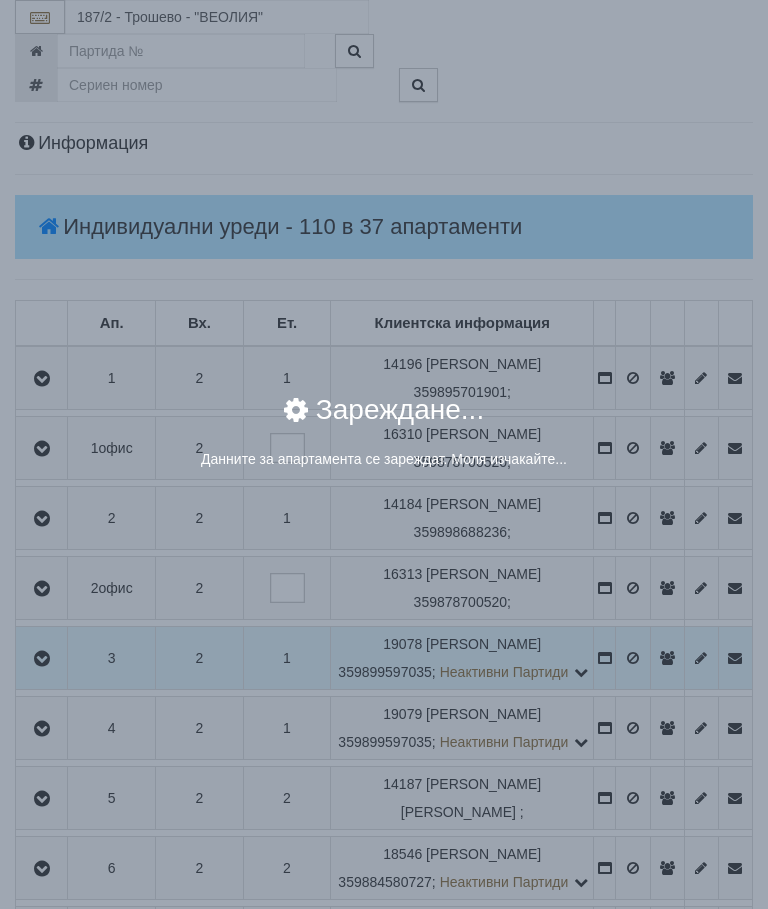 click on "Зареждане..." at bounding box center [384, 422] 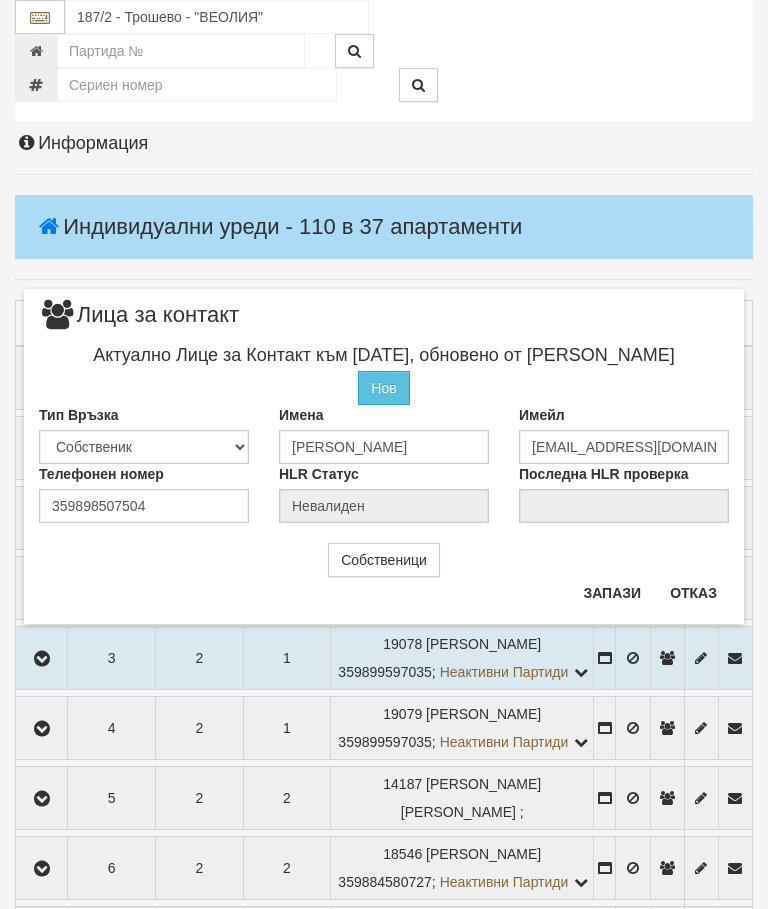 click on "Отказ" at bounding box center [693, 593] 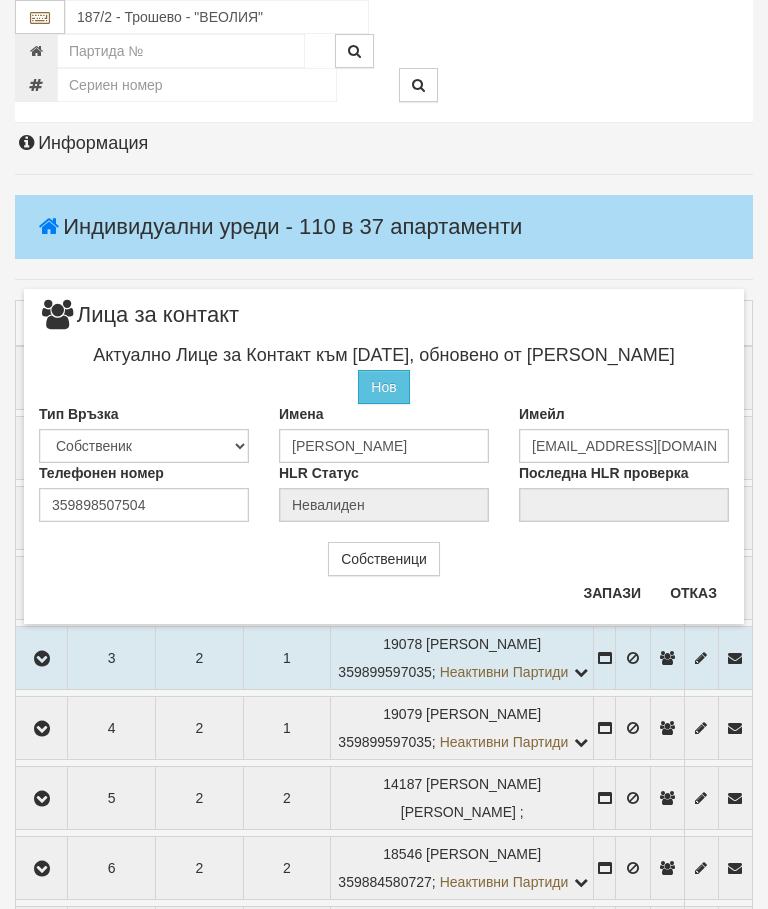 click on "Отказ" at bounding box center [693, 593] 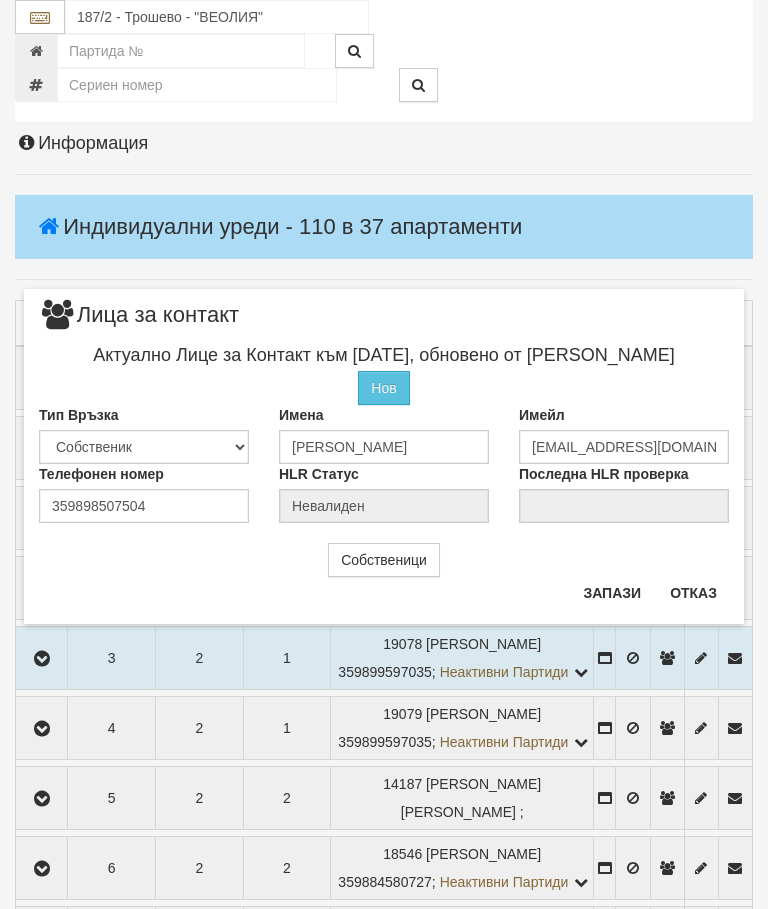 click on "Отказ" at bounding box center (693, 593) 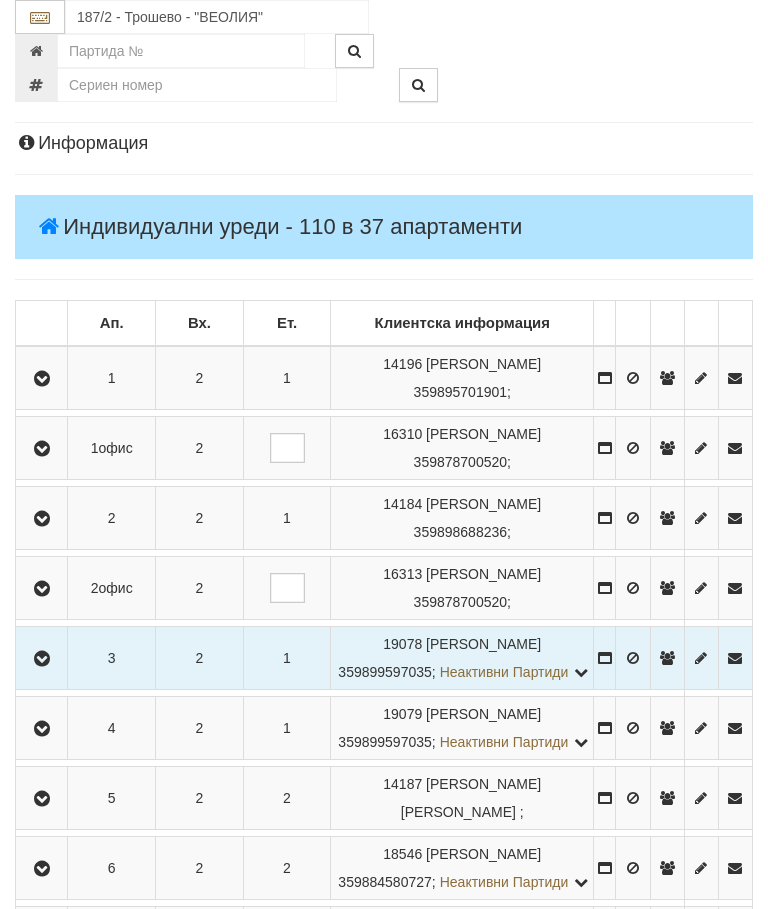 click at bounding box center [42, 589] 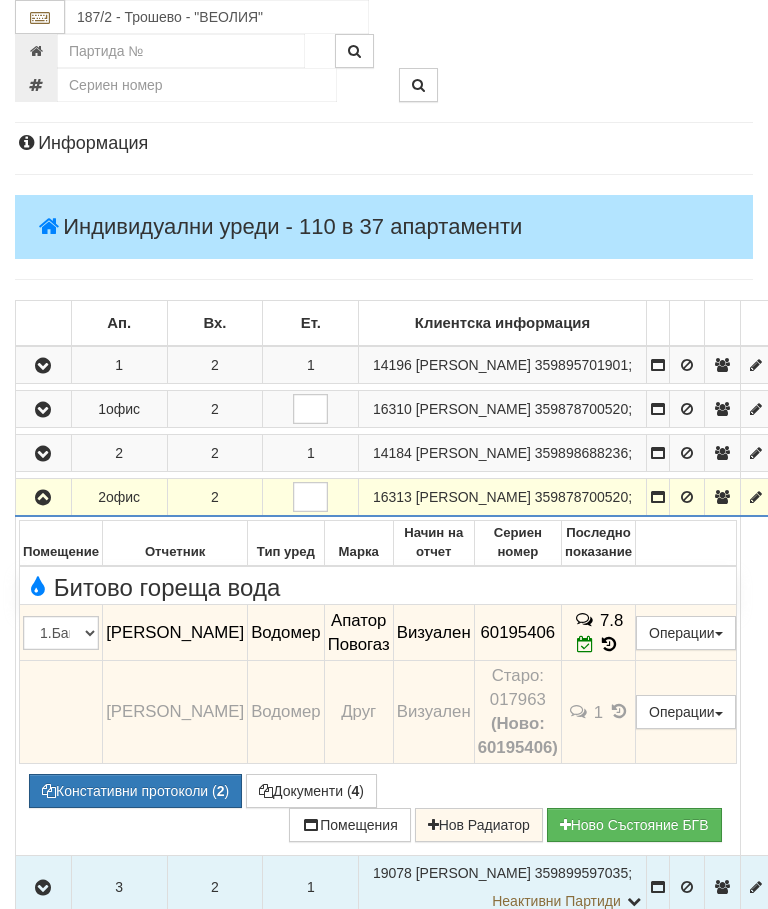 click at bounding box center [43, 498] 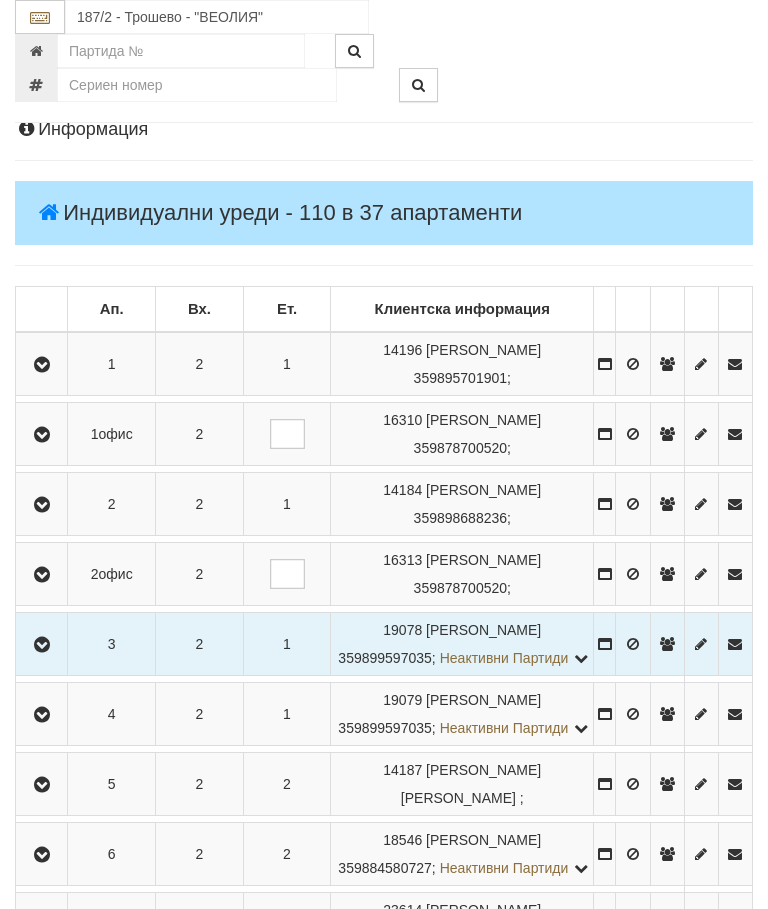 scroll, scrollTop: 241, scrollLeft: 0, axis: vertical 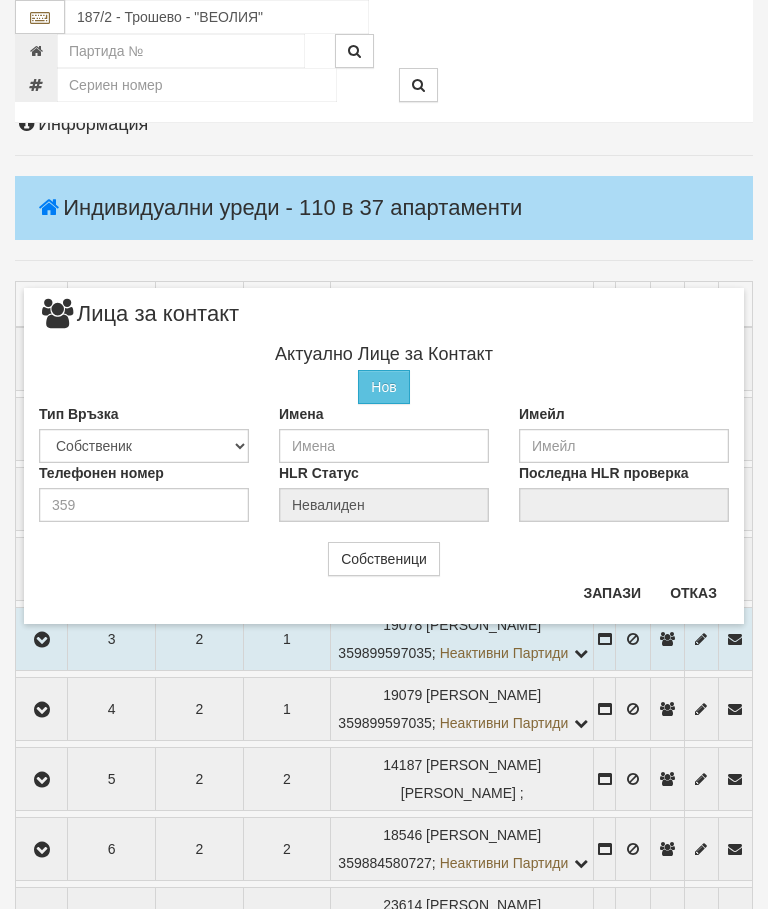 click on "Отказ" at bounding box center (693, 593) 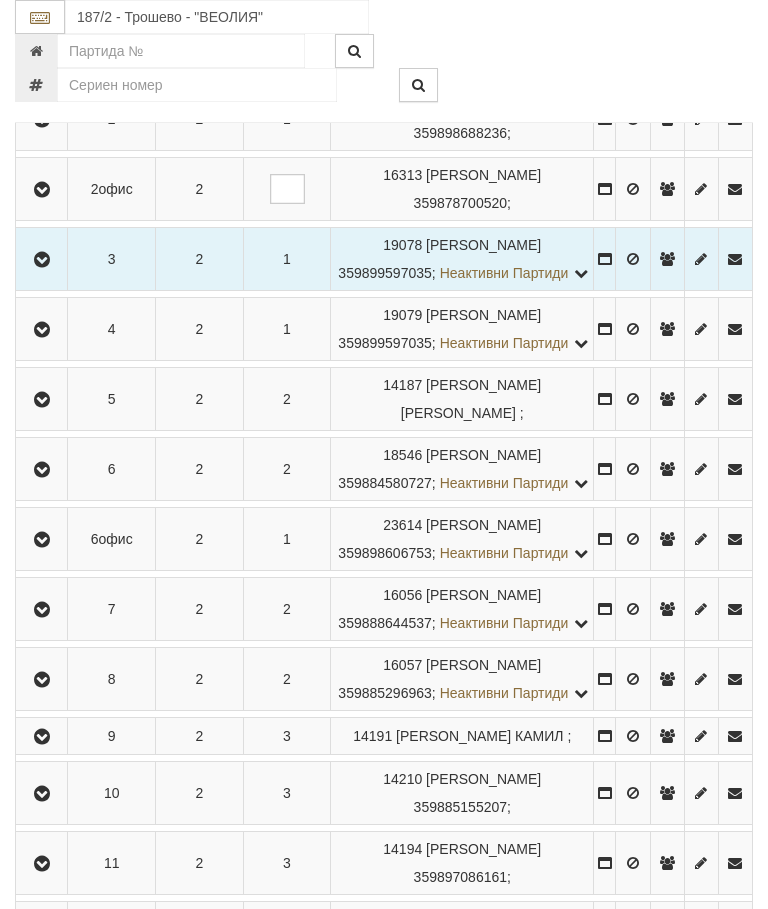 scroll, scrollTop: 722, scrollLeft: 0, axis: vertical 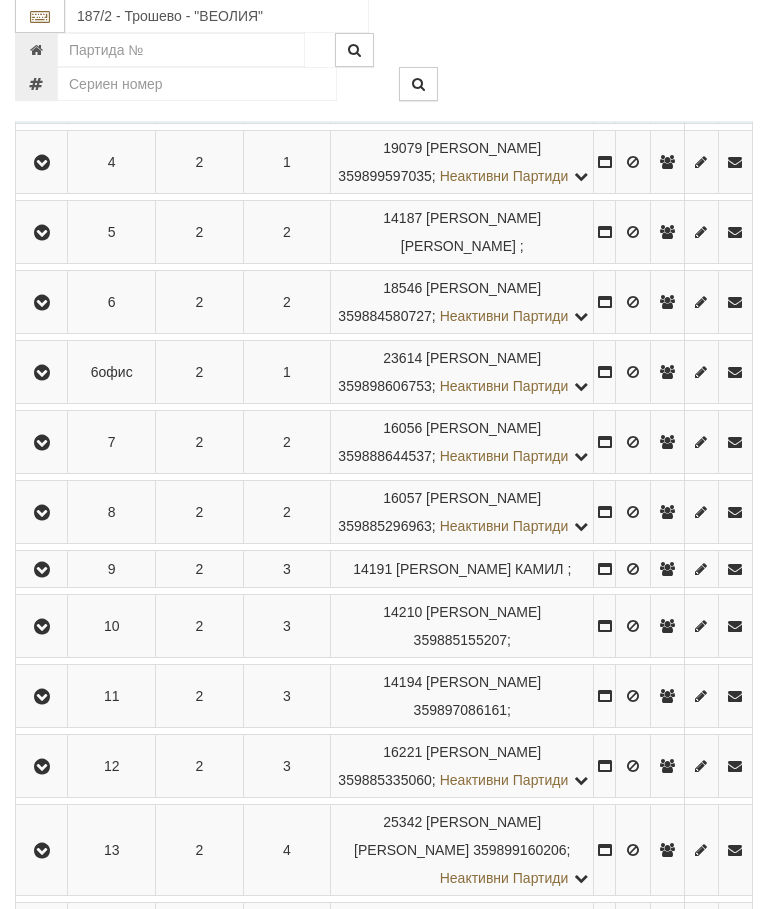 click at bounding box center (42, 304) 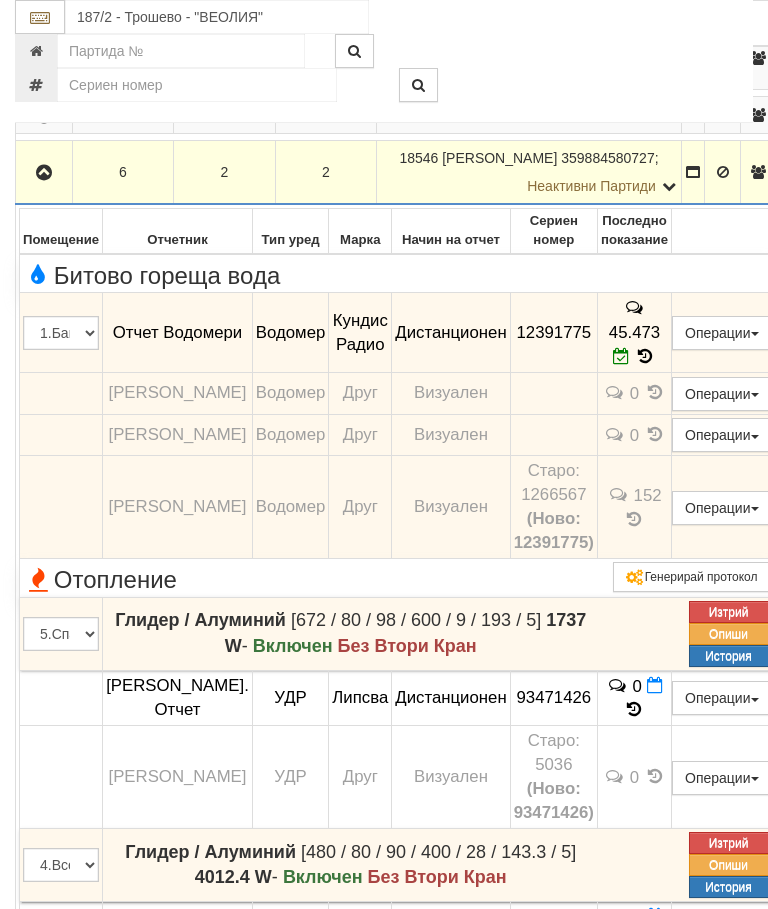 click at bounding box center (44, 172) 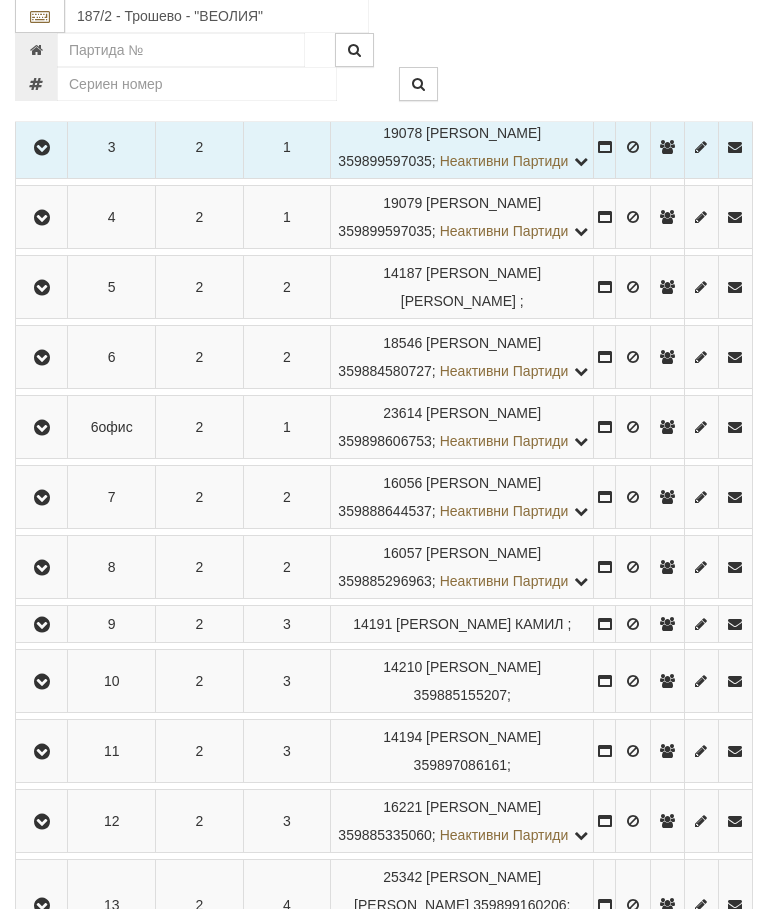 scroll, scrollTop: 735, scrollLeft: 0, axis: vertical 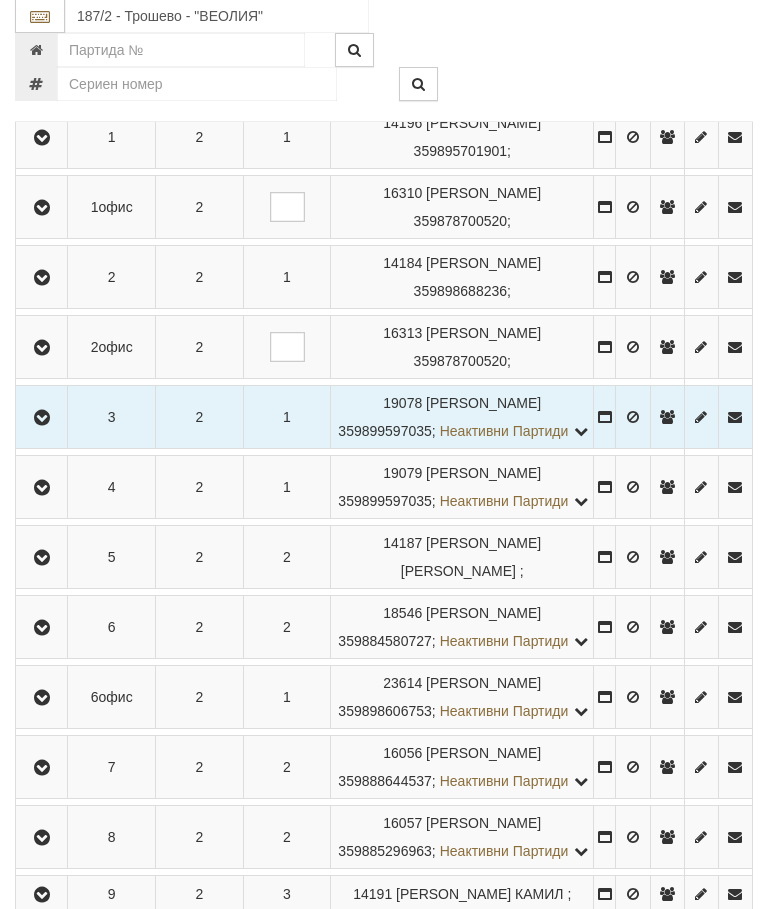 click at bounding box center [42, 419] 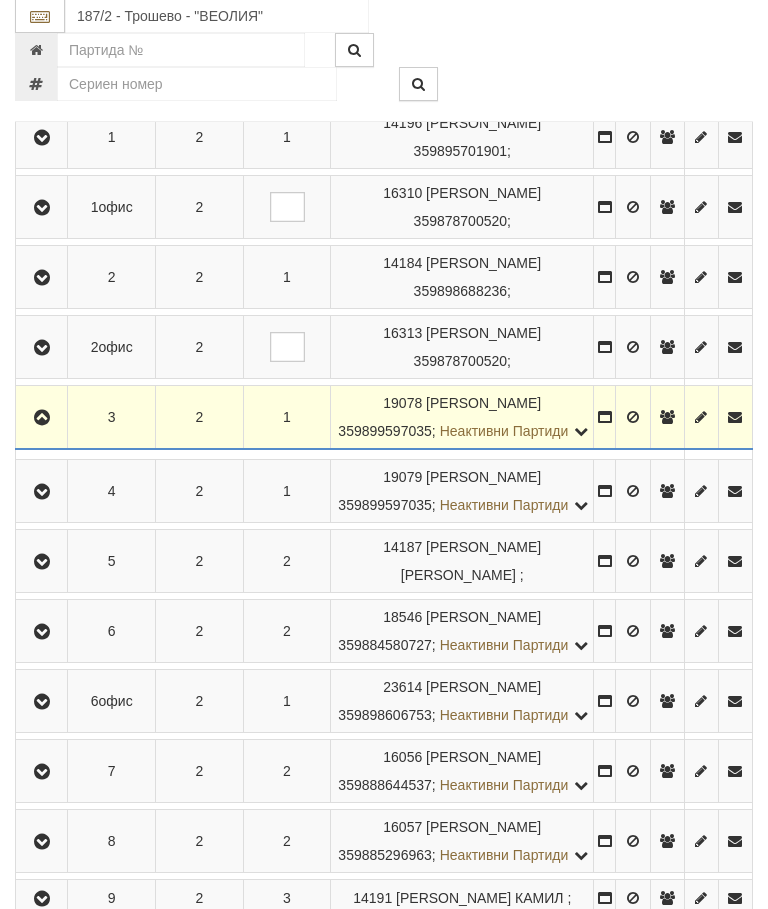 scroll, scrollTop: 463, scrollLeft: 0, axis: vertical 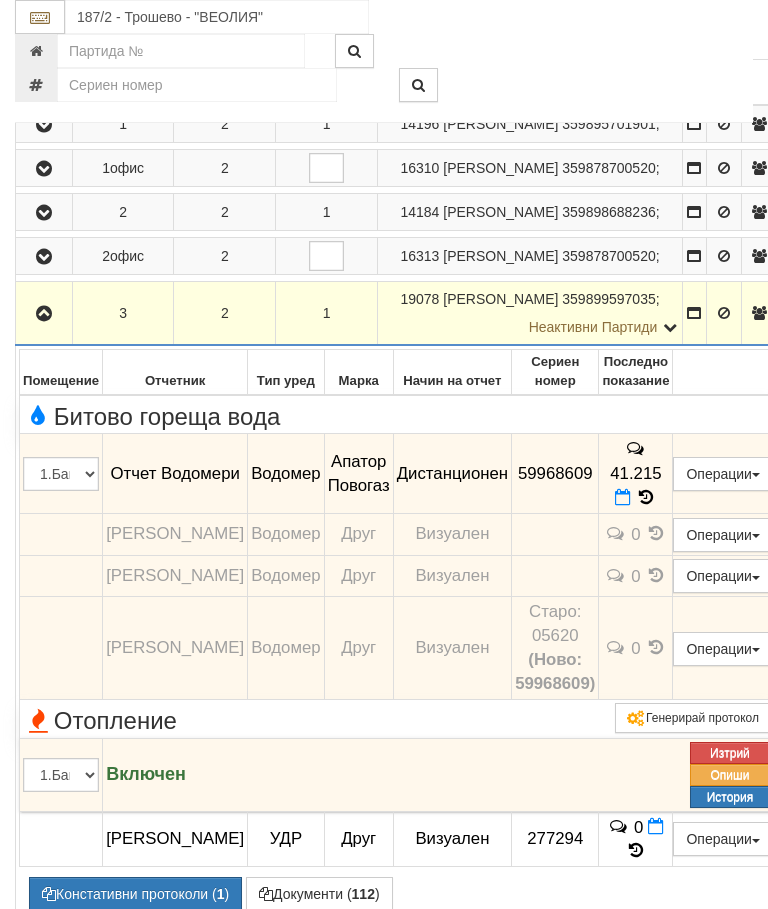 click at bounding box center (646, 497) 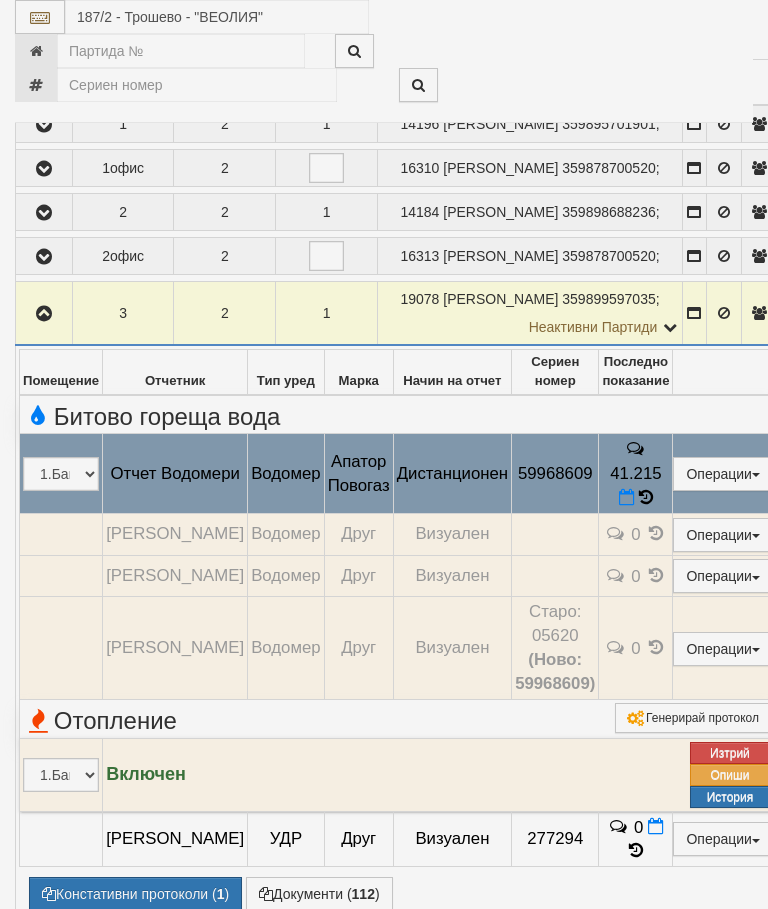 select on "10" 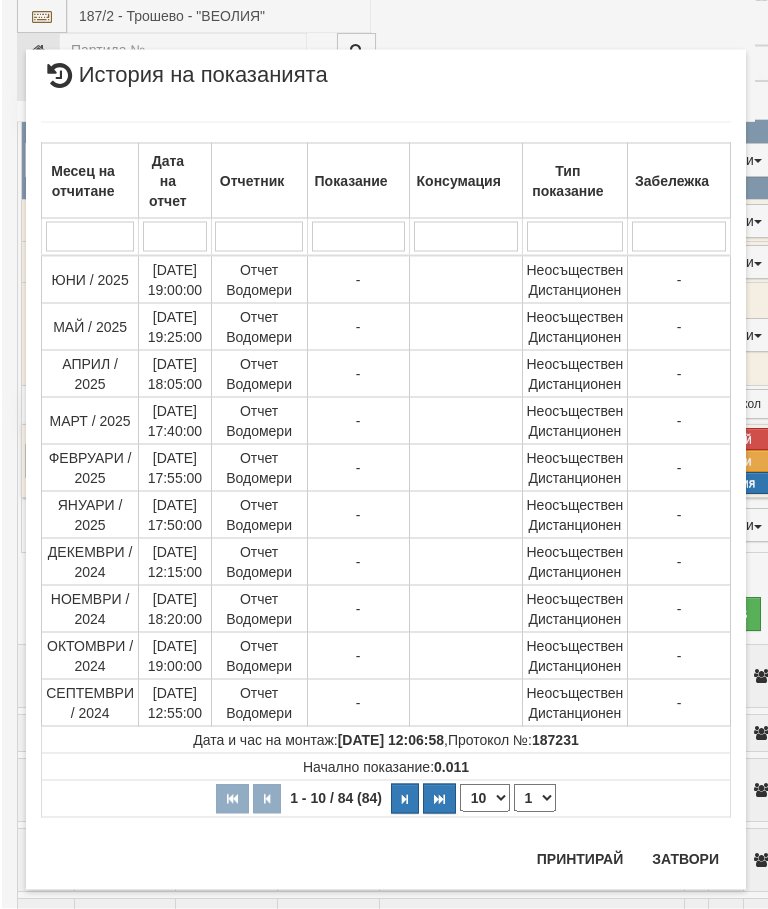 scroll, scrollTop: 849, scrollLeft: 0, axis: vertical 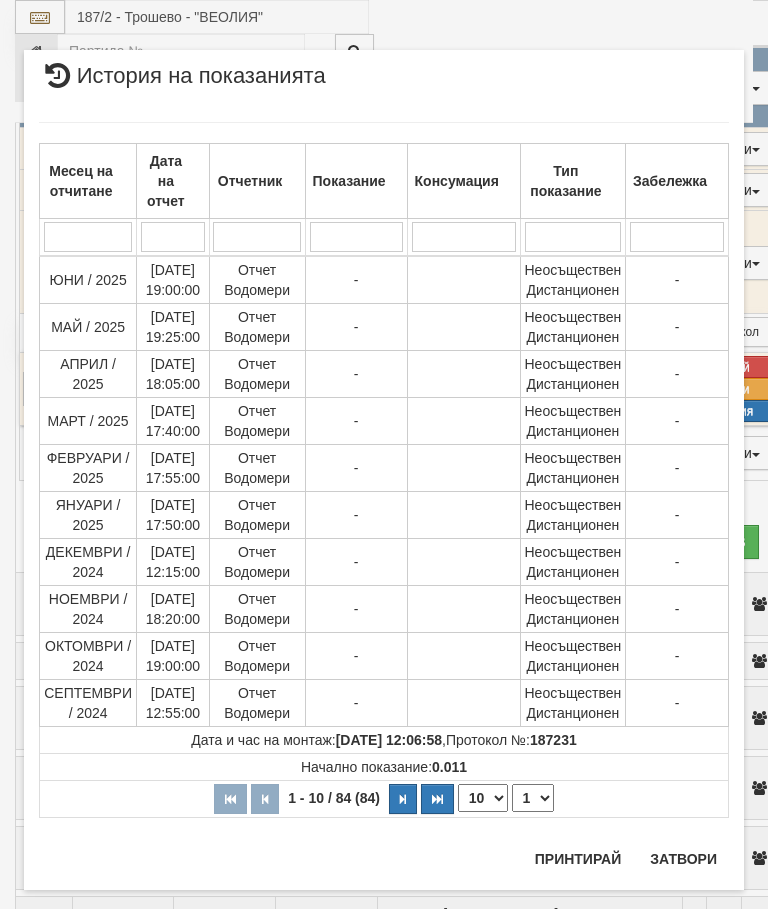 click on "1 2 3 4 5 6 7 8 9" at bounding box center (533, 798) 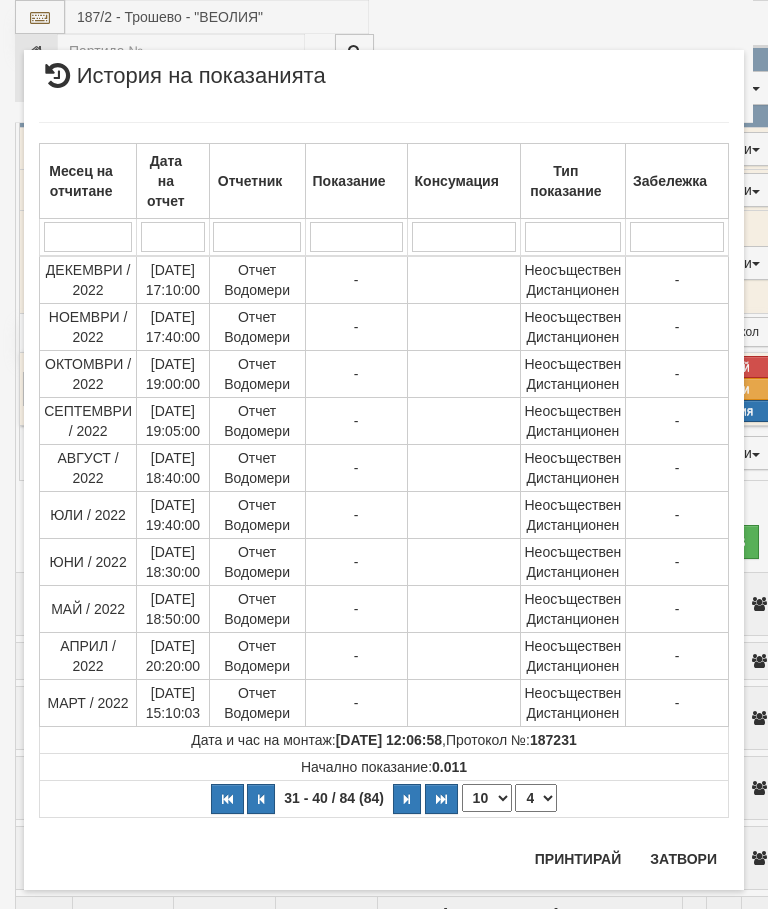 click on "1 2 3 4 5 6 7 8 9" at bounding box center (536, 798) 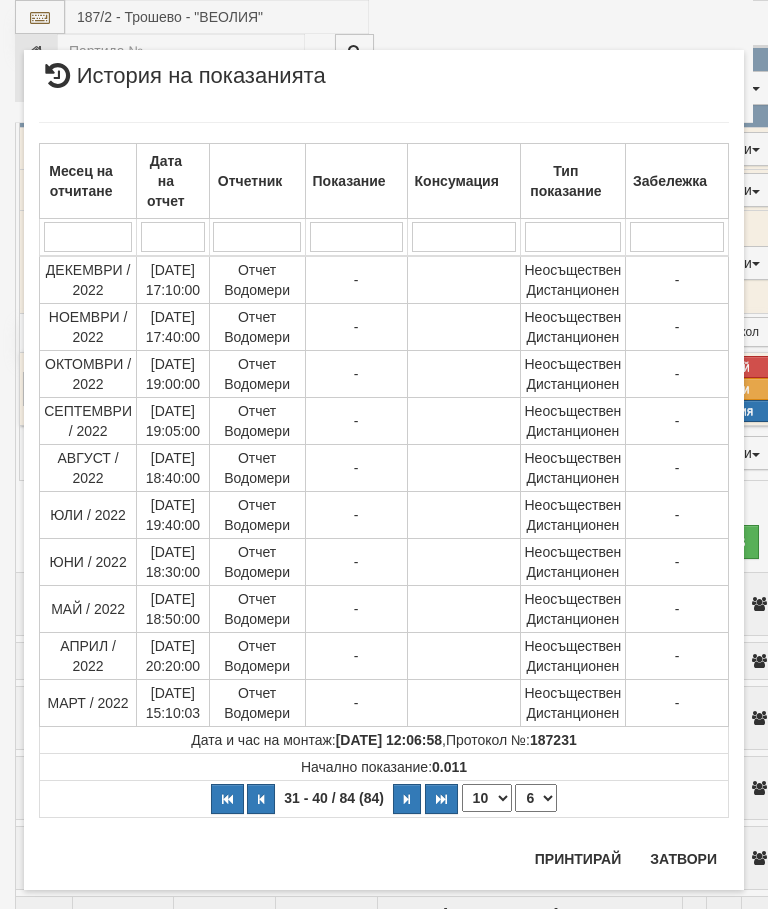 select on "6" 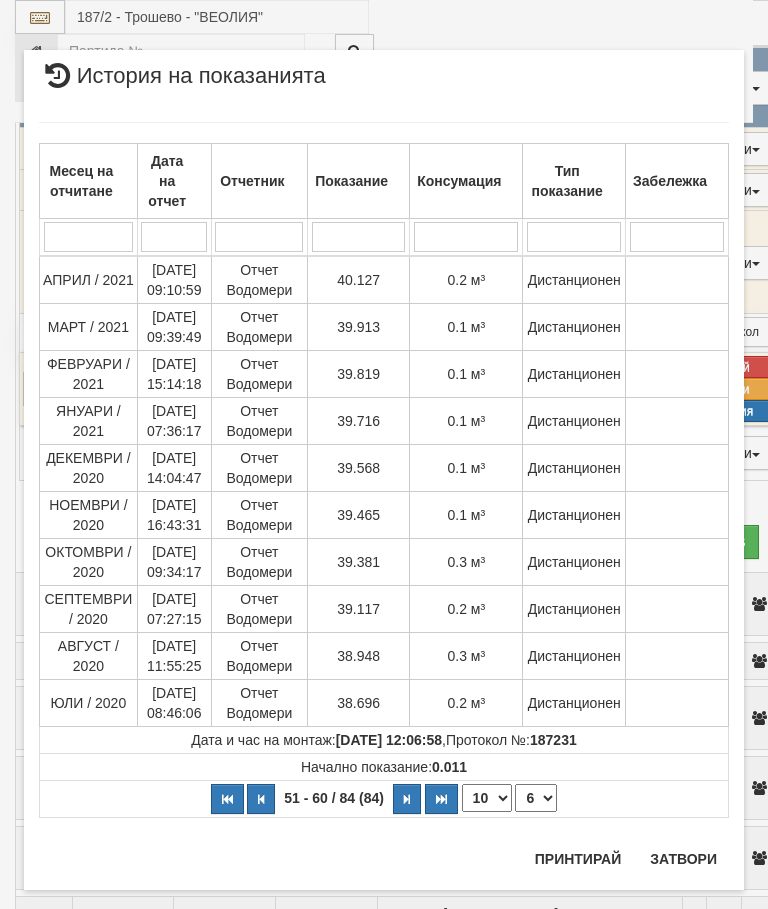 click on "Затвори" at bounding box center [683, 859] 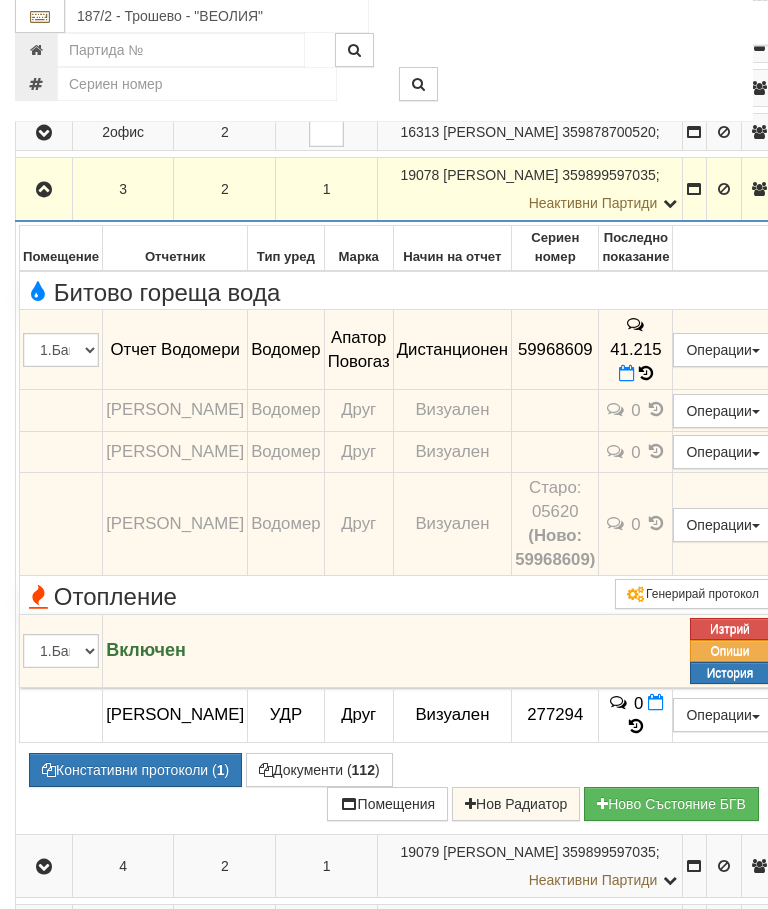 click at bounding box center (44, 191) 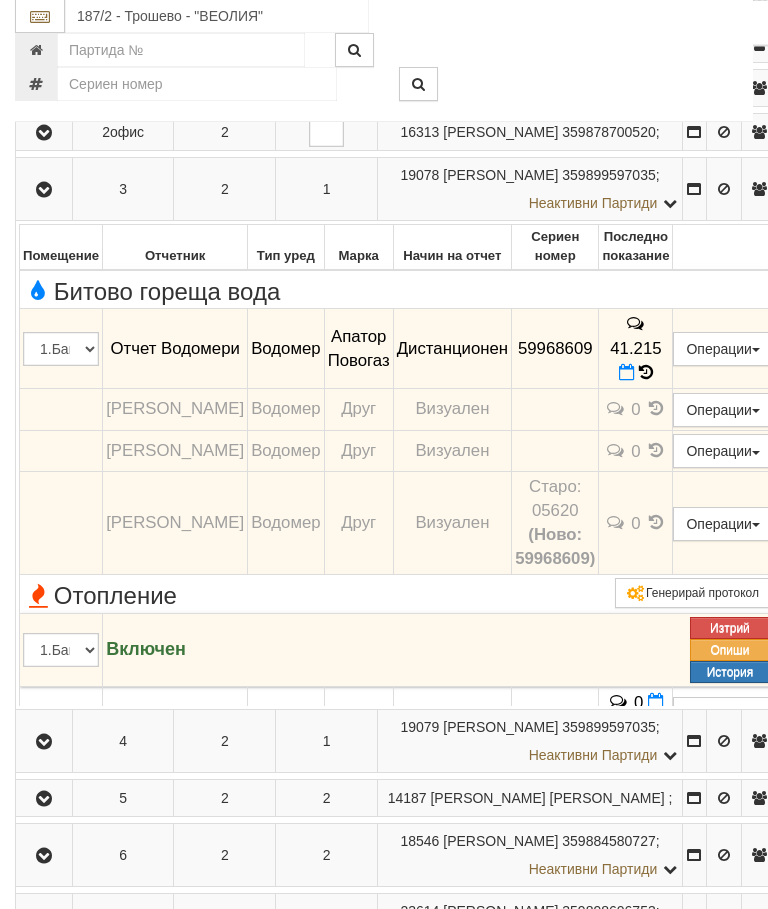 scroll, scrollTop: 587, scrollLeft: 0, axis: vertical 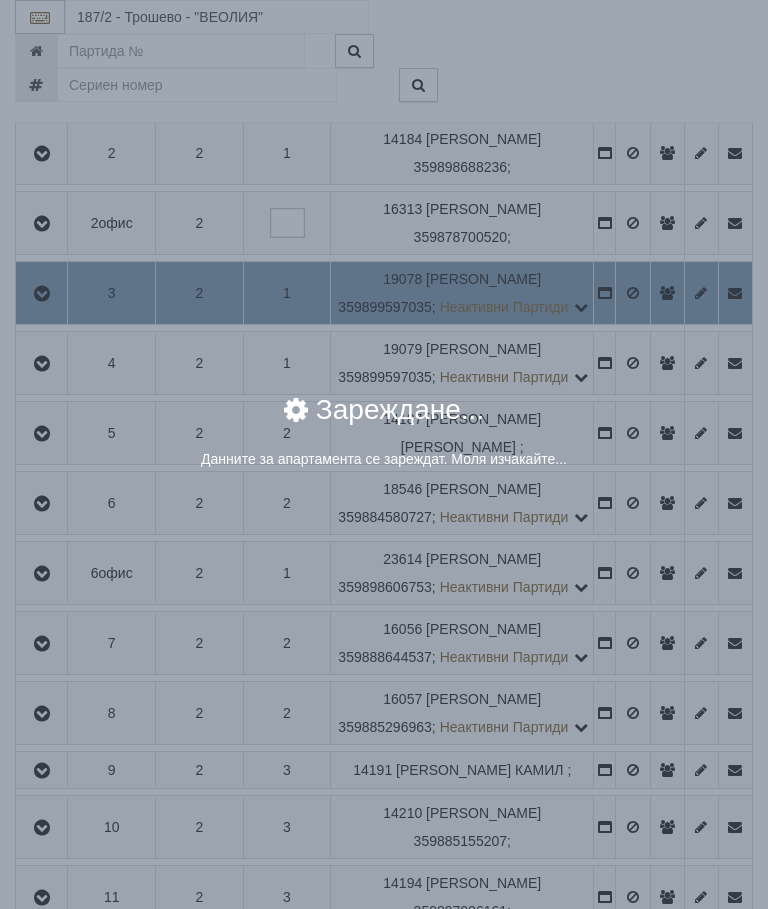click on "× Зареждане... Данните за апартамента се зареждат. Моля изчакайте..." at bounding box center [384, 251] 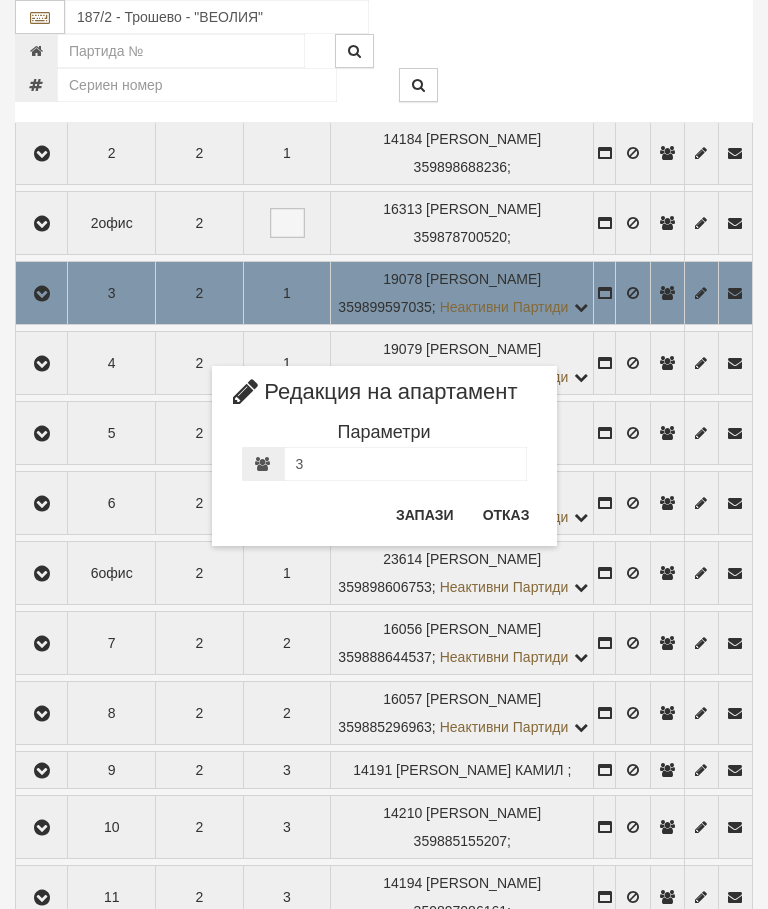 click on "Отказ" at bounding box center [506, 515] 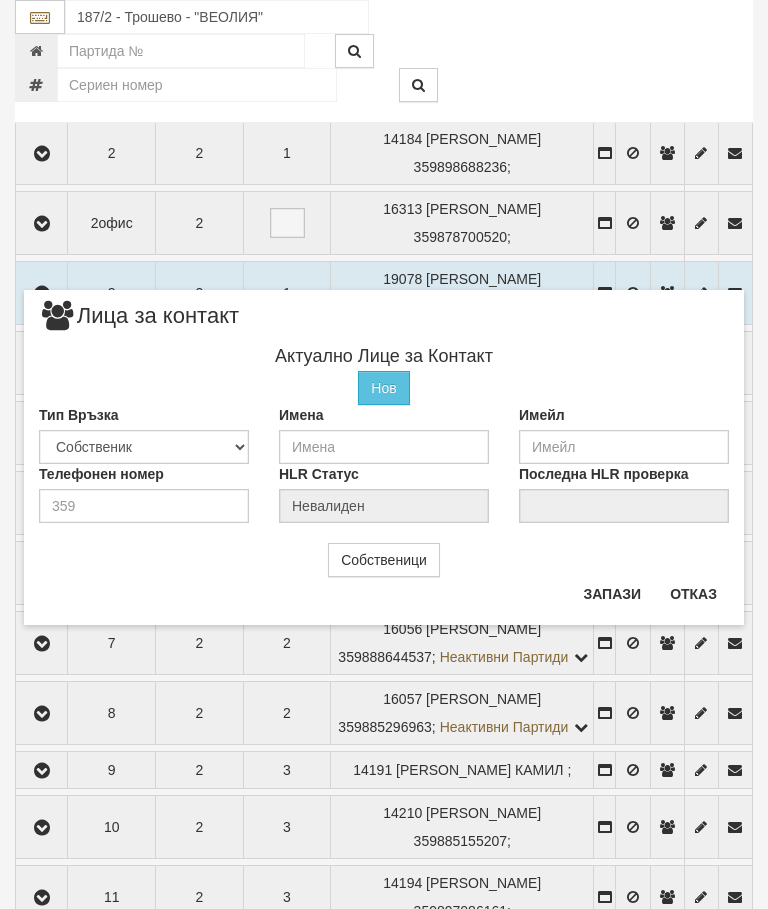 click on "Отказ" at bounding box center [693, 594] 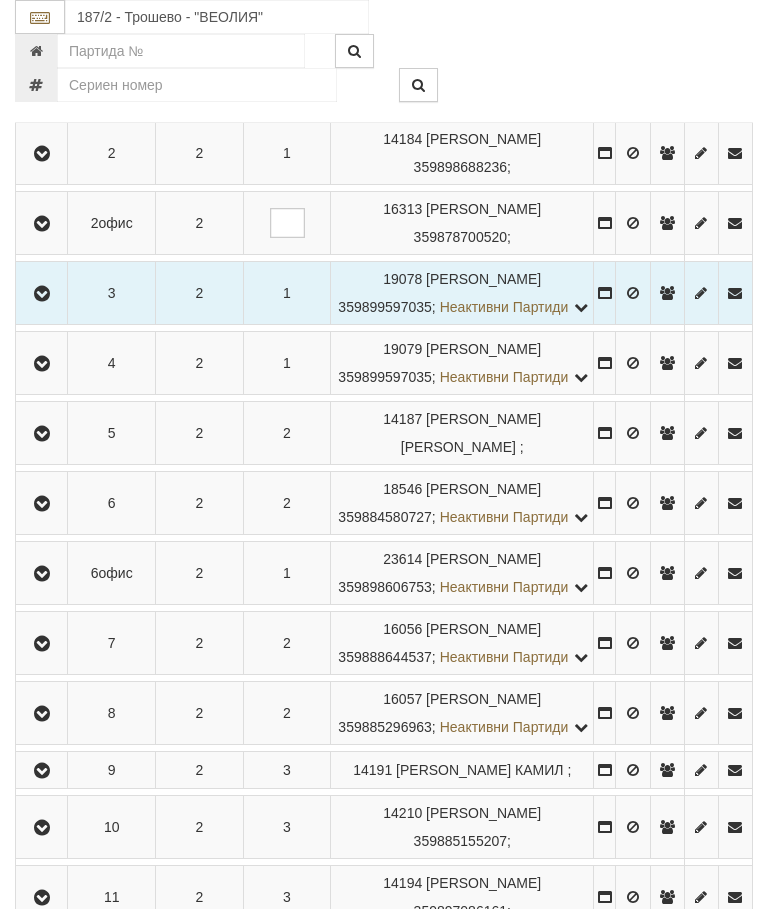 click at bounding box center [42, 154] 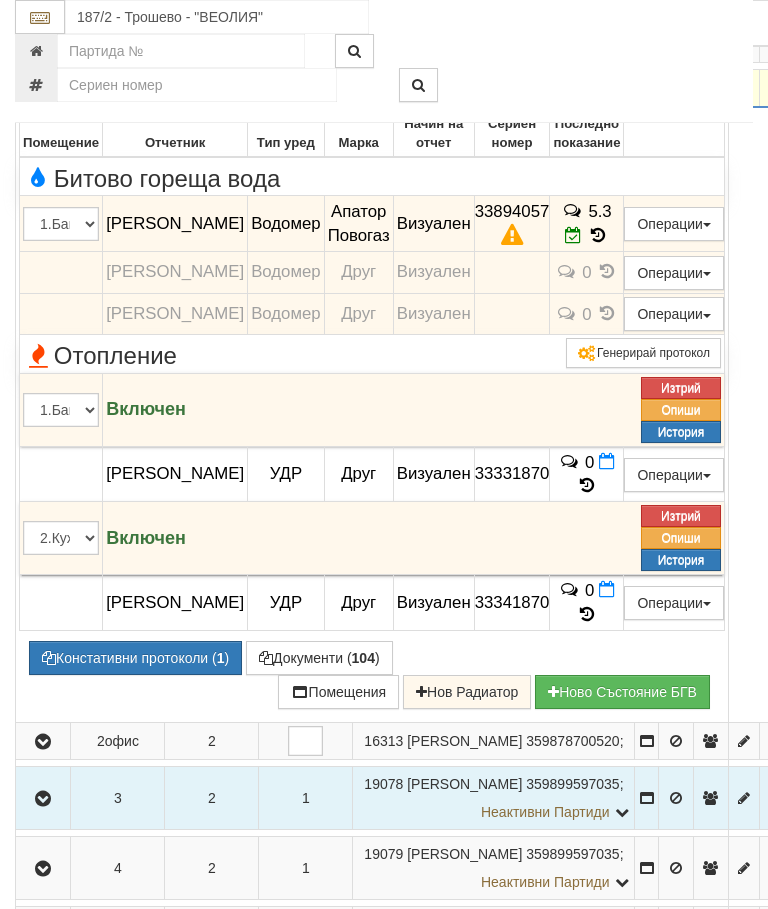 click at bounding box center (43, 89) 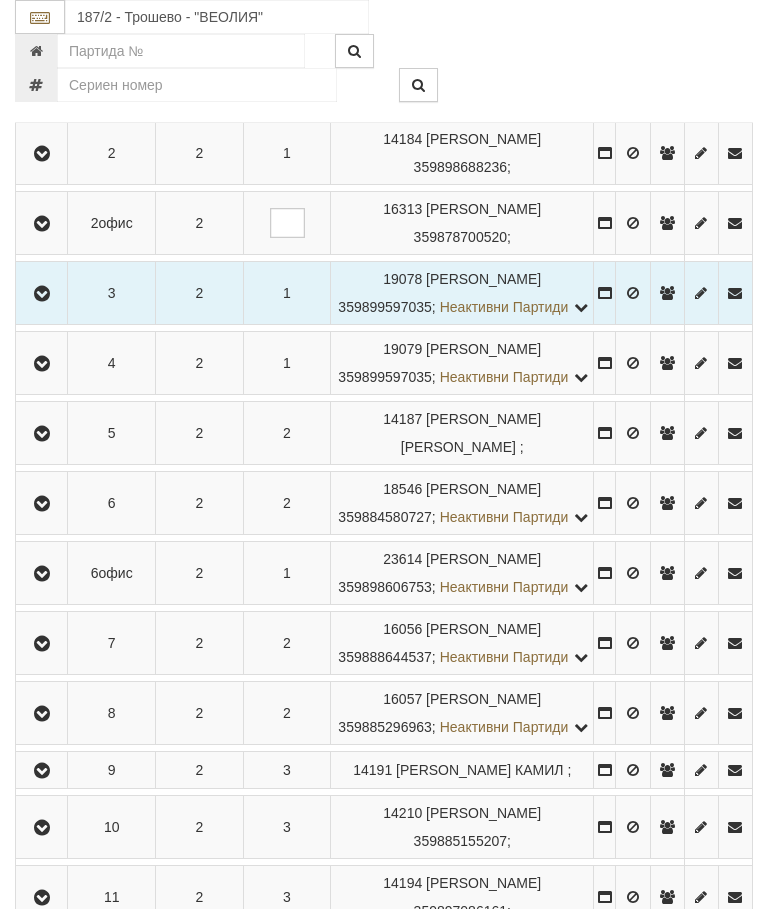 click at bounding box center [41, 363] 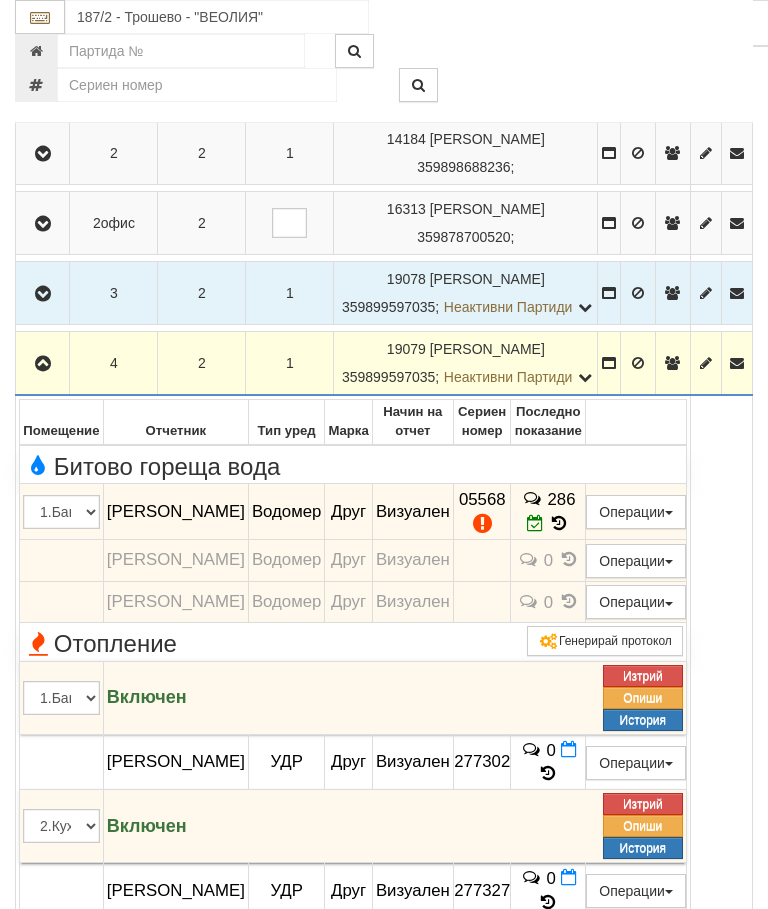 click at bounding box center (43, 364) 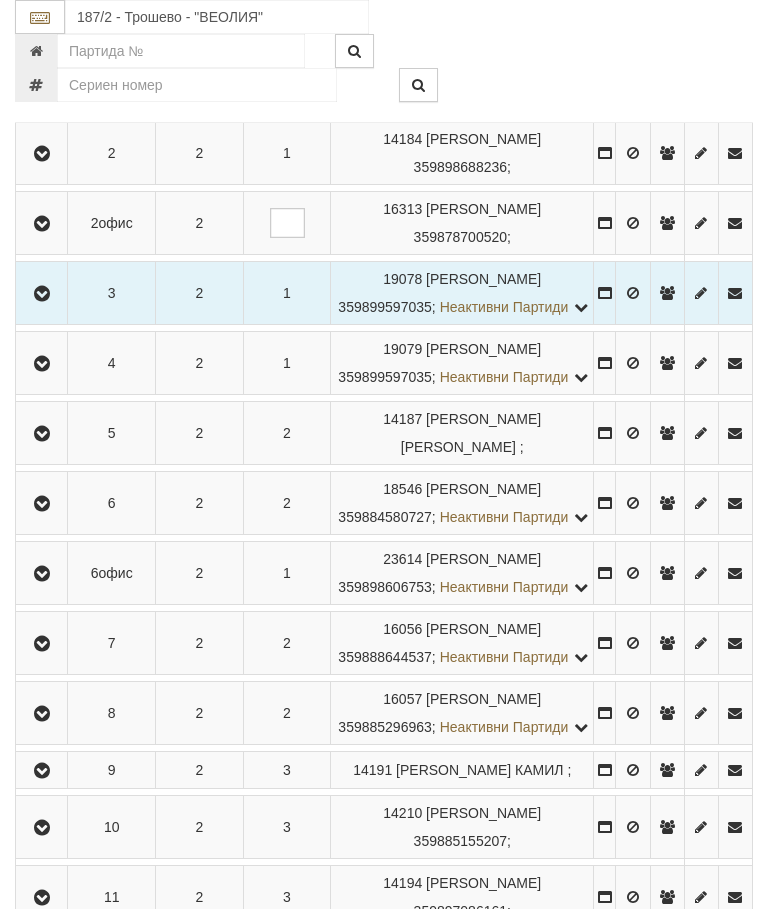 click at bounding box center (41, 433) 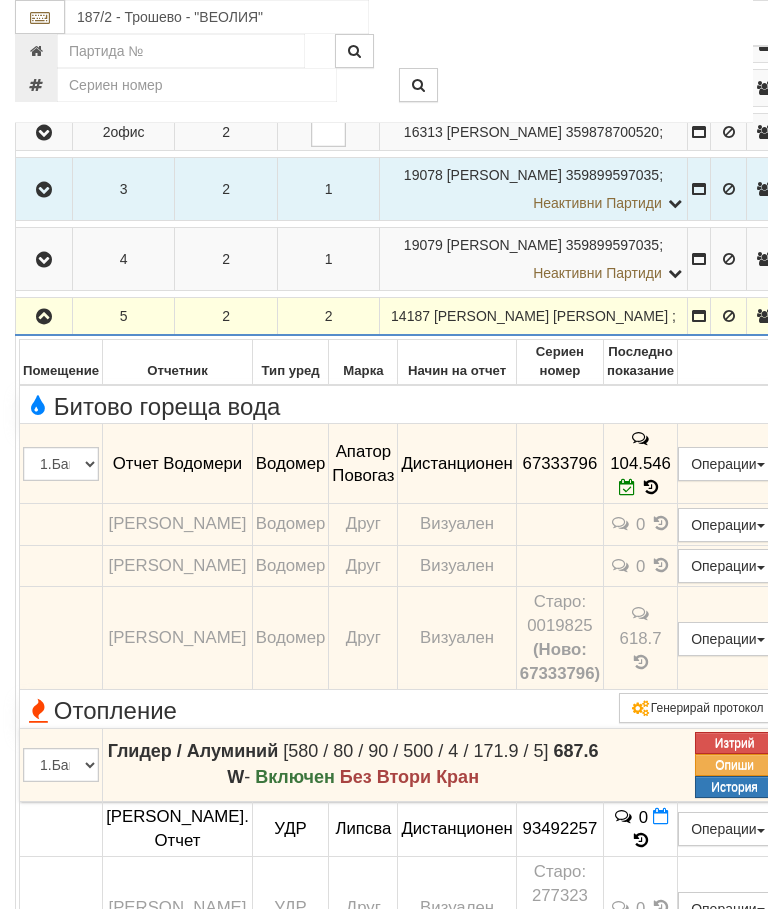 click at bounding box center (44, 317) 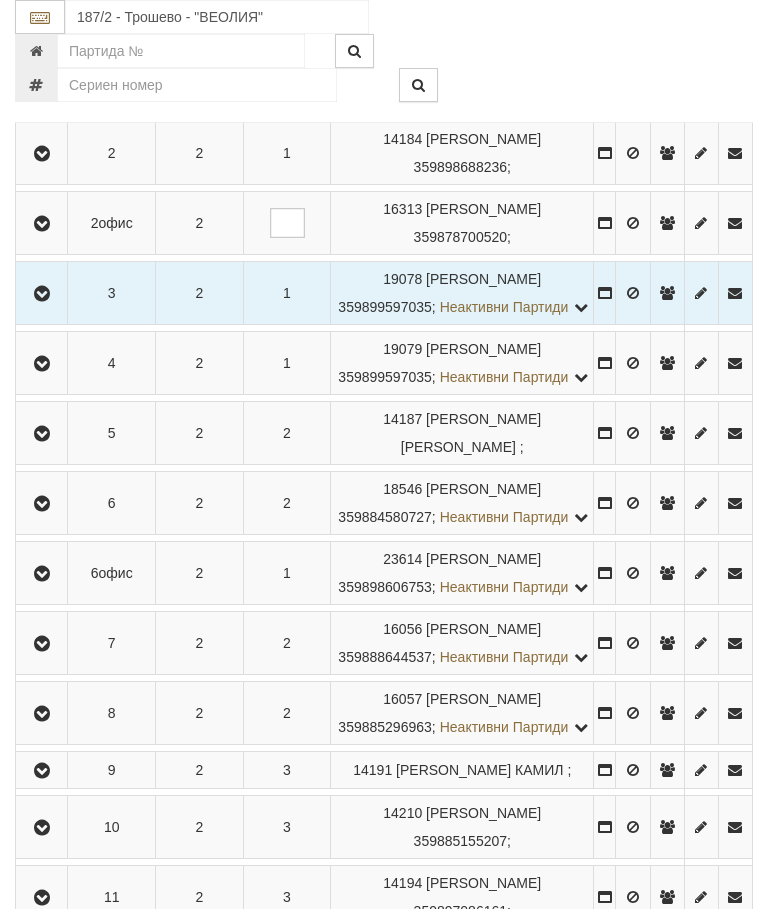 click at bounding box center (42, 504) 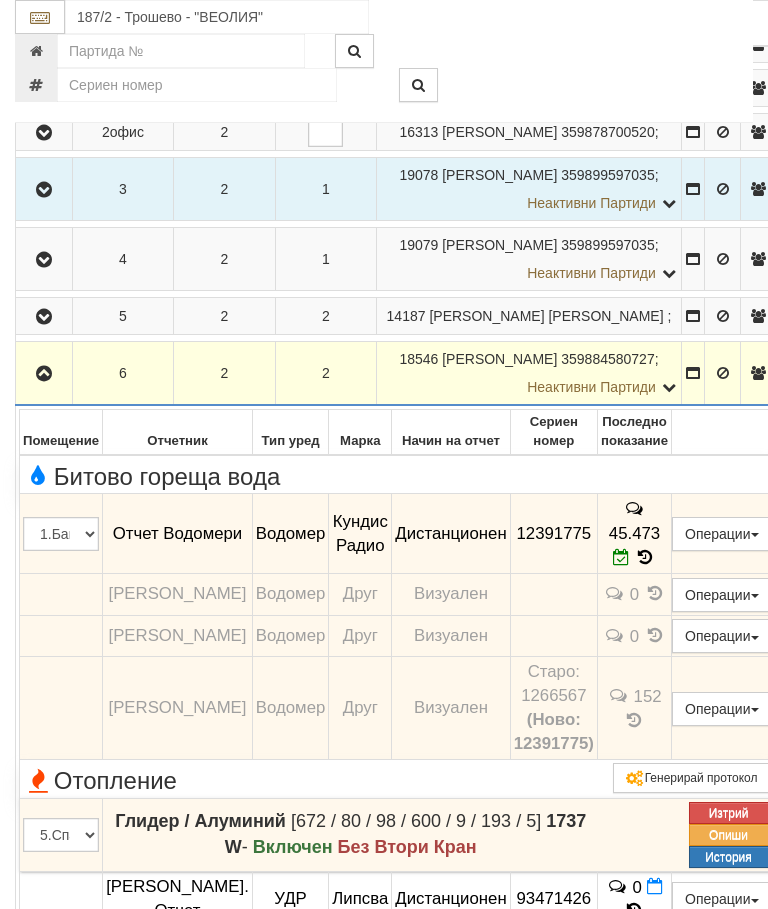 click at bounding box center (44, 374) 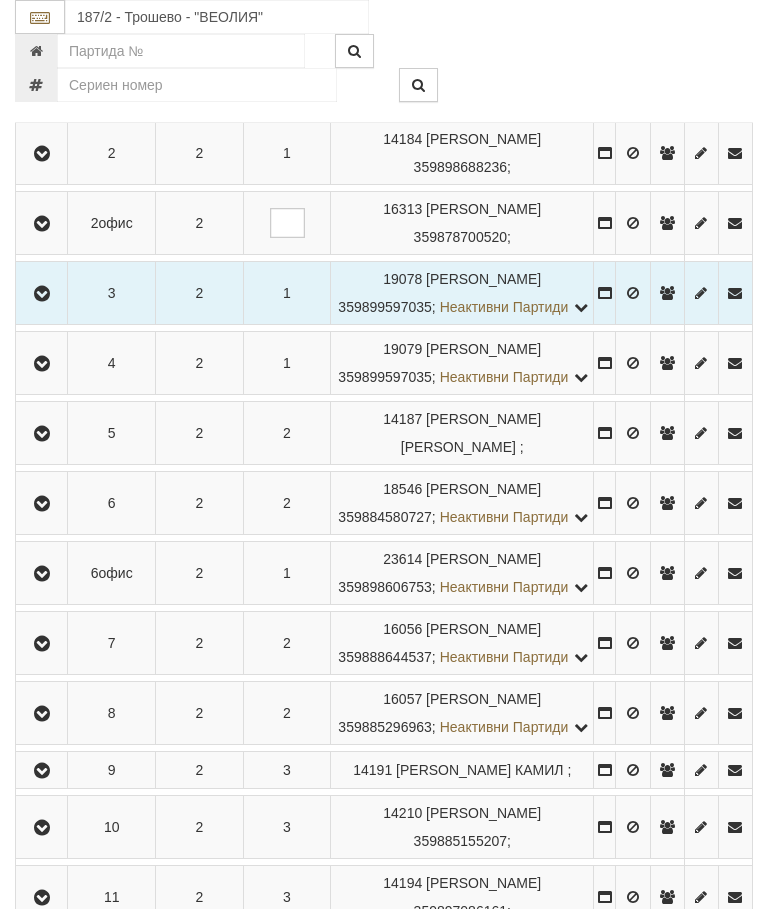 click at bounding box center [42, 644] 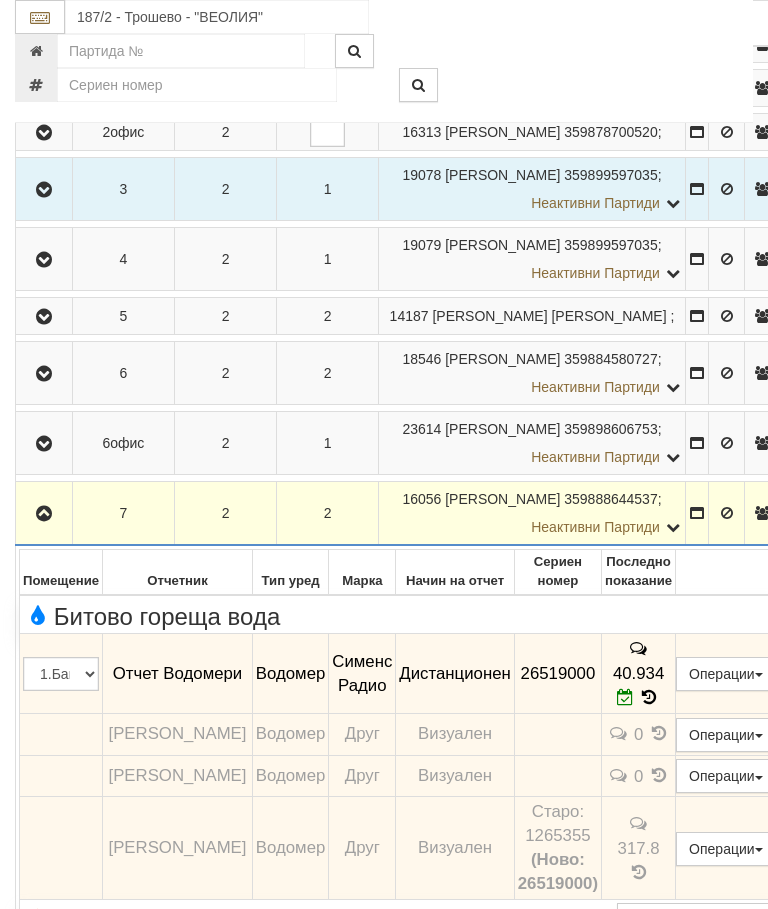click at bounding box center (44, 514) 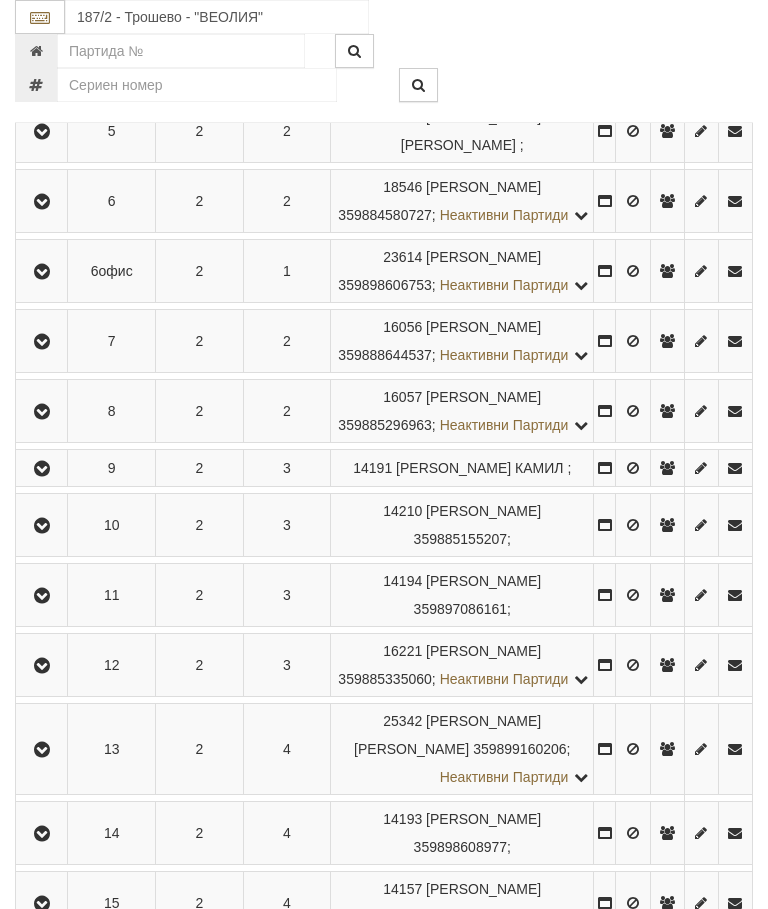 scroll, scrollTop: 886, scrollLeft: 0, axis: vertical 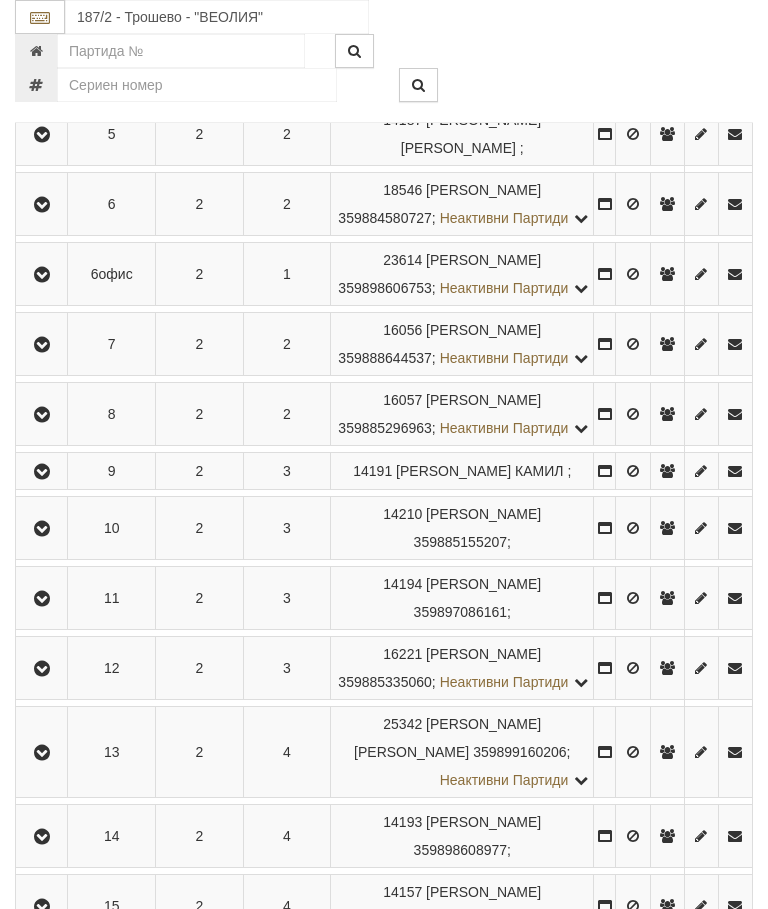 click at bounding box center (42, 415) 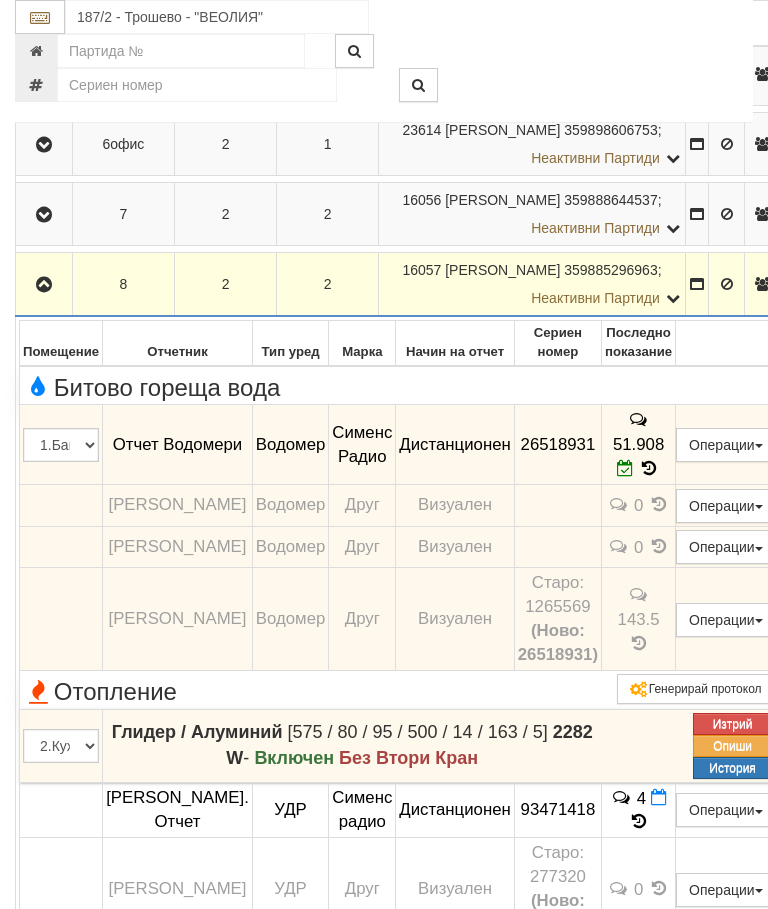 click at bounding box center [44, 285] 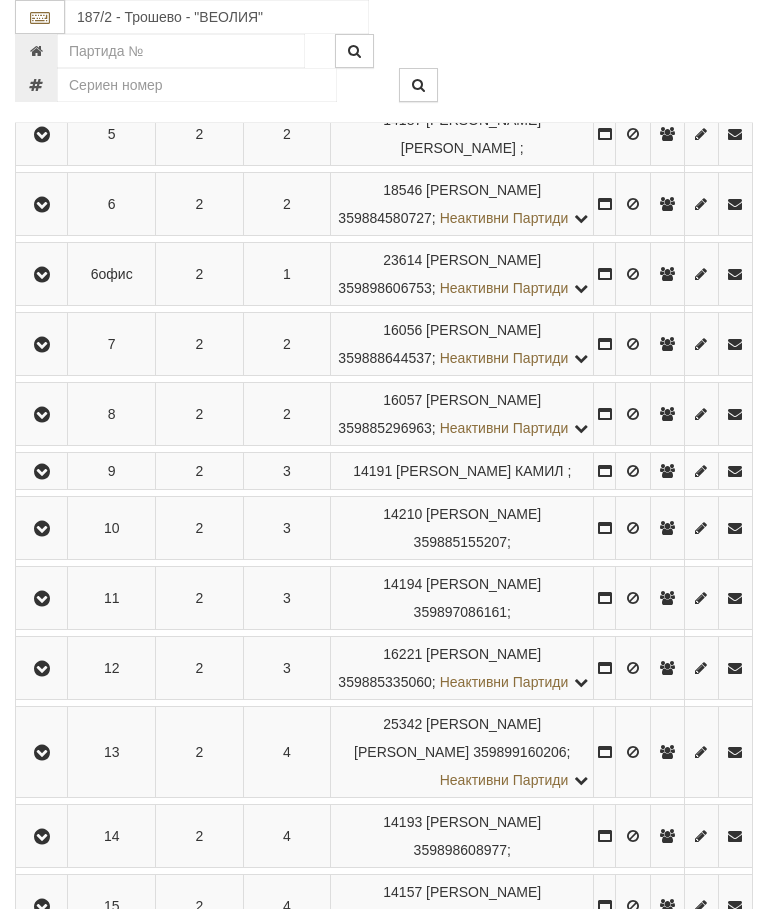 click at bounding box center [42, 472] 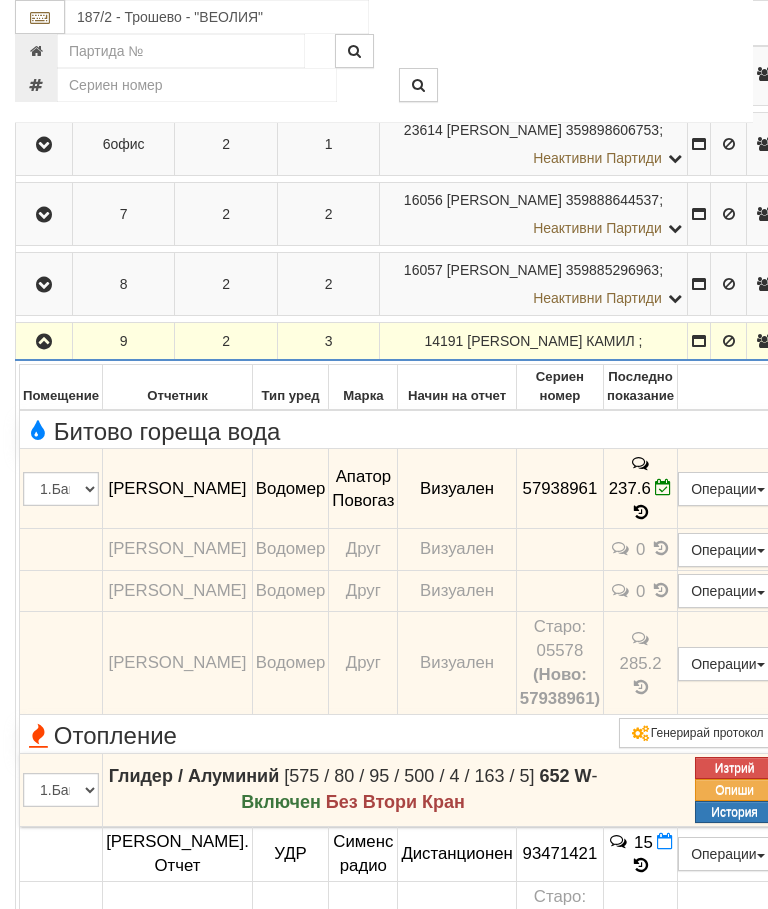 click at bounding box center (44, 341) 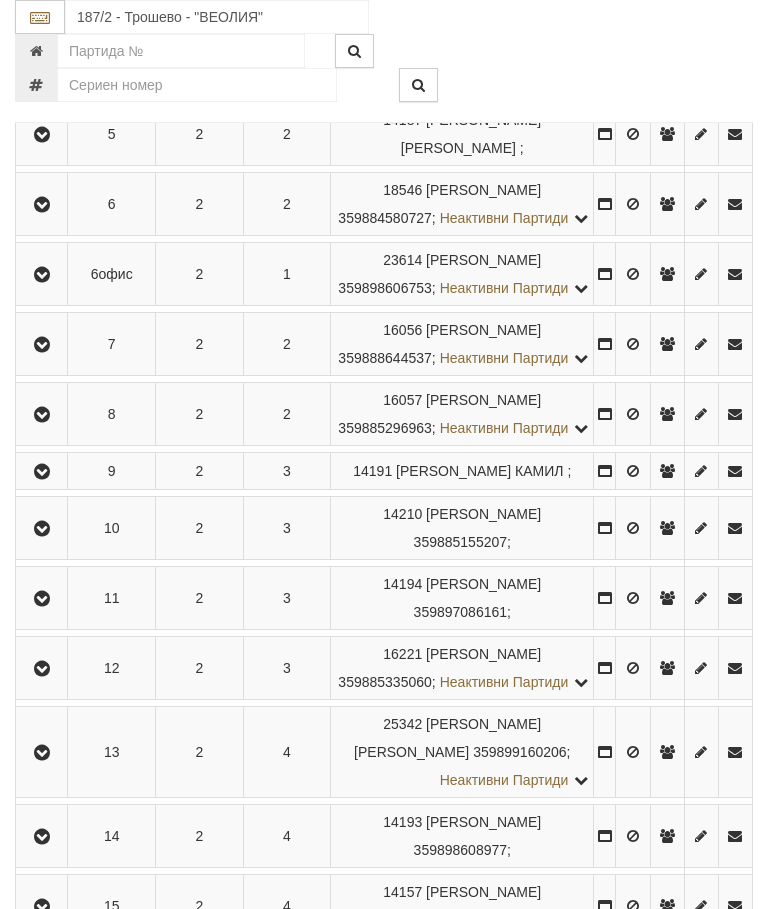 click at bounding box center (42, 599) 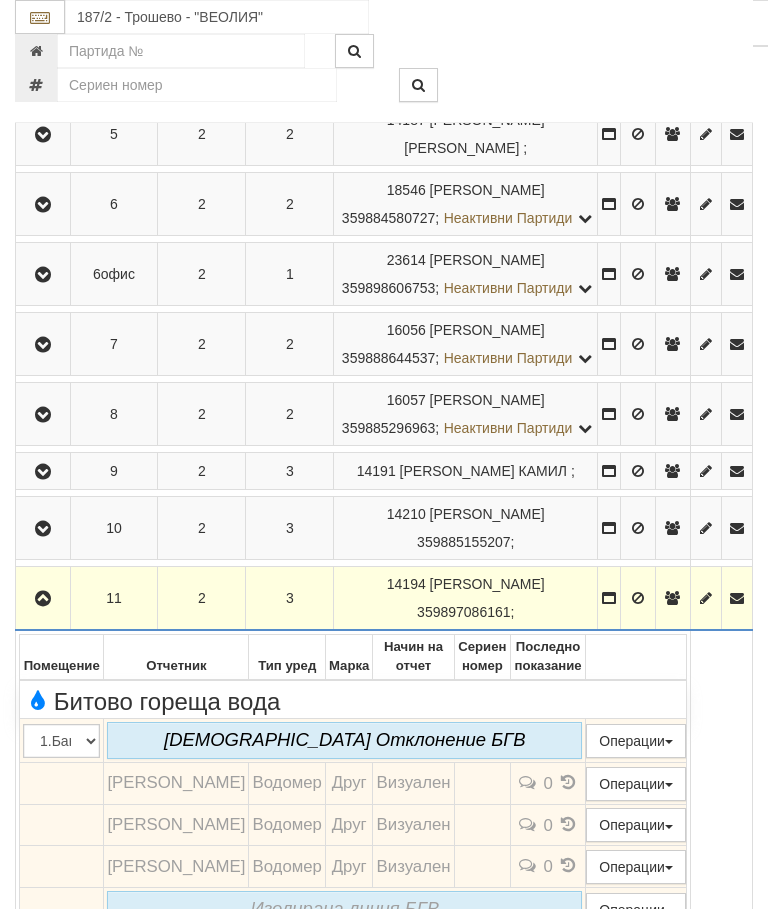 click at bounding box center [43, 599] 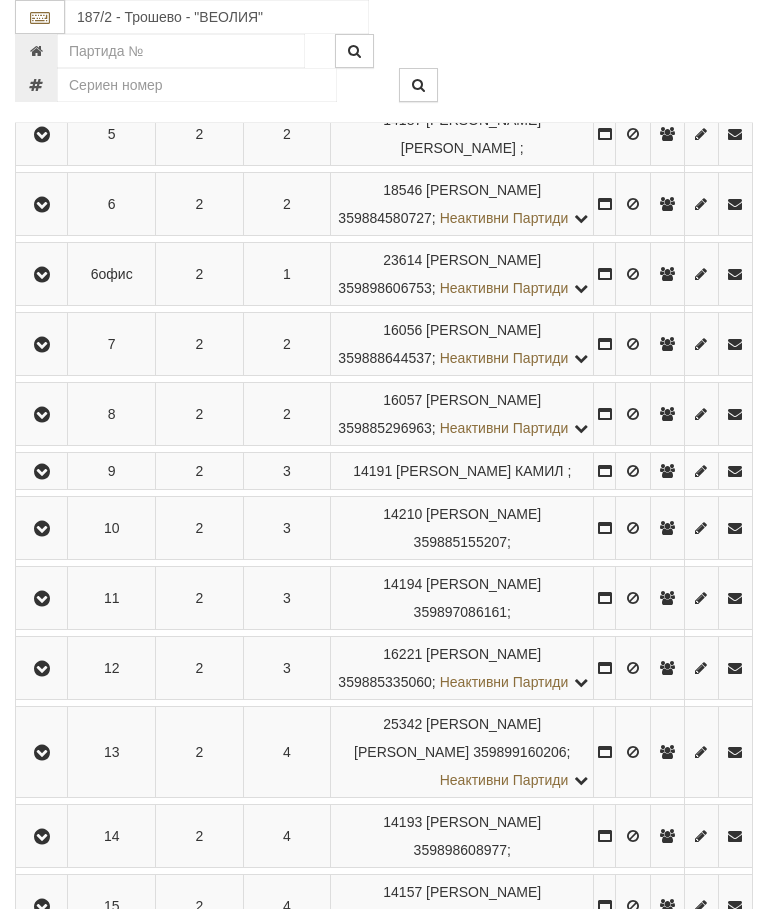 click at bounding box center [42, 669] 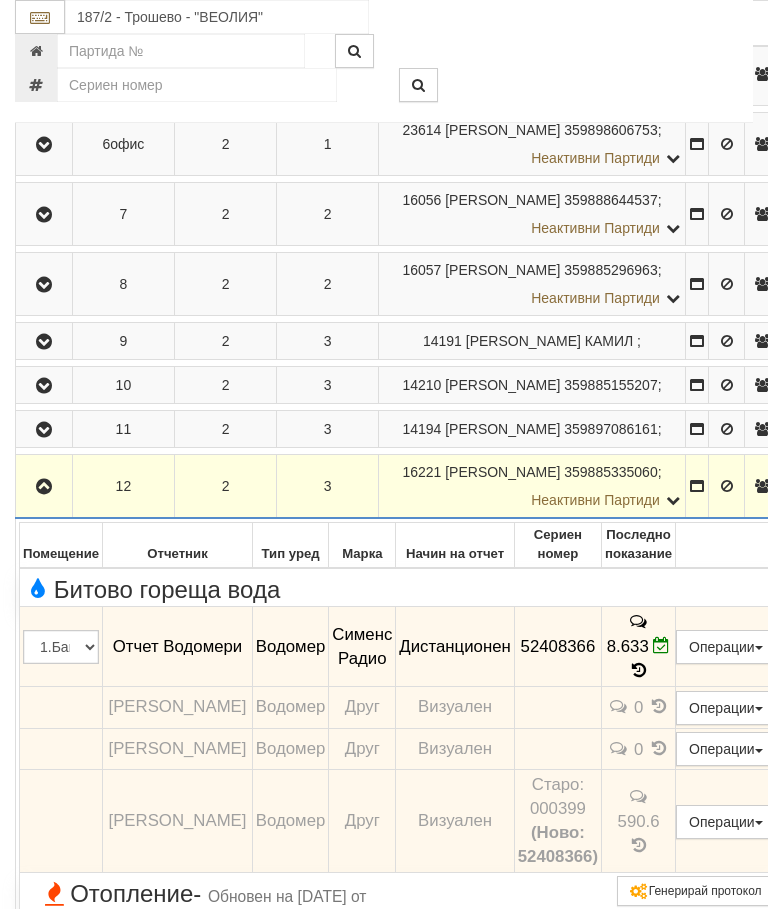 click at bounding box center [44, 487] 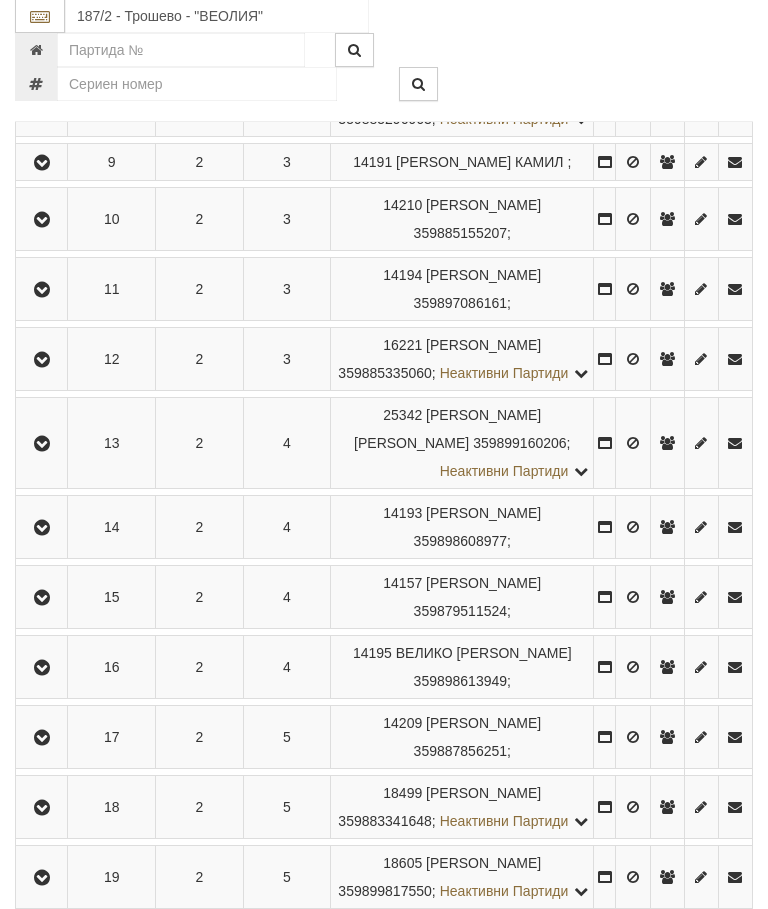 click at bounding box center (42, 445) 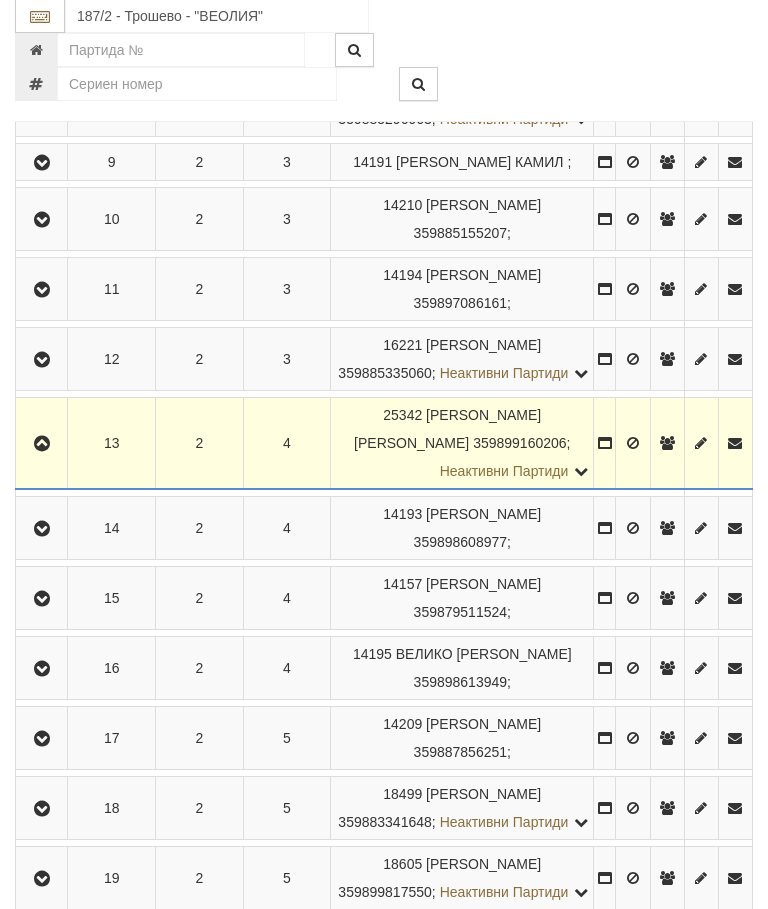 scroll, scrollTop: 1195, scrollLeft: 0, axis: vertical 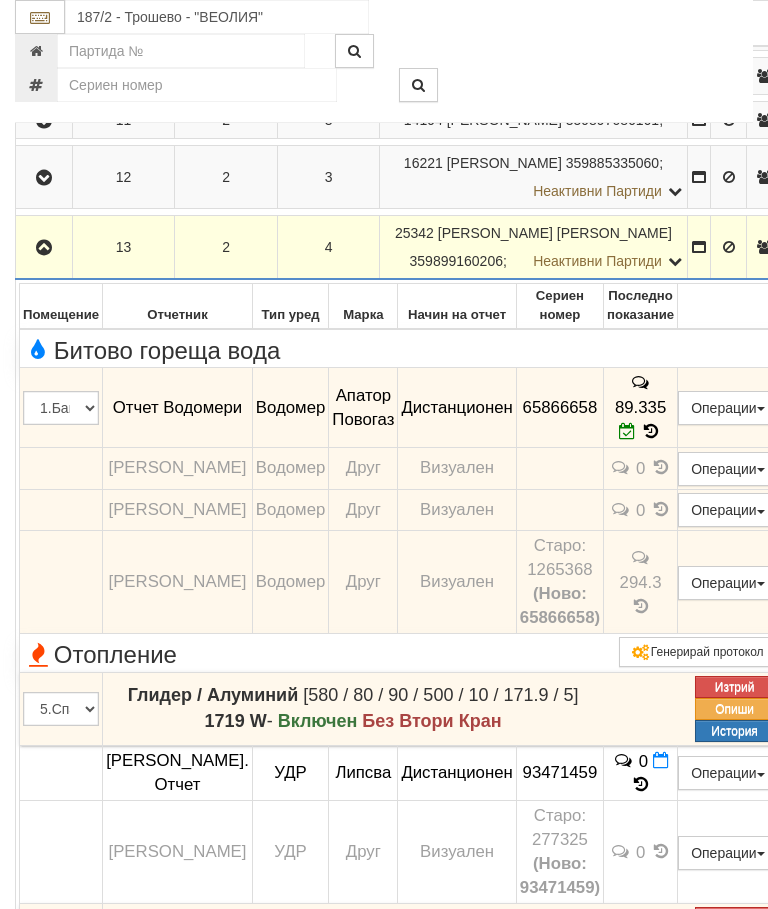 click at bounding box center [44, 248] 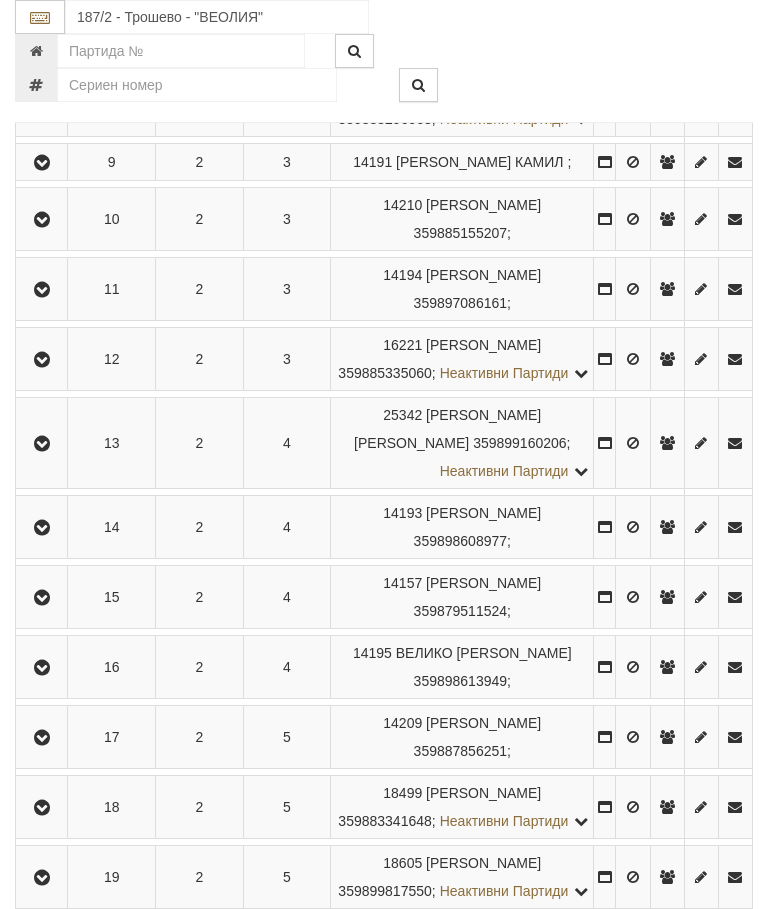 click at bounding box center (42, 528) 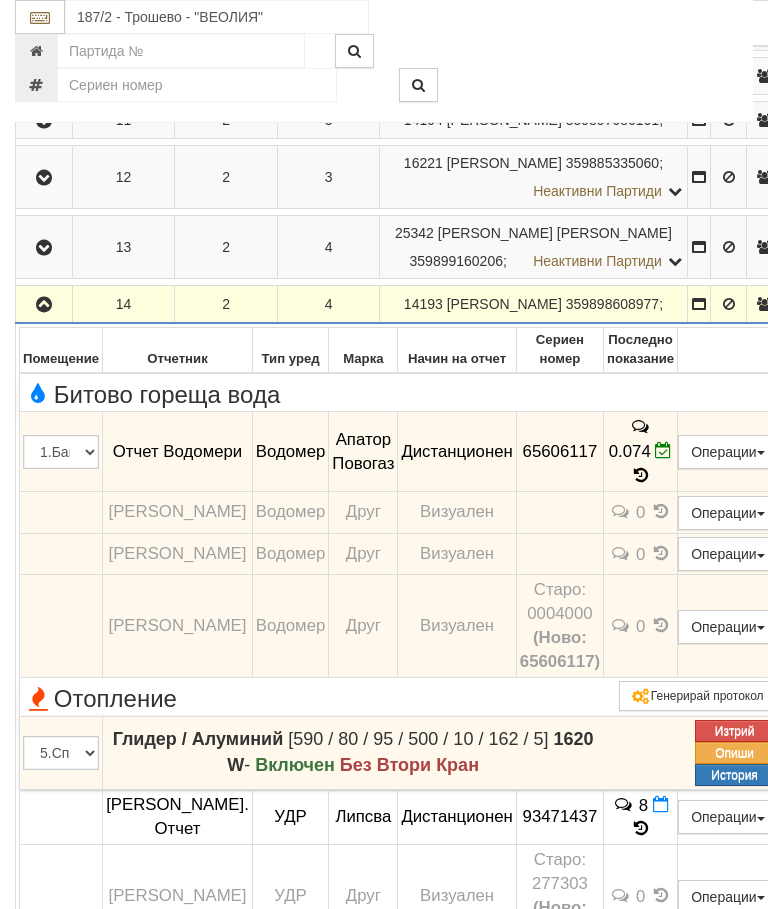 click at bounding box center (44, 305) 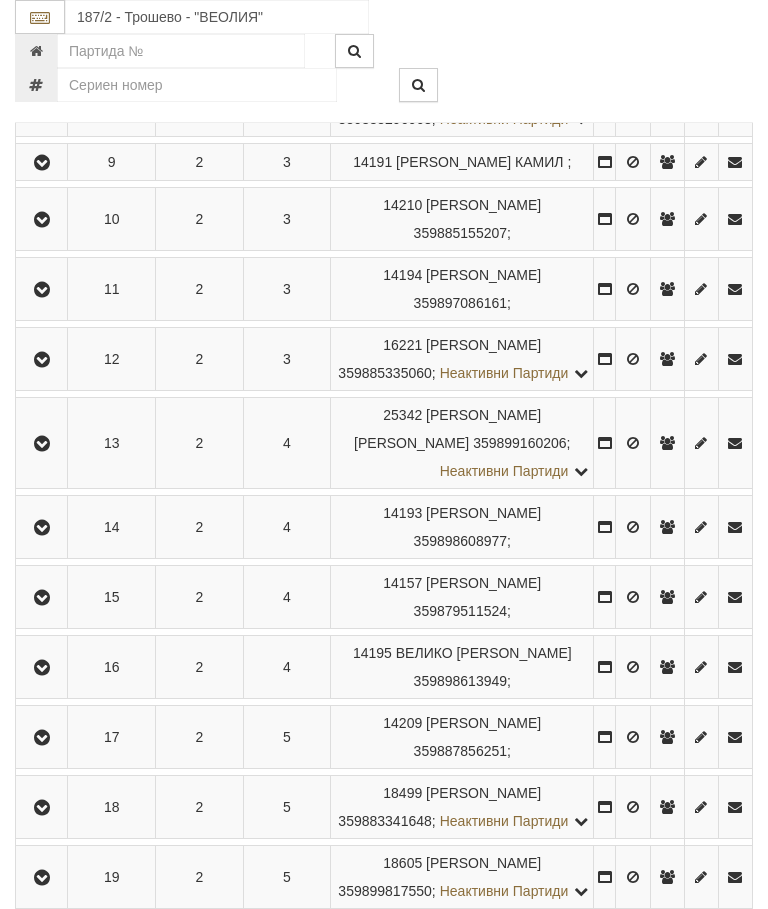 click at bounding box center (41, 597) 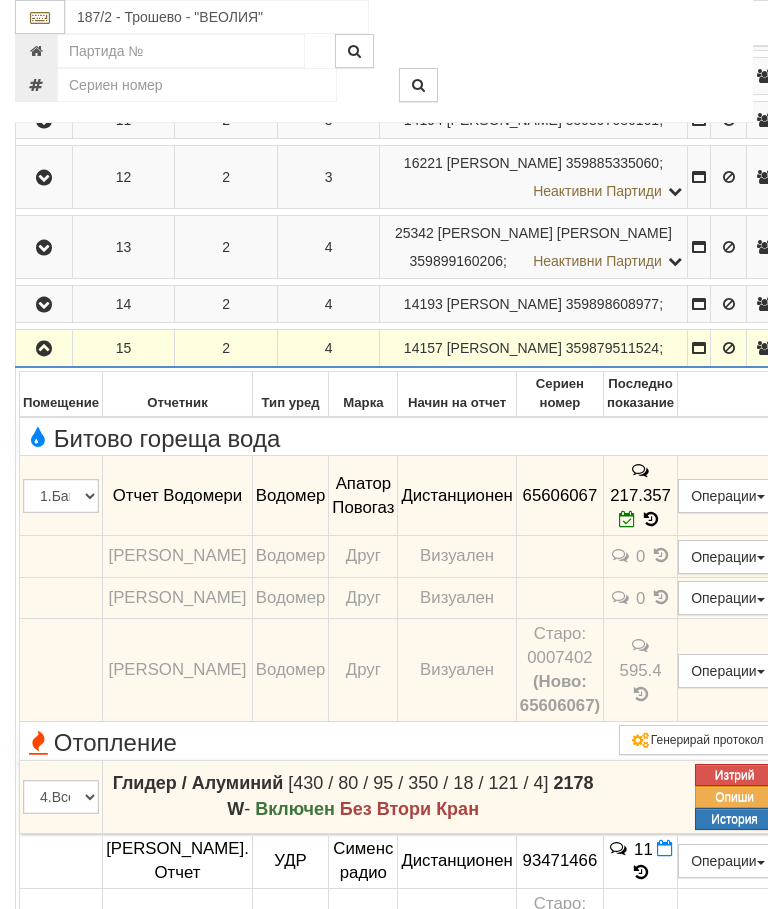 click at bounding box center (44, 349) 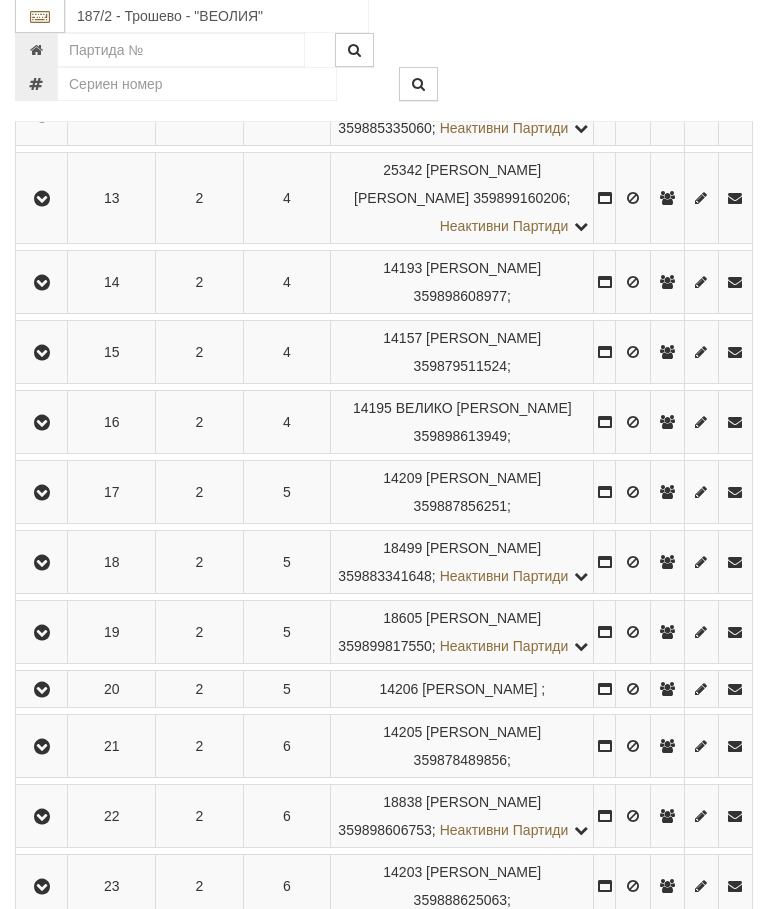 scroll, scrollTop: 1452, scrollLeft: 0, axis: vertical 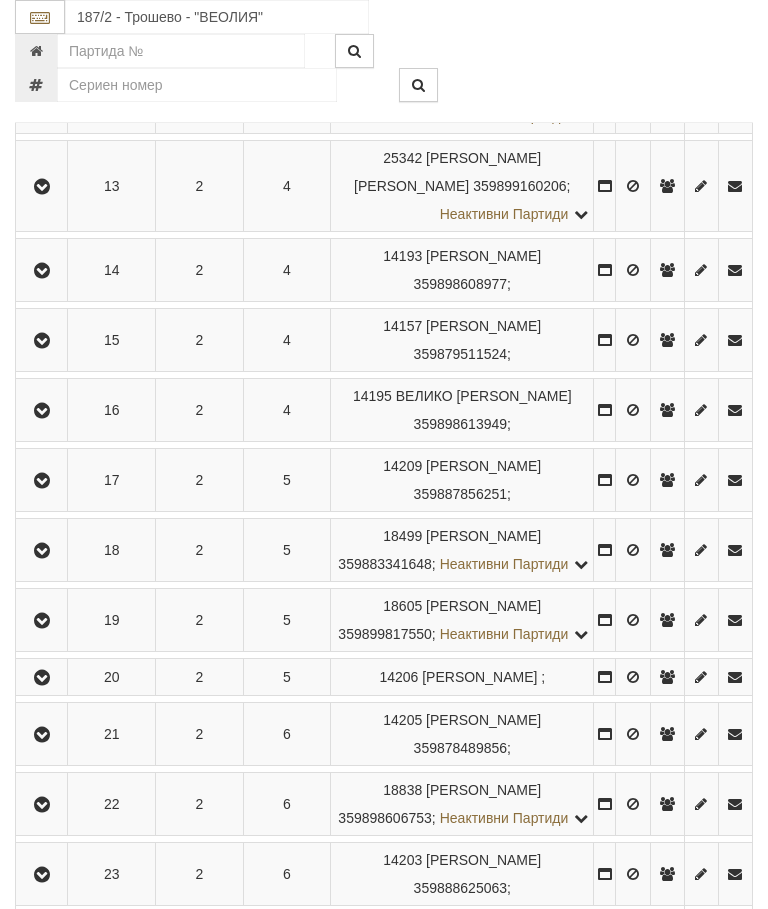 click at bounding box center (42, 411) 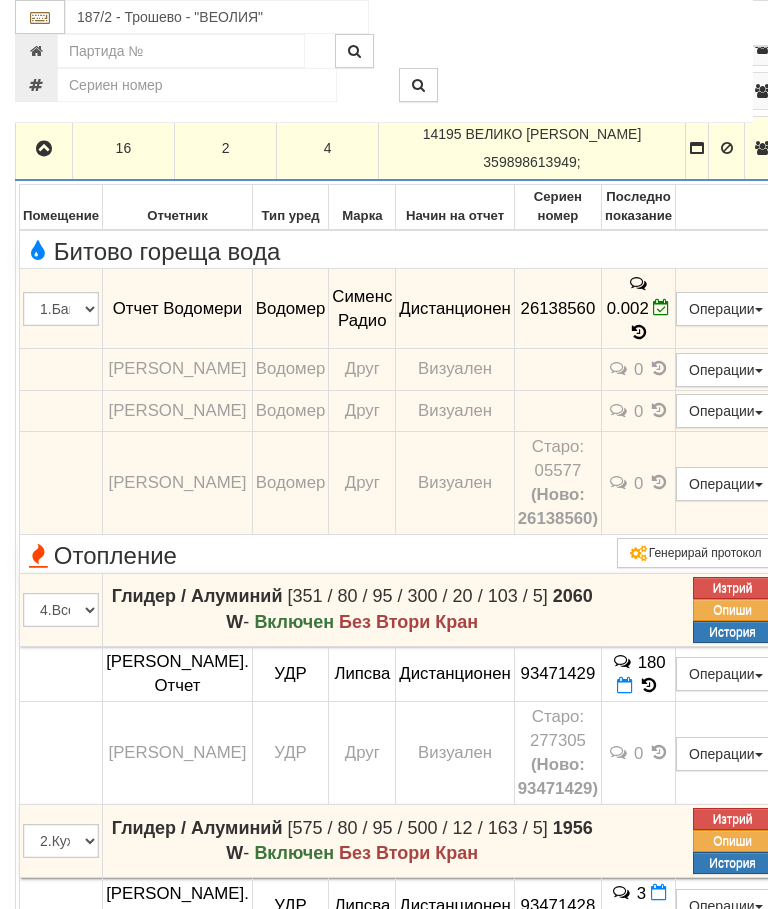 click at bounding box center (44, 149) 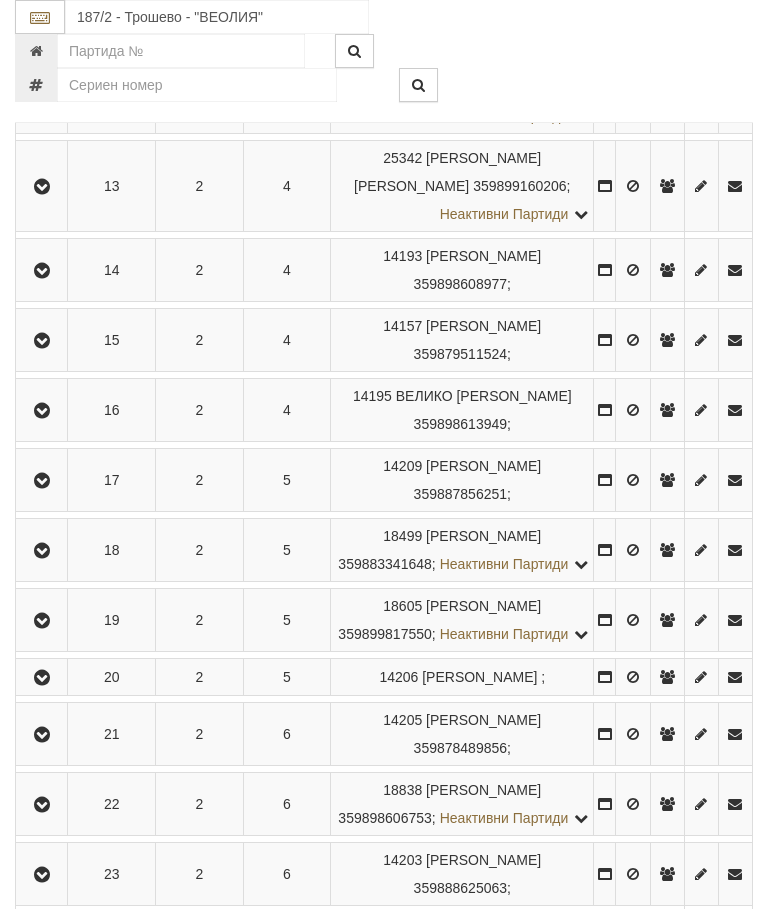 click at bounding box center [42, 551] 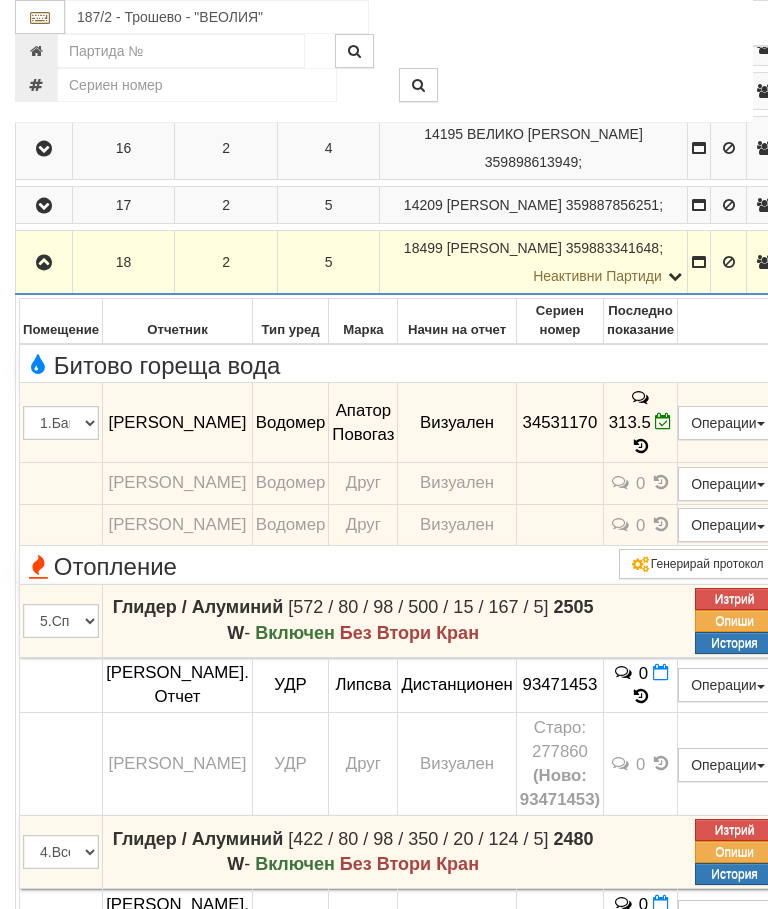 click at bounding box center (44, 263) 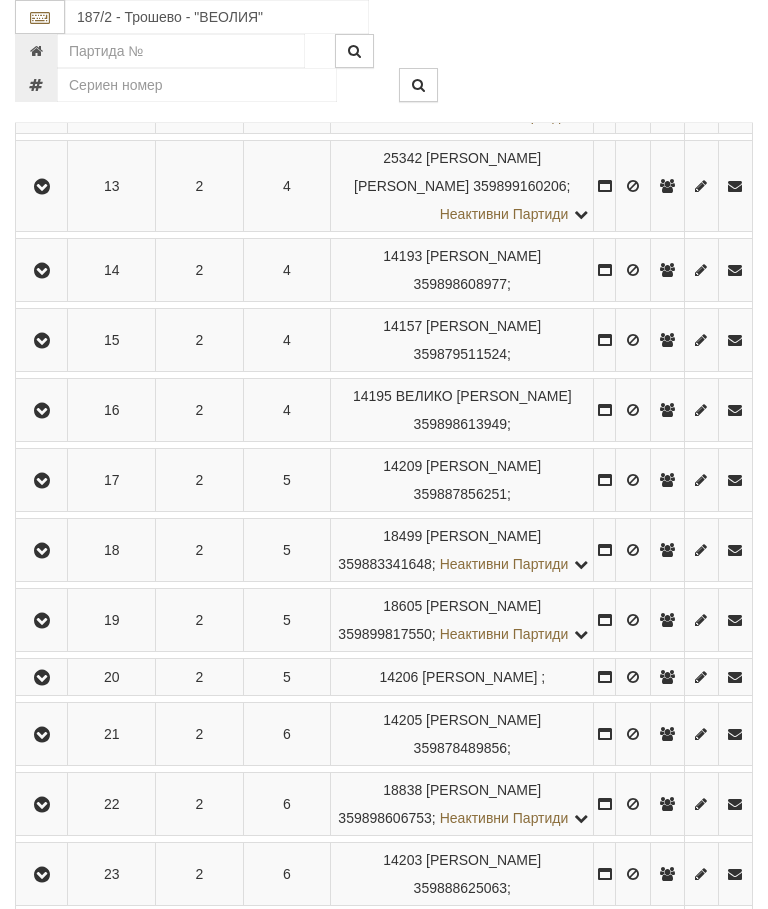 click at bounding box center (42, 481) 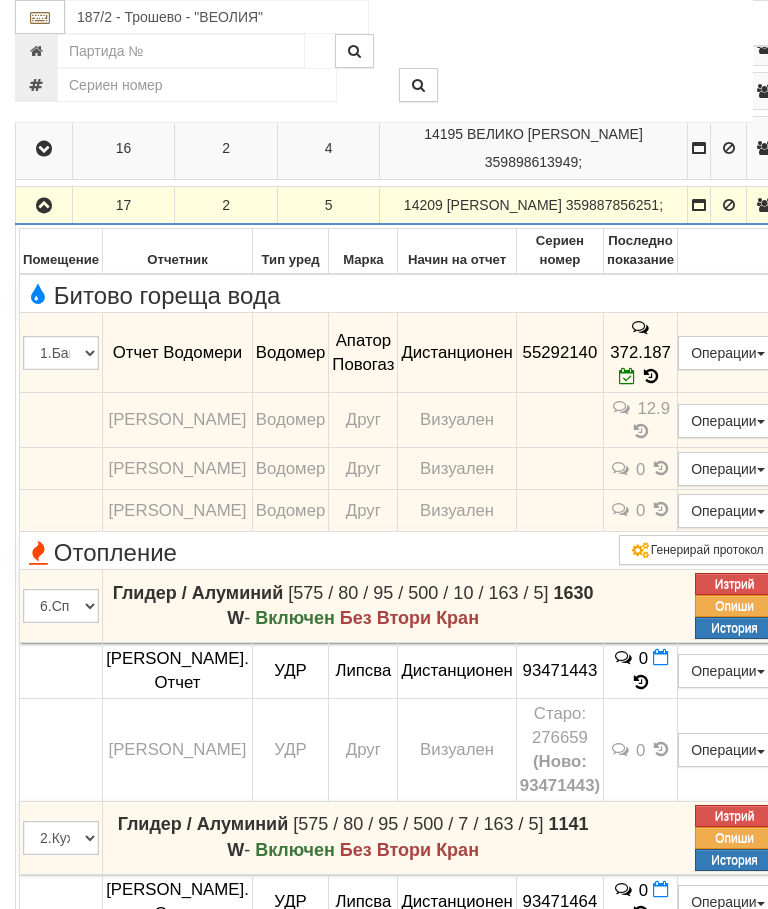 click at bounding box center [44, 206] 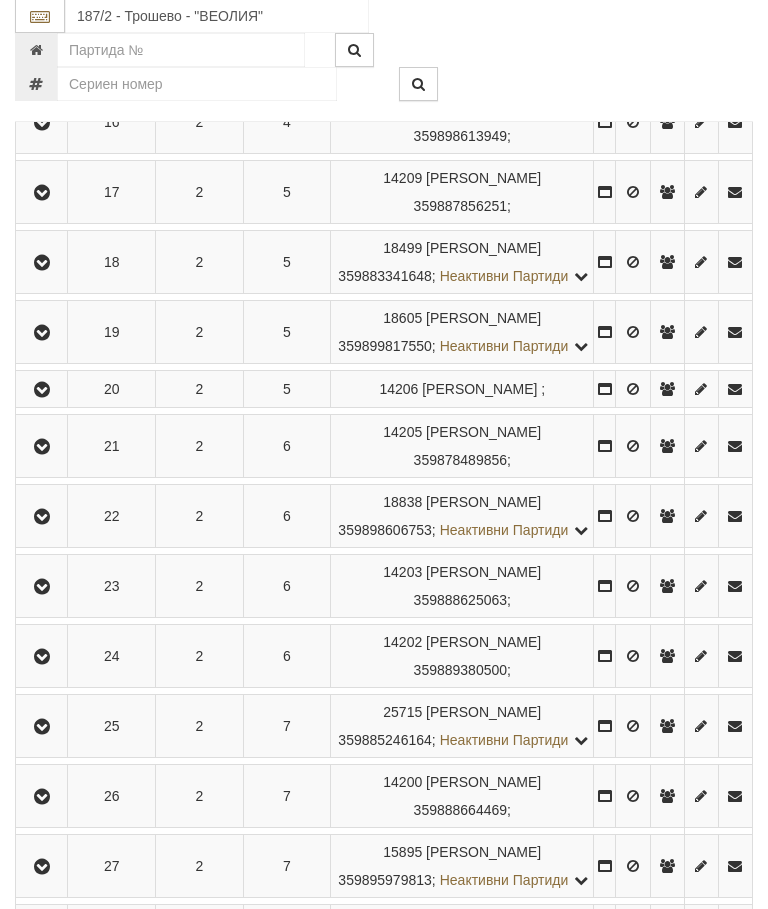 scroll, scrollTop: 1743, scrollLeft: 0, axis: vertical 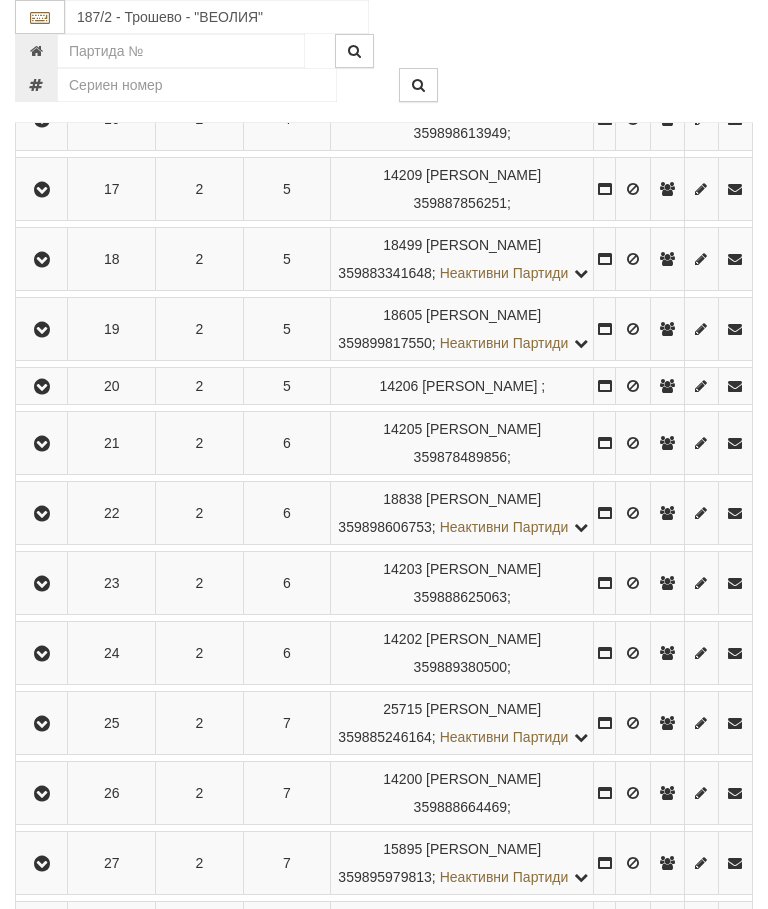 click at bounding box center (42, 329) 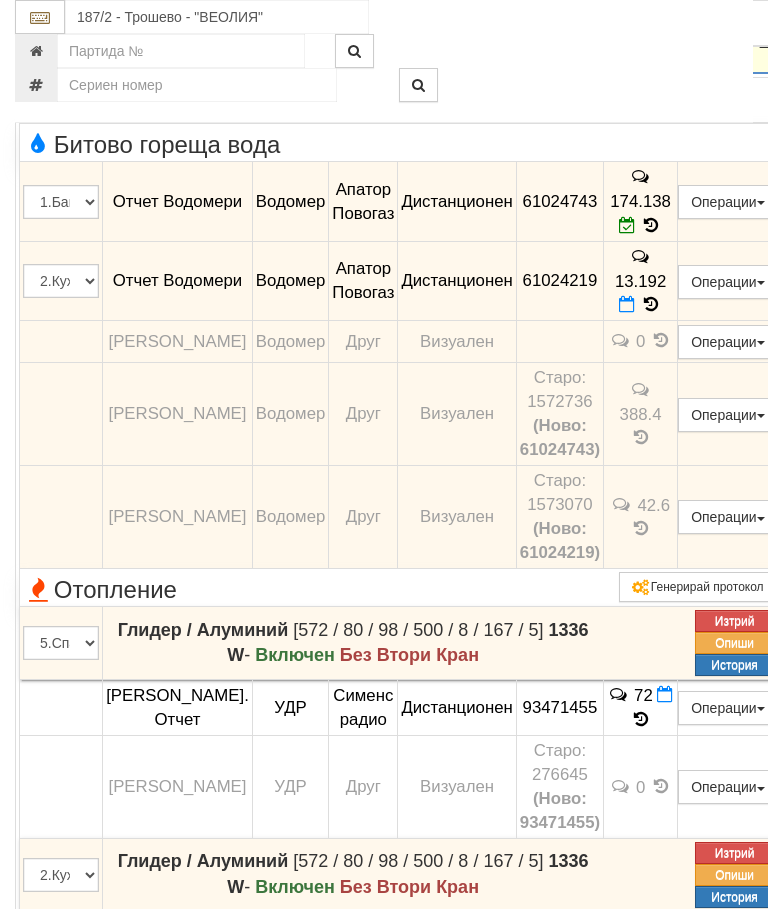 click at bounding box center [651, 304] 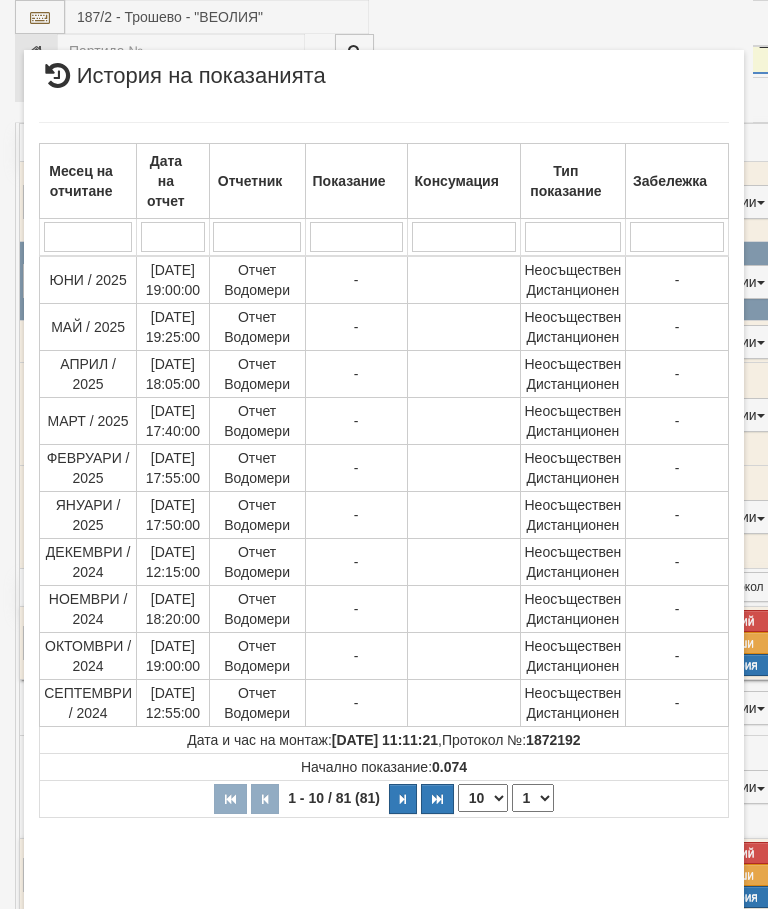 click on "1 2 3 4 5 6 7 8 9" at bounding box center [533, 798] 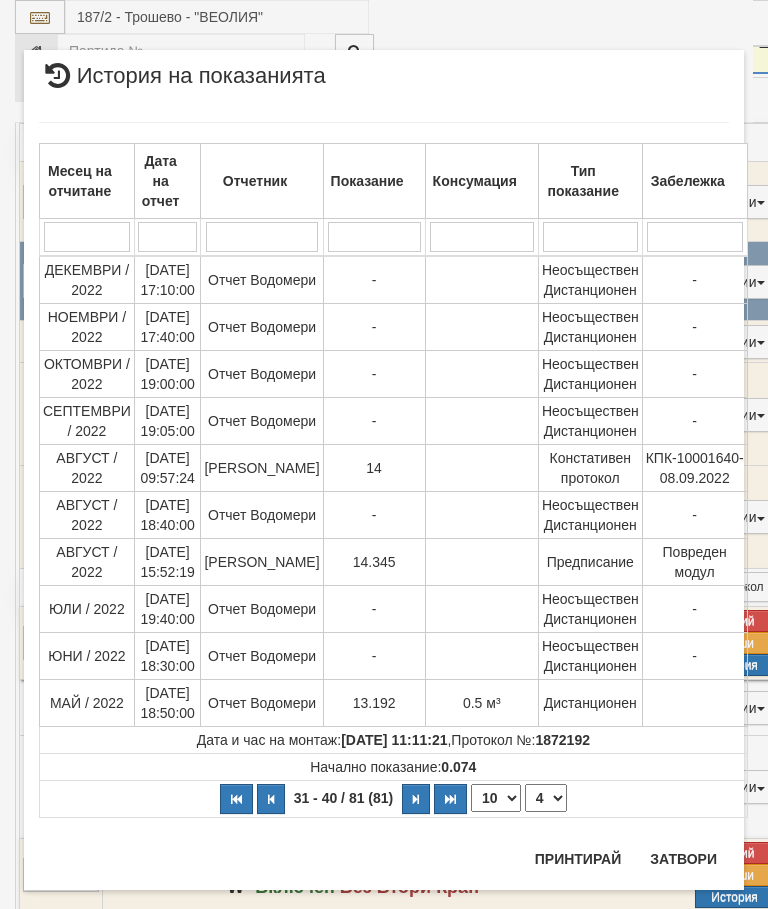 click on "1 2 3 4 5 6 7 8 9" at bounding box center [546, 798] 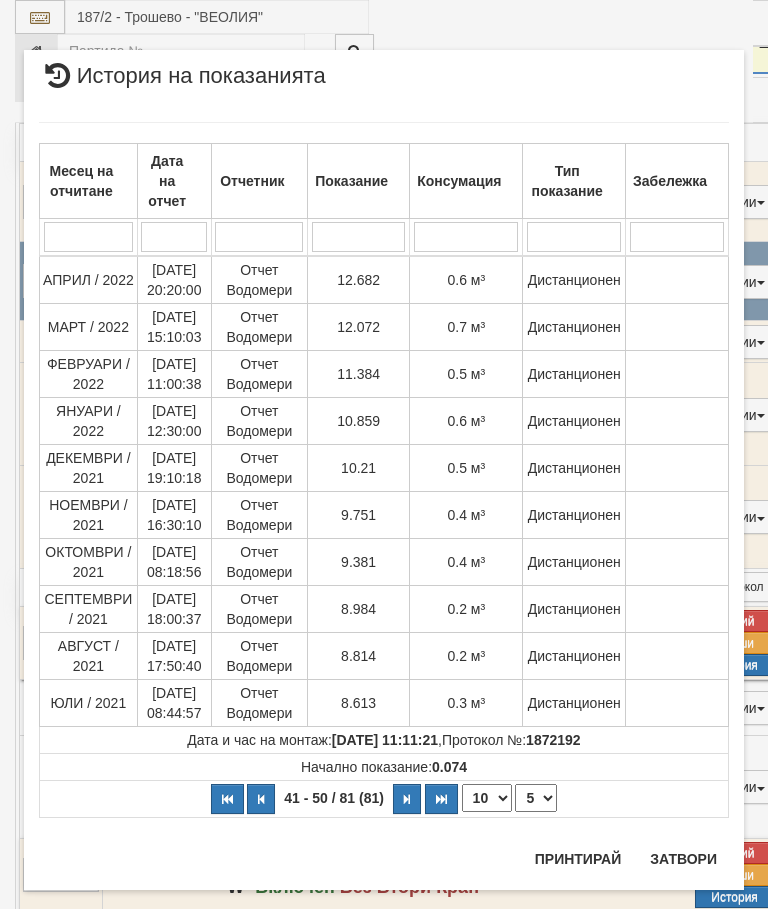 click on "1 2 3 4 5 6 7 8 9" at bounding box center (536, 798) 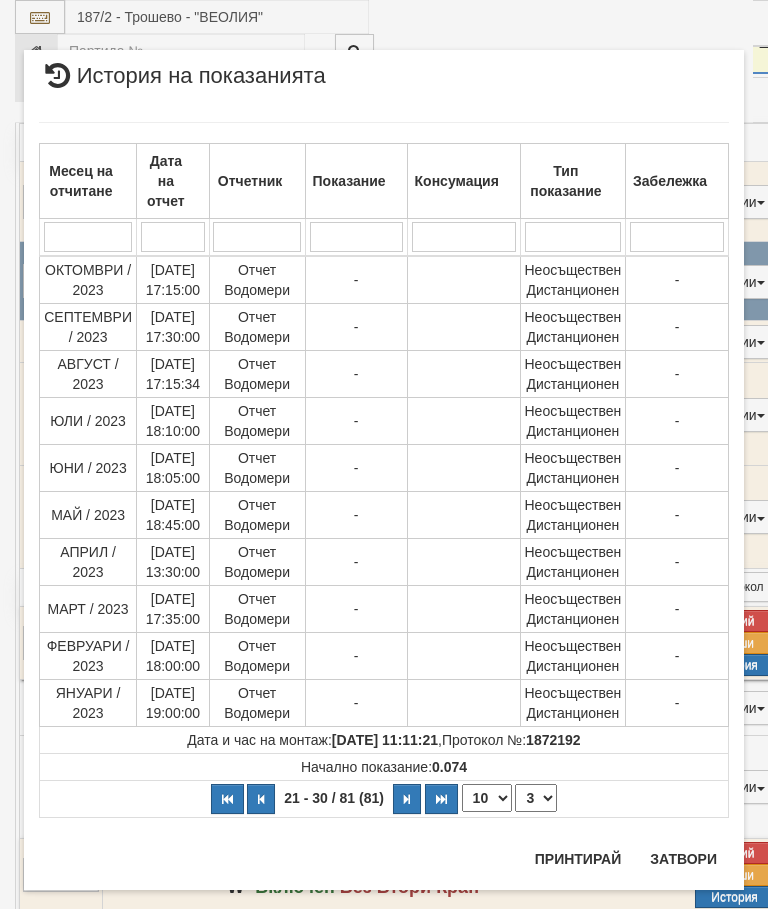 click on "1 2 3 4 5 6 7 8 9" at bounding box center (536, 798) 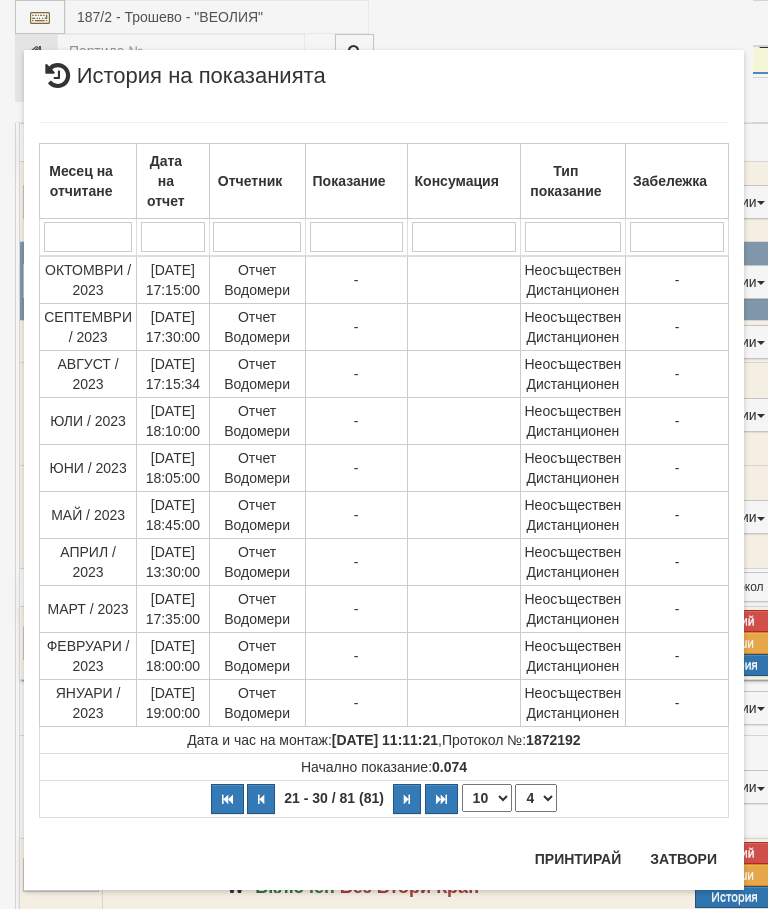 select on "4" 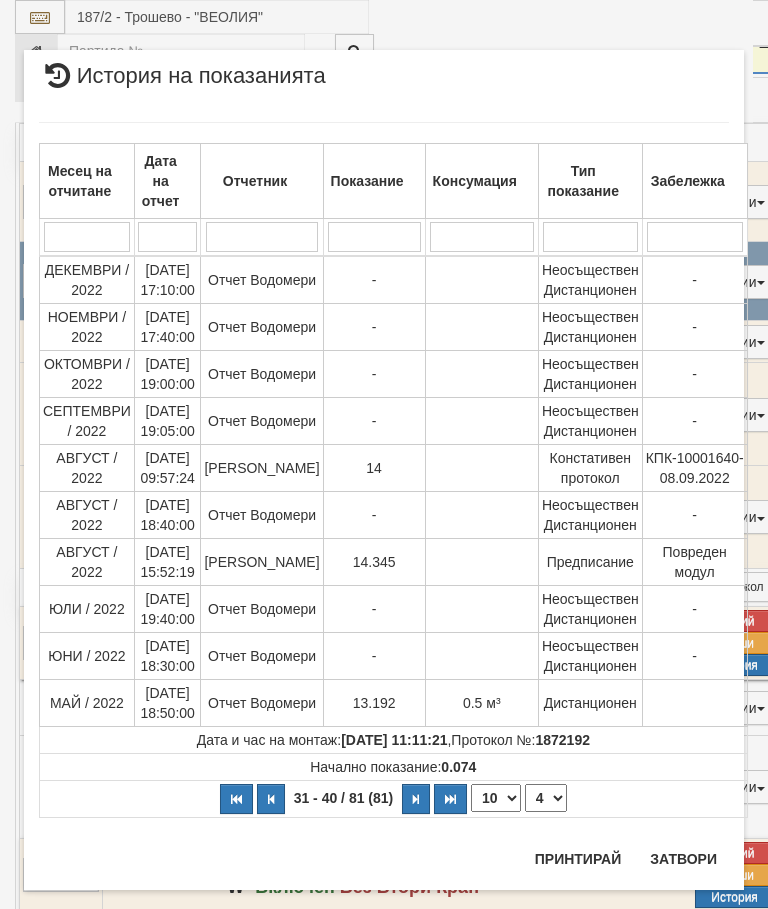 click on "Затвори" at bounding box center (683, 859) 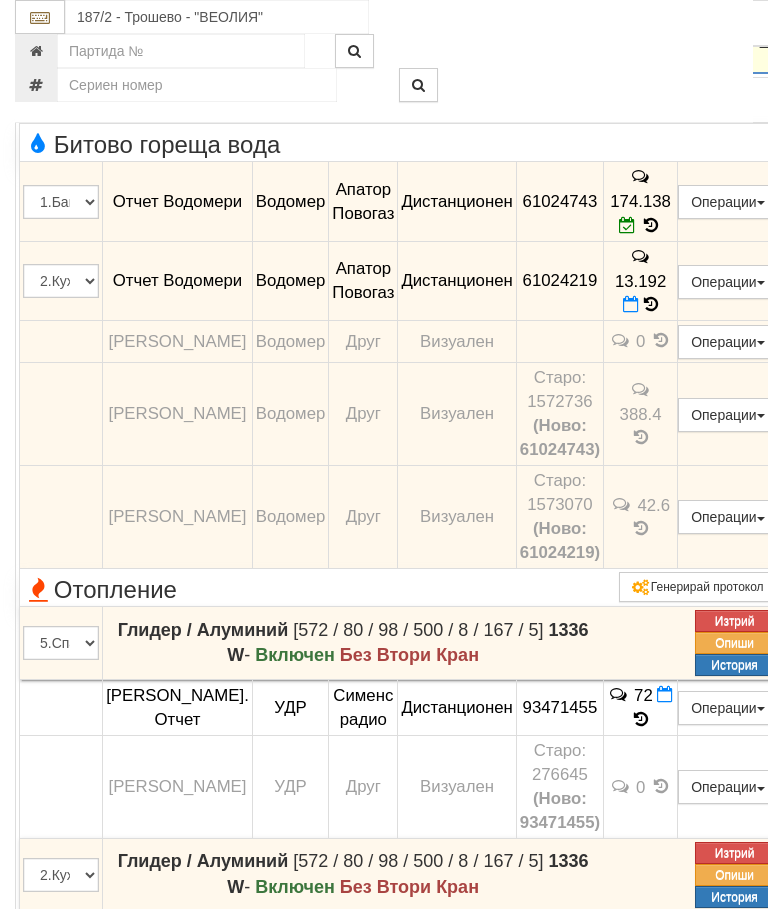 click at bounding box center [44, 41] 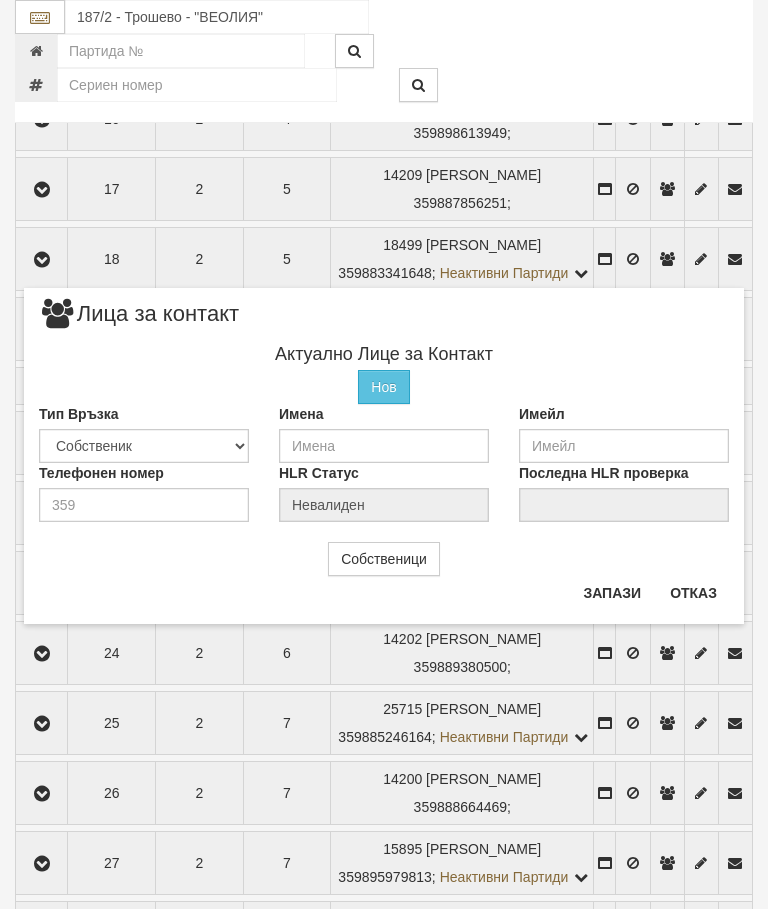 click on "Отказ" at bounding box center [693, 593] 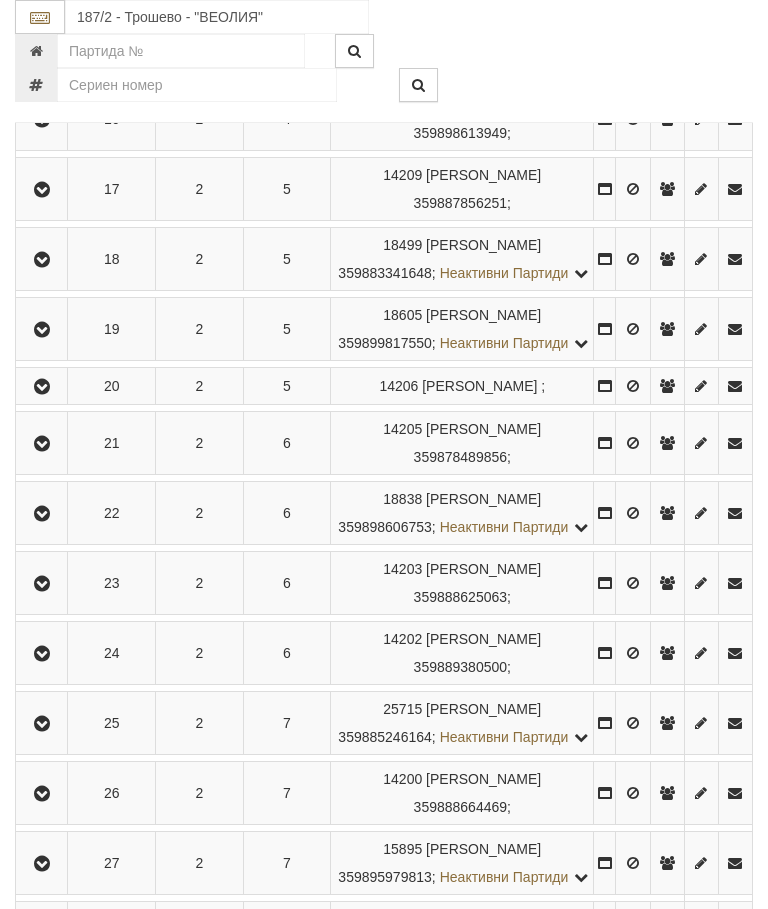 click at bounding box center [42, 387] 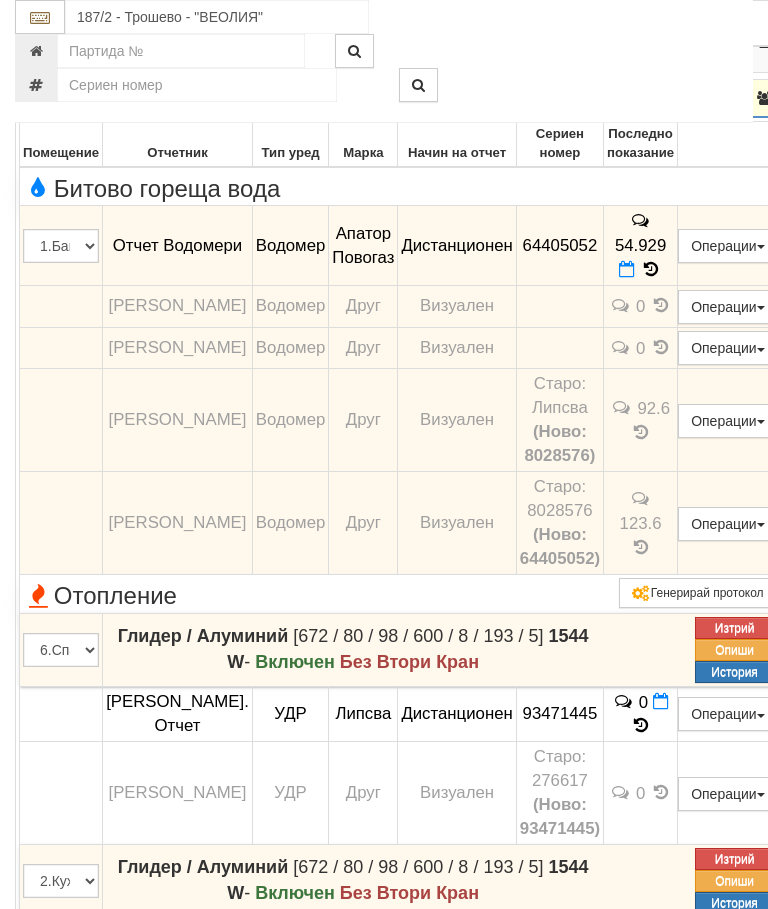 click at bounding box center [651, 269] 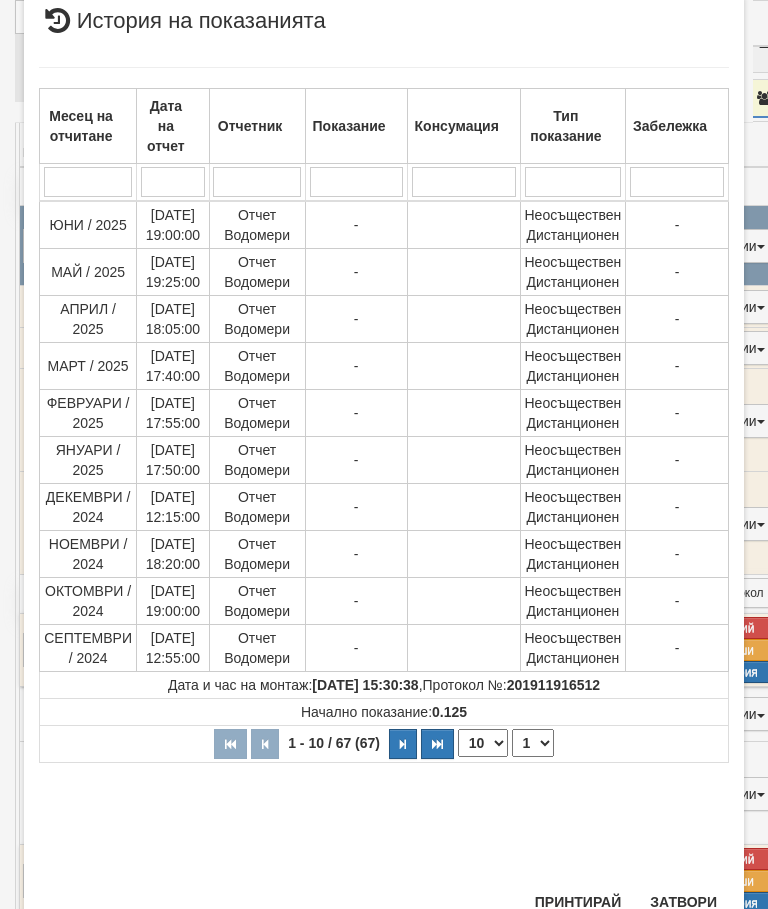 scroll, scrollTop: 565, scrollLeft: 0, axis: vertical 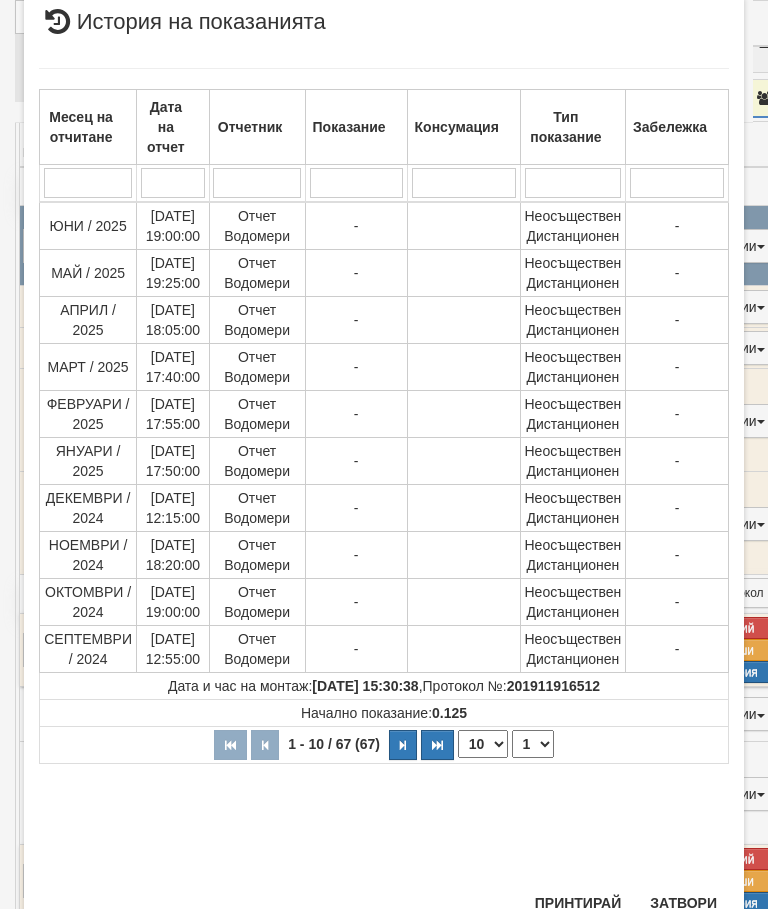 click on "1 2 3 4 5 6 7" at bounding box center (533, 744) 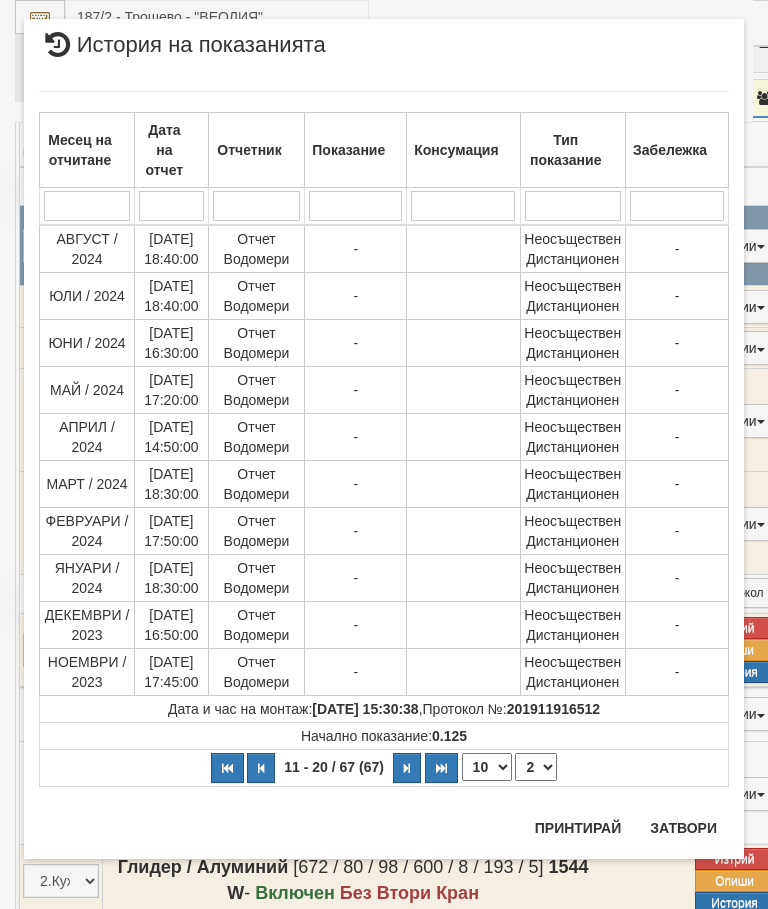 scroll, scrollTop: 0, scrollLeft: 0, axis: both 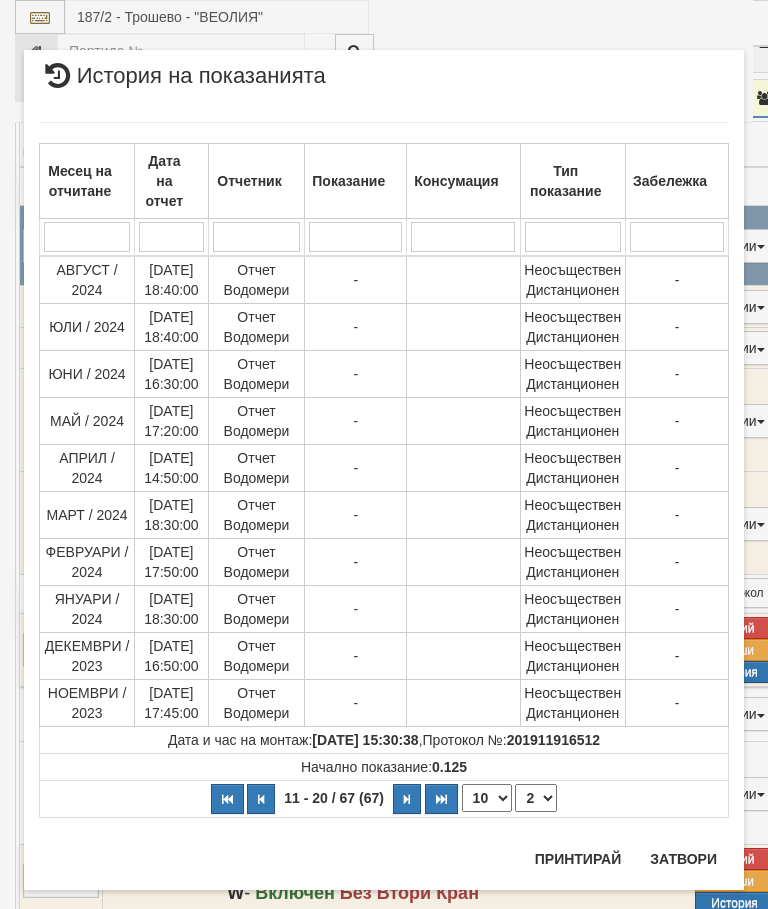 click on "1 2 3 4 5 6 7" at bounding box center (536, 798) 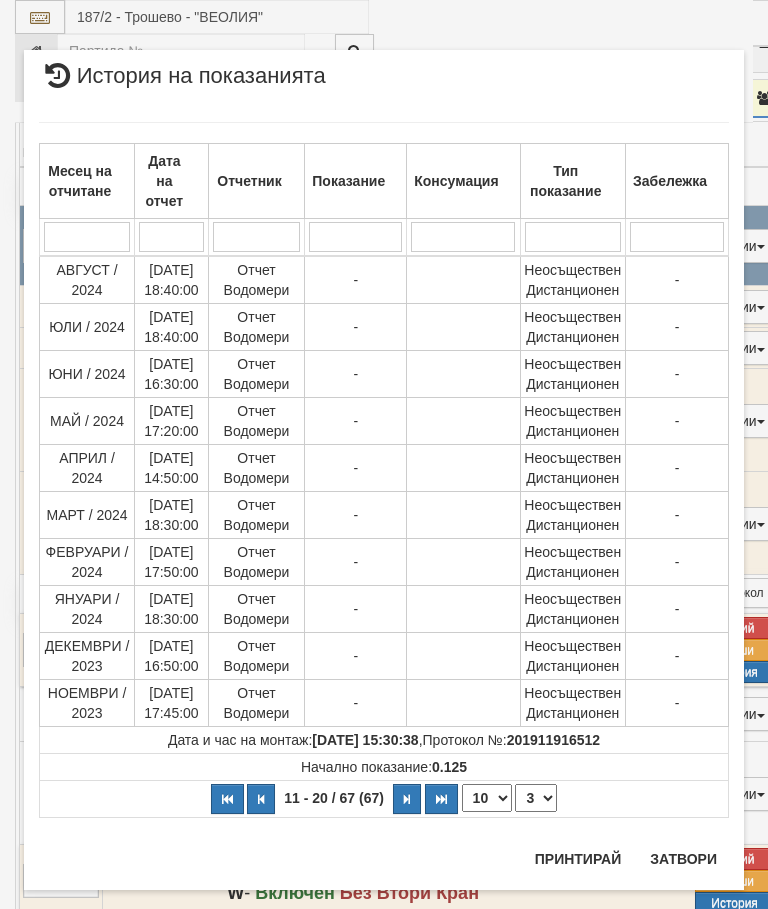 select on "3" 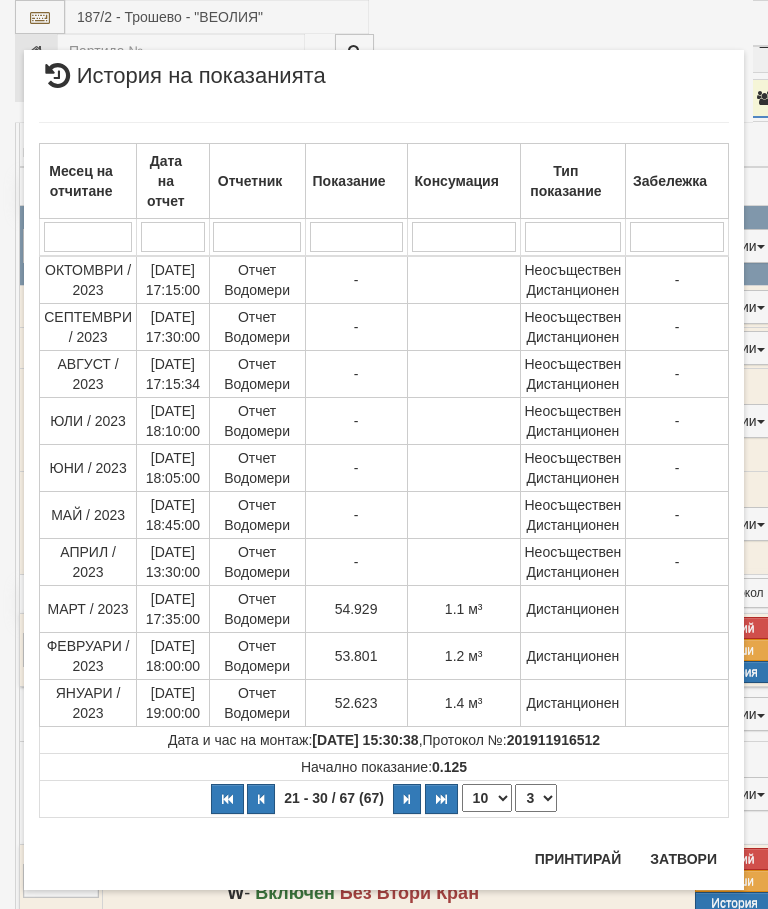 click on "Затвори" at bounding box center [683, 859] 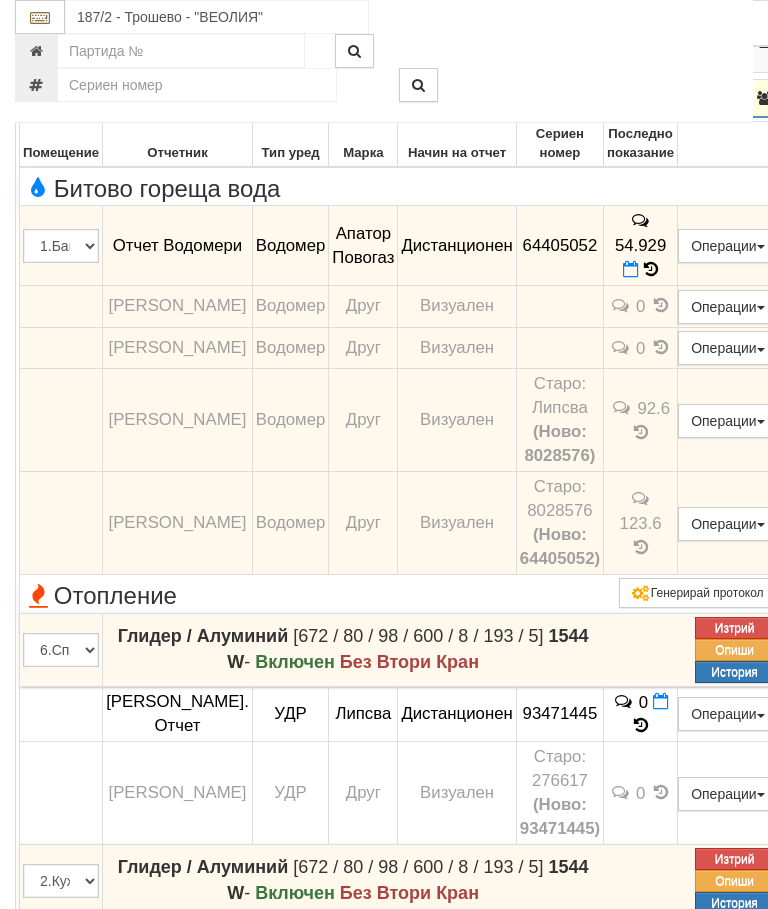 click at bounding box center (44, 99) 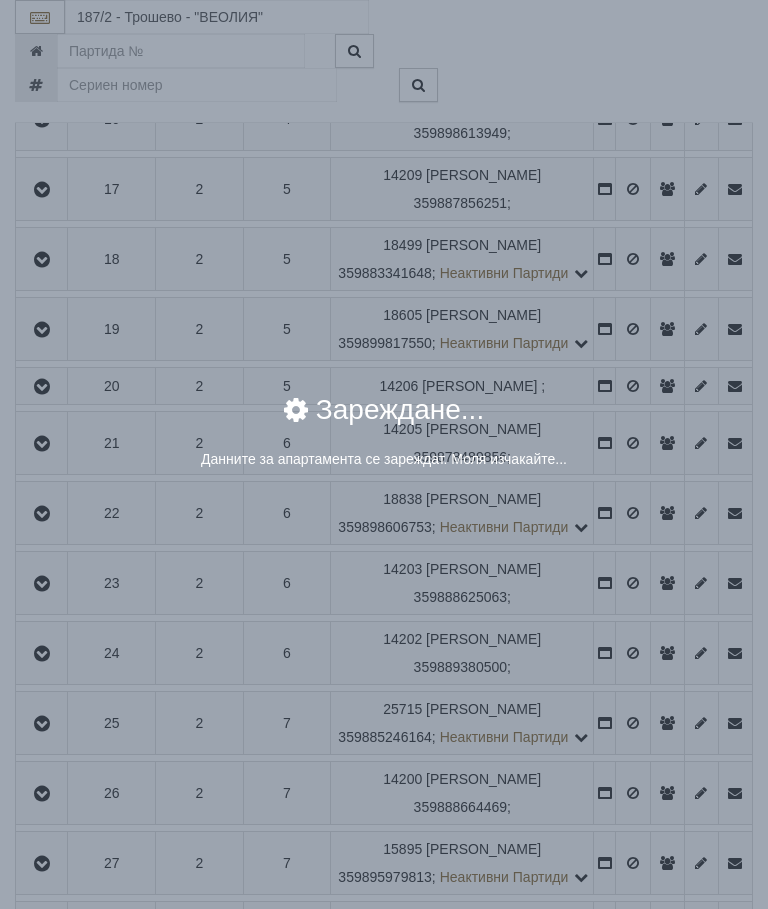 click on "× Зареждане... Данните за апартамента се зареждат. Моля изчакайте..." at bounding box center (384, 454) 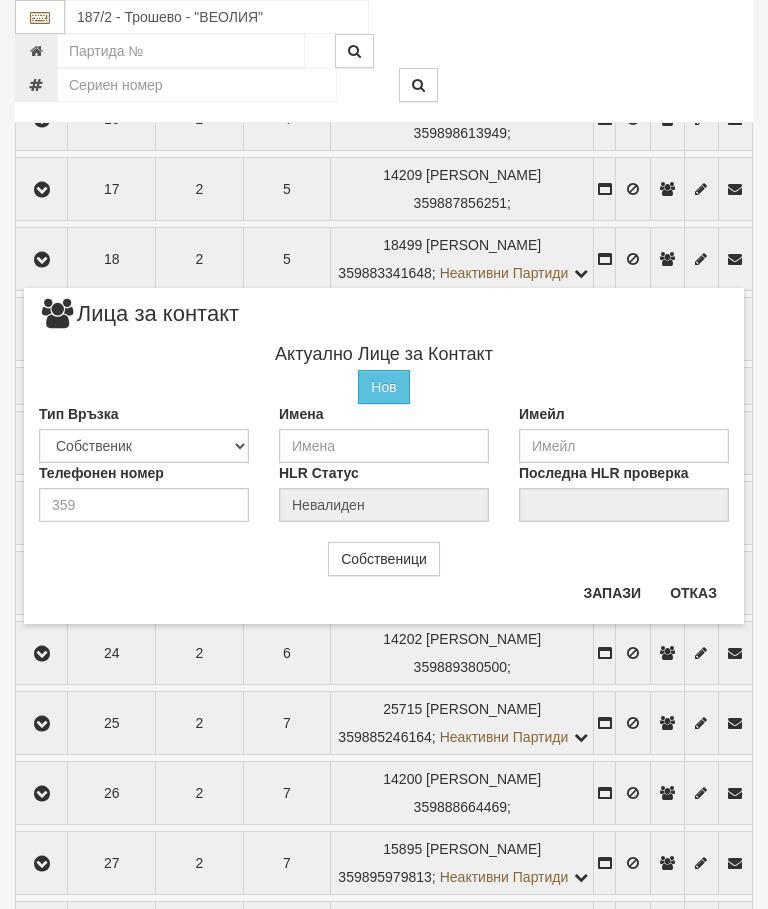 click on "Отказ" at bounding box center [693, 593] 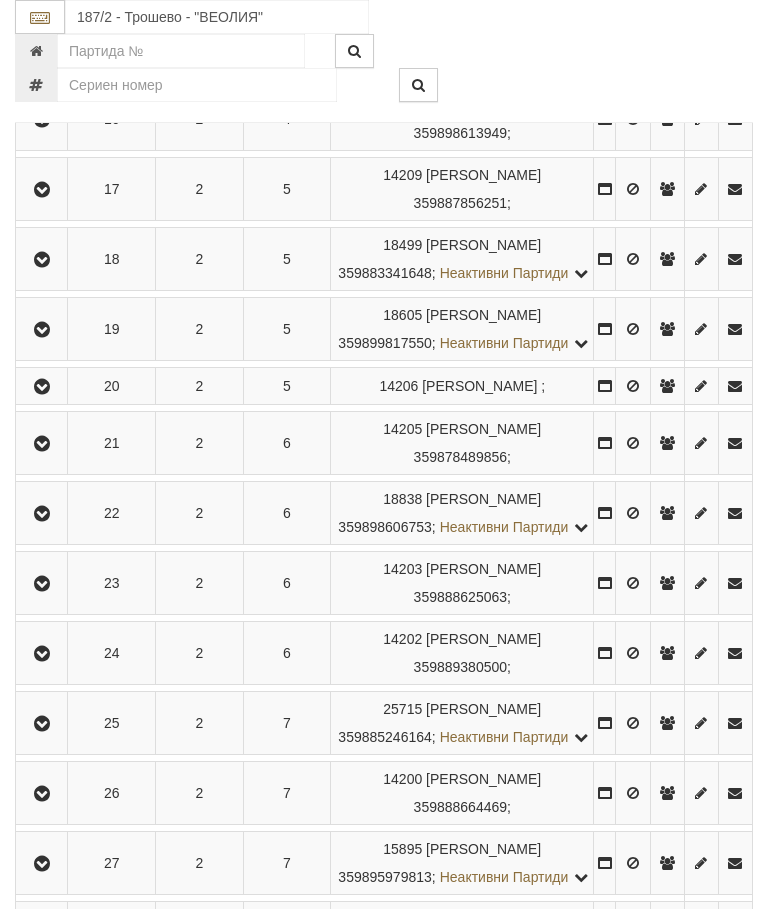click at bounding box center [42, 444] 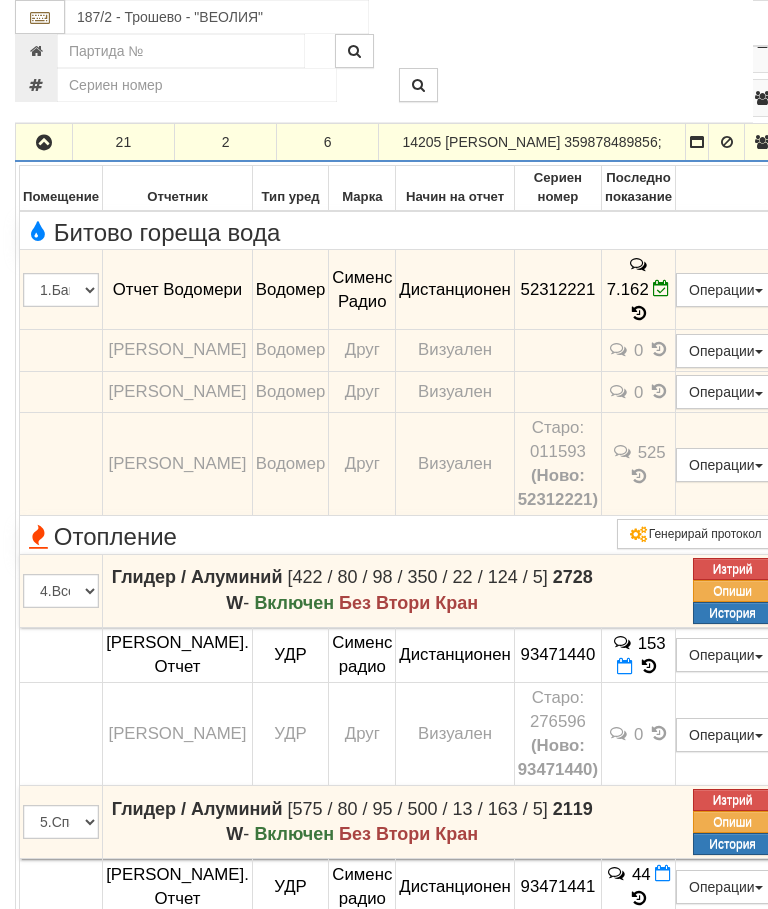 click at bounding box center [44, 143] 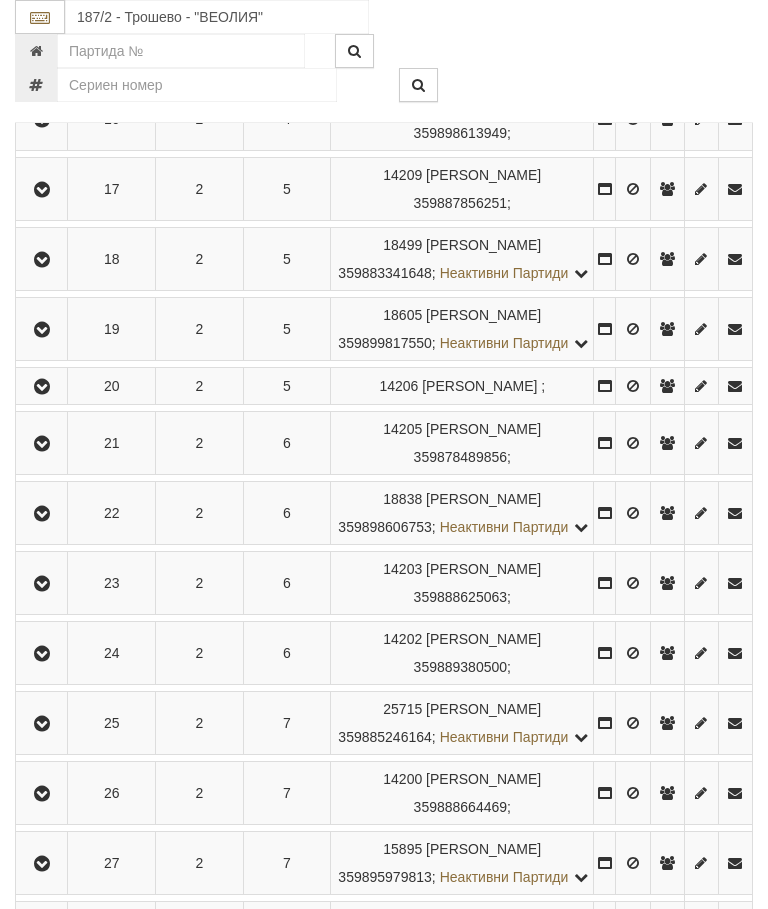 click at bounding box center (42, 514) 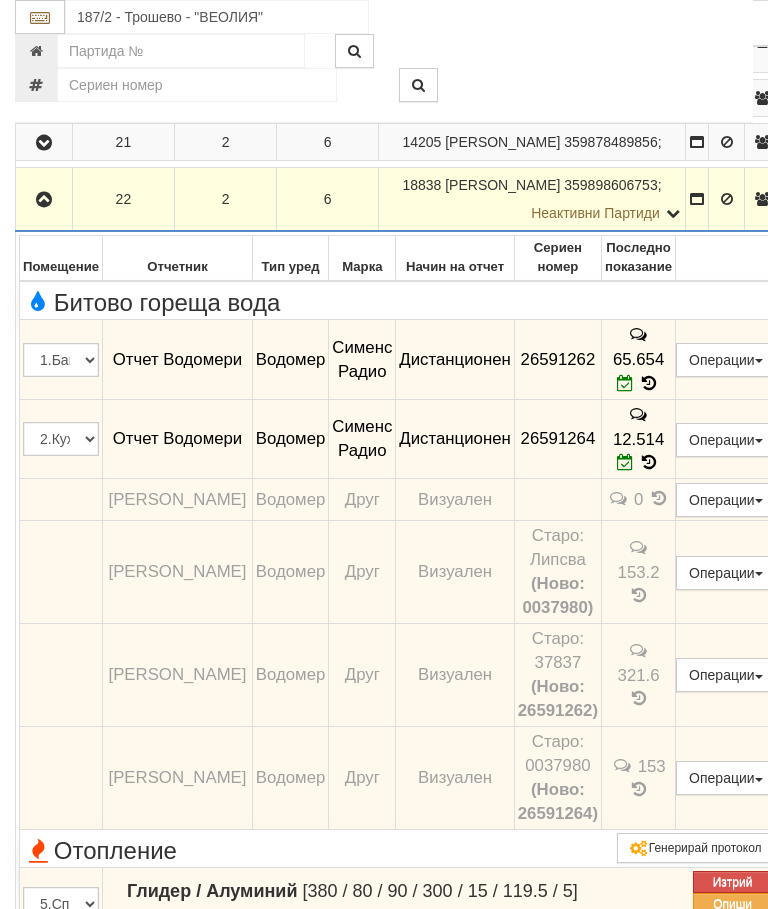 click at bounding box center [44, 200] 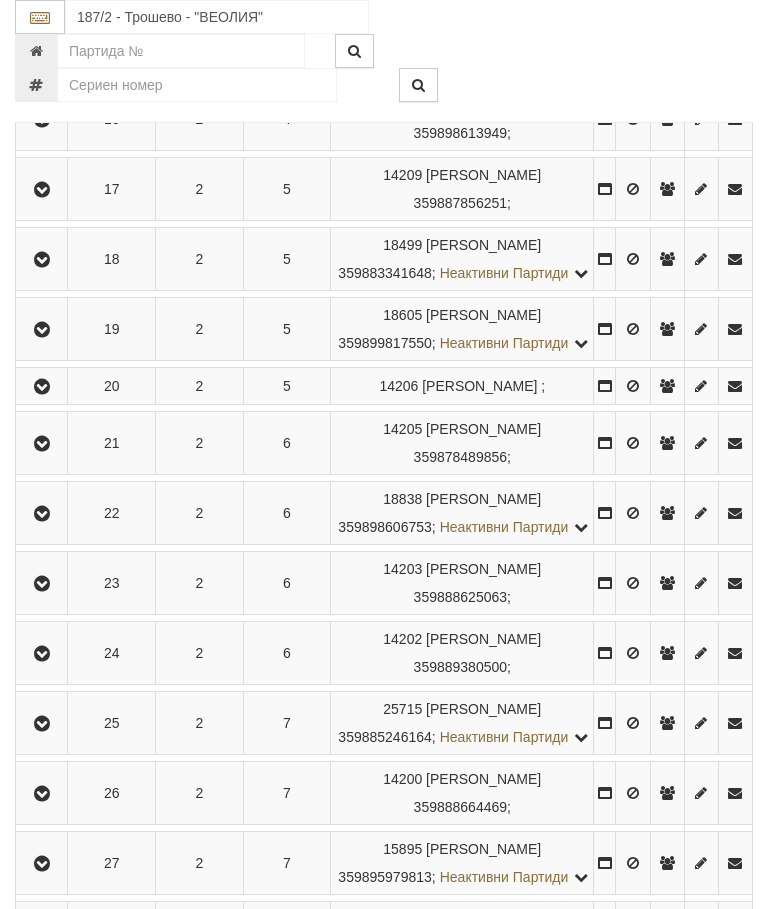 click at bounding box center [41, 583] 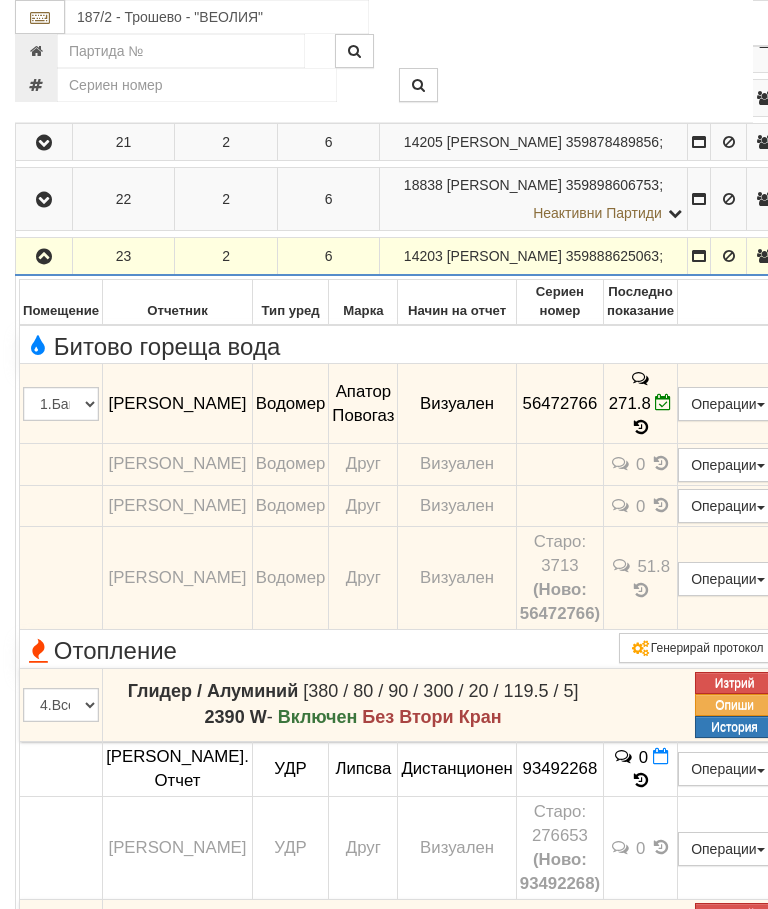 click at bounding box center [44, 256] 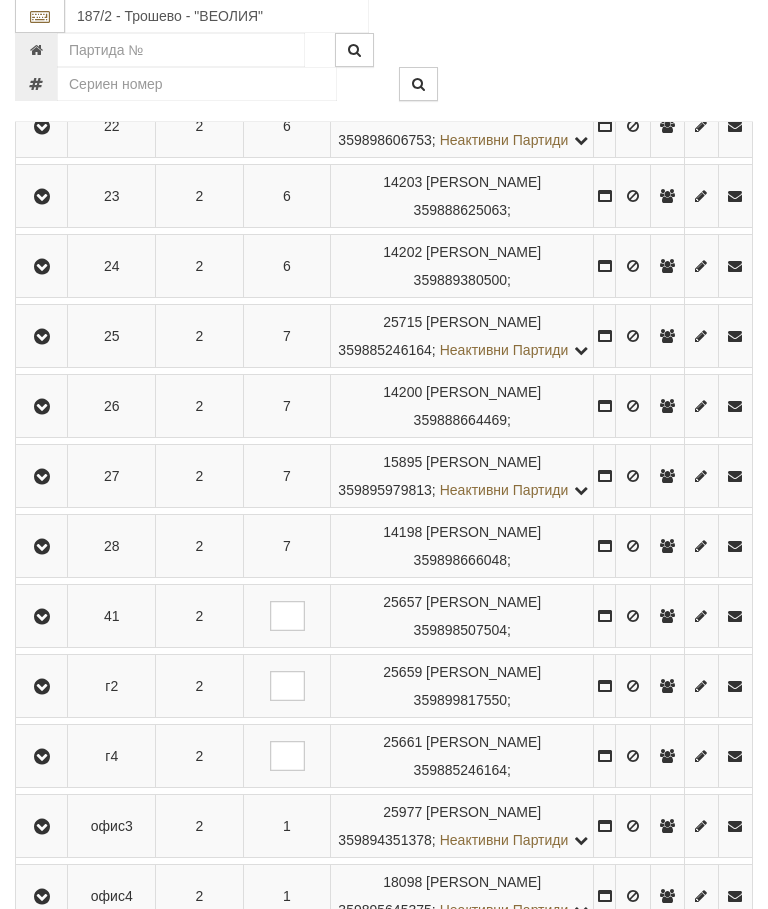 scroll, scrollTop: 2129, scrollLeft: 0, axis: vertical 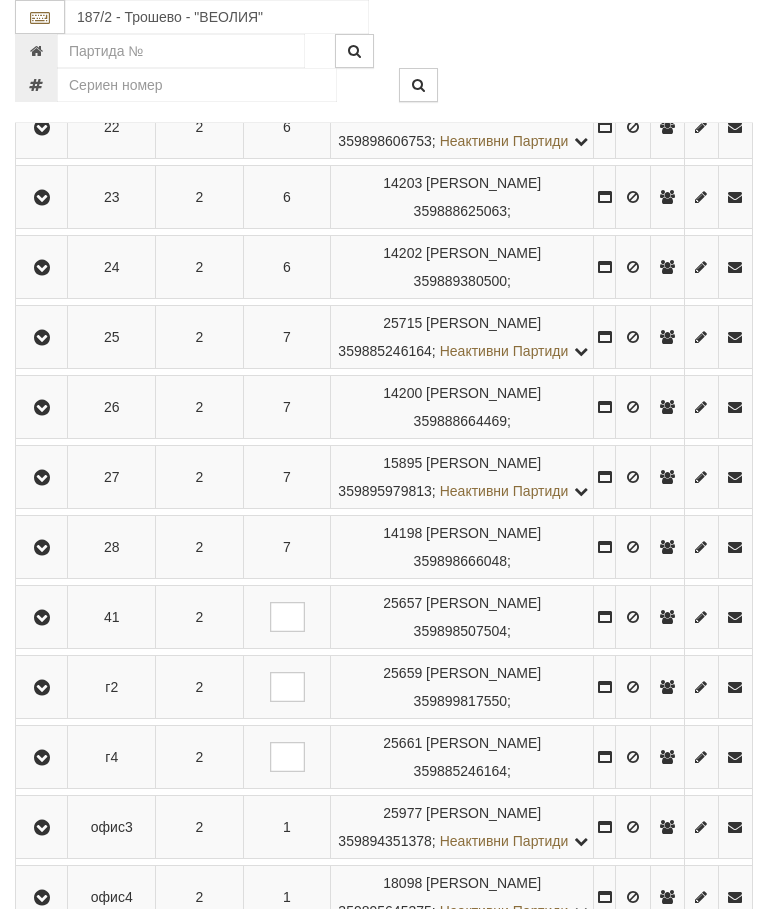 click at bounding box center [42, 268] 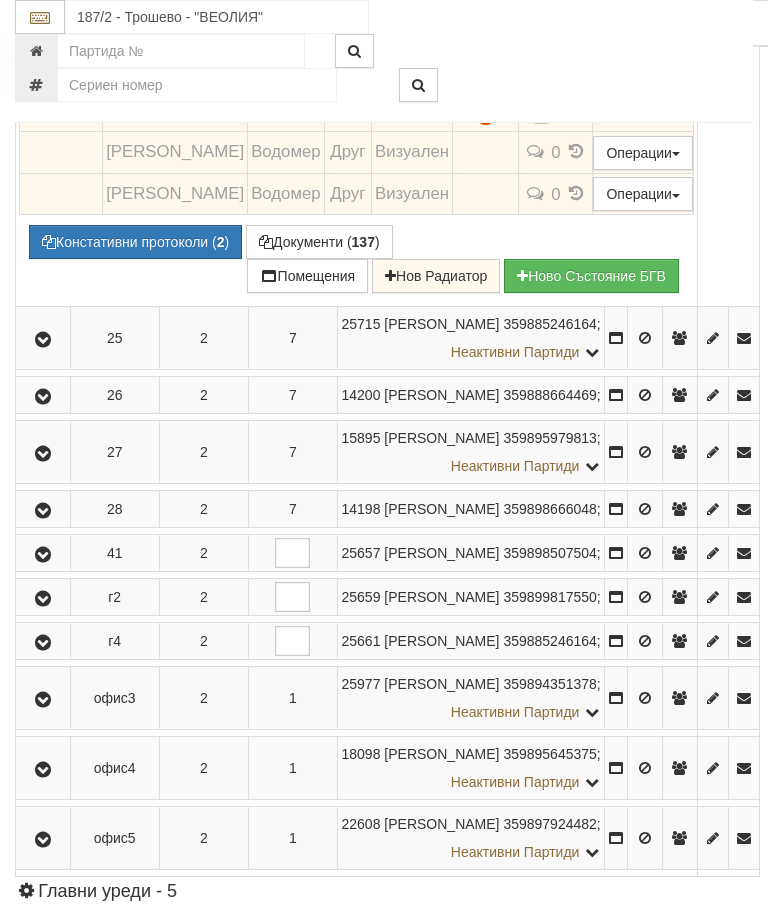 click at bounding box center (43, -31) 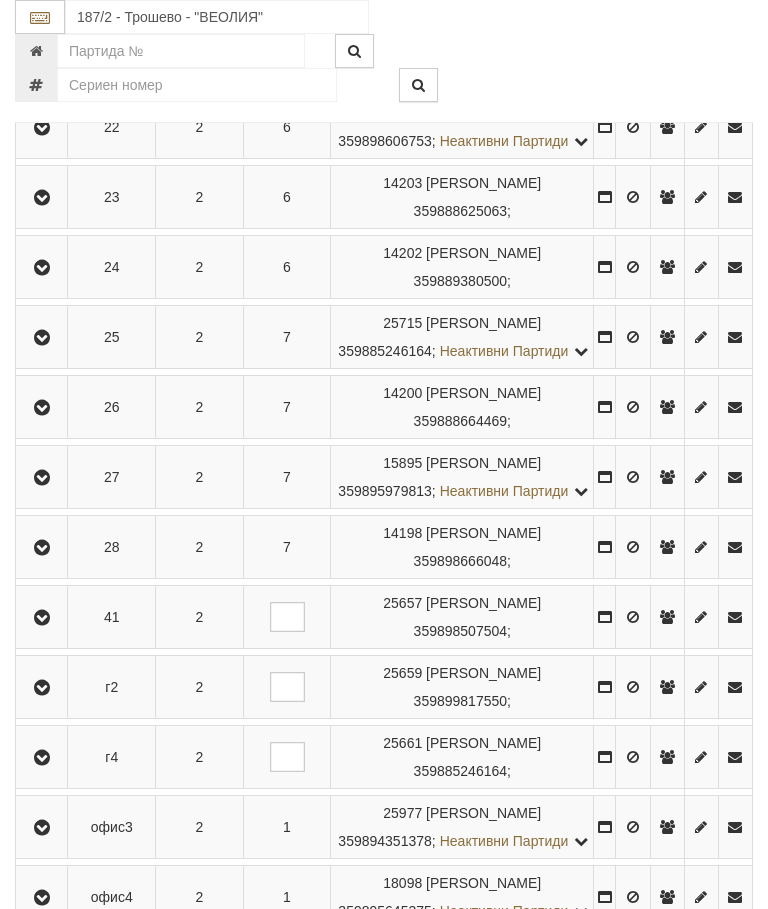 click at bounding box center (42, 338) 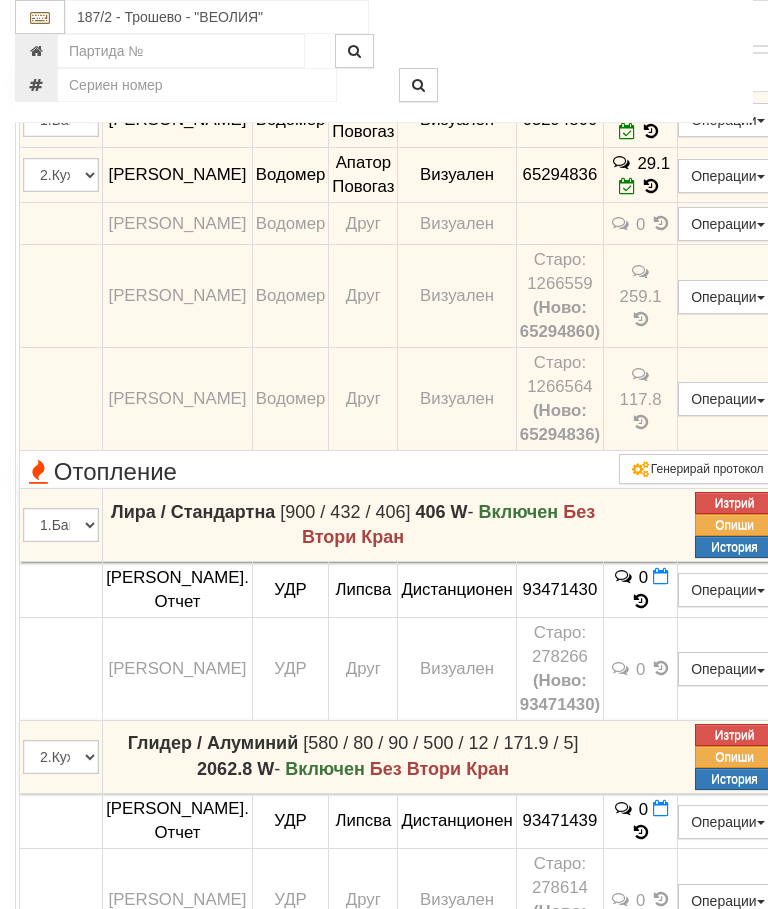 click at bounding box center (44, -29) 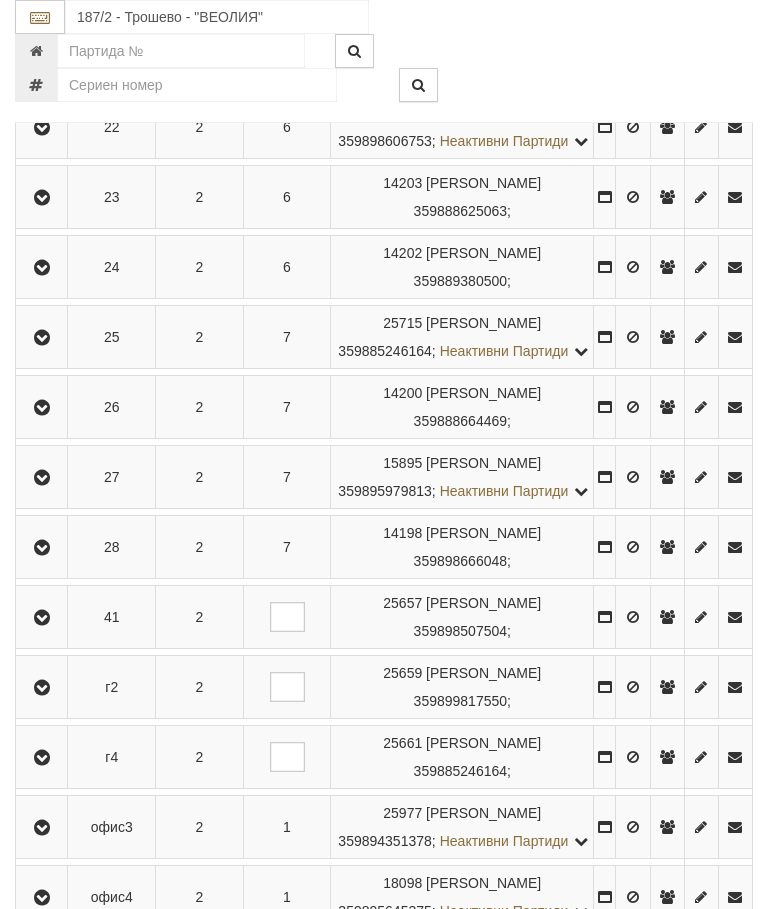 click at bounding box center [42, 408] 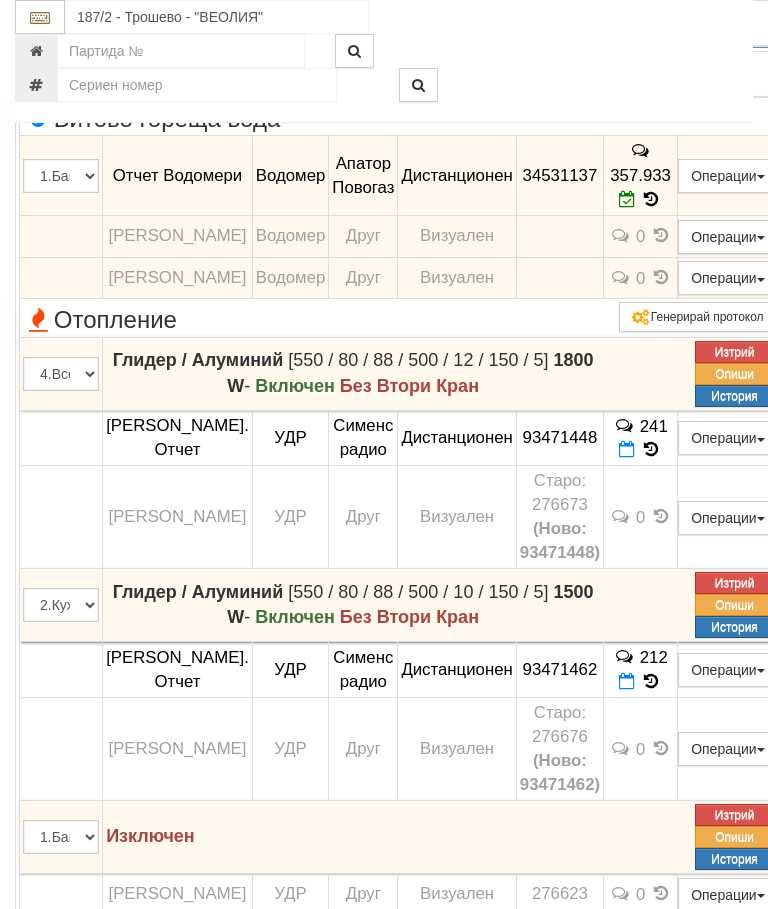 click at bounding box center [44, 29] 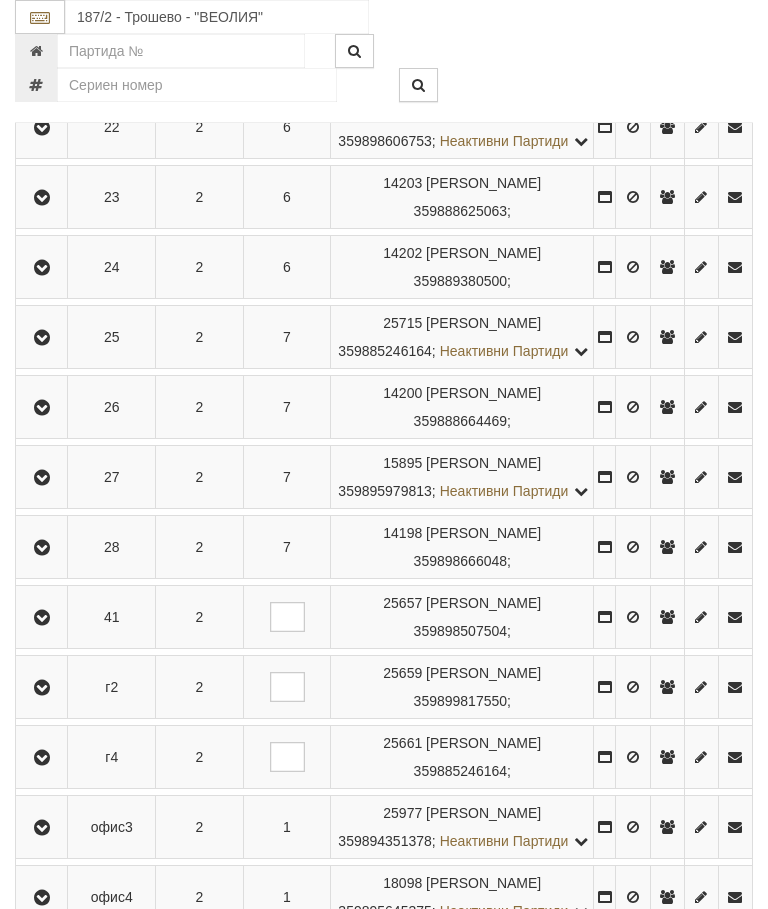 click at bounding box center [41, 477] 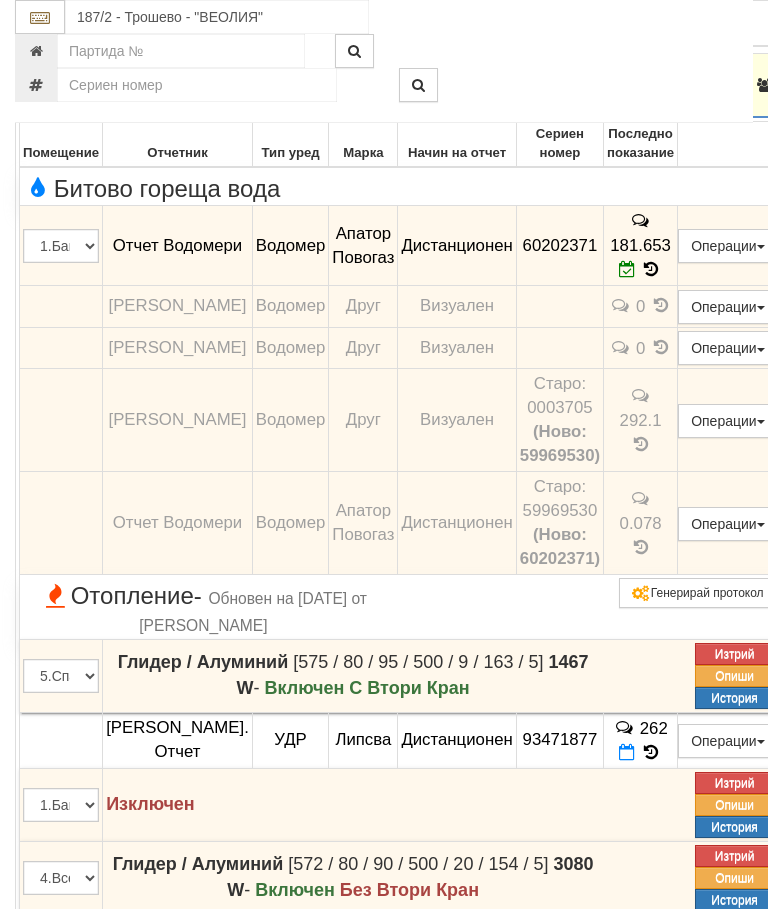 click at bounding box center (44, 86) 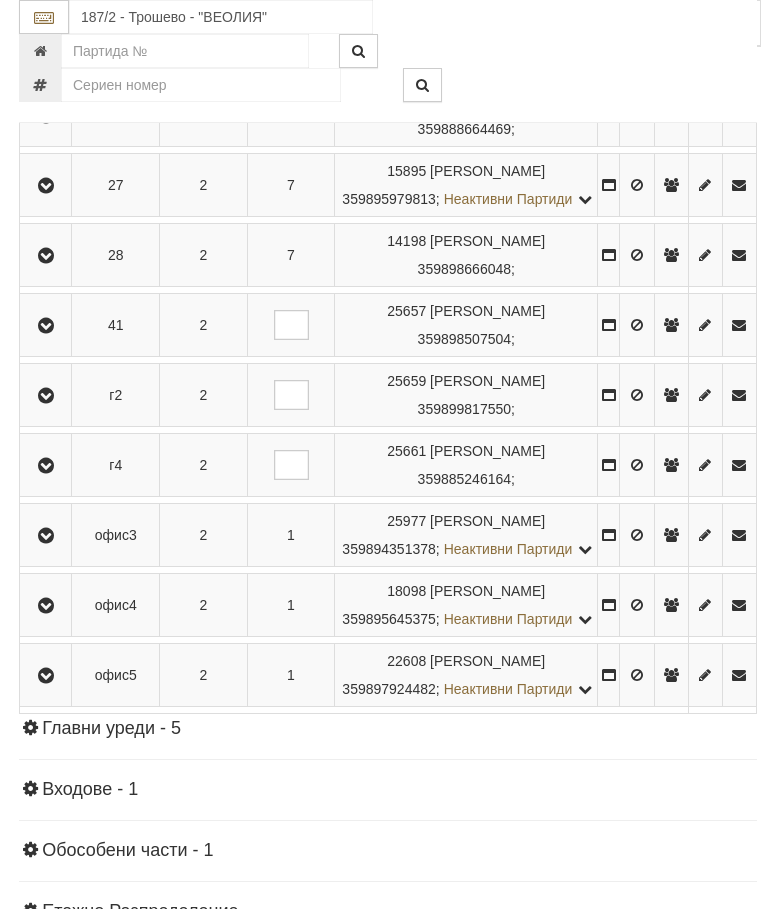 scroll, scrollTop: 2469, scrollLeft: 0, axis: vertical 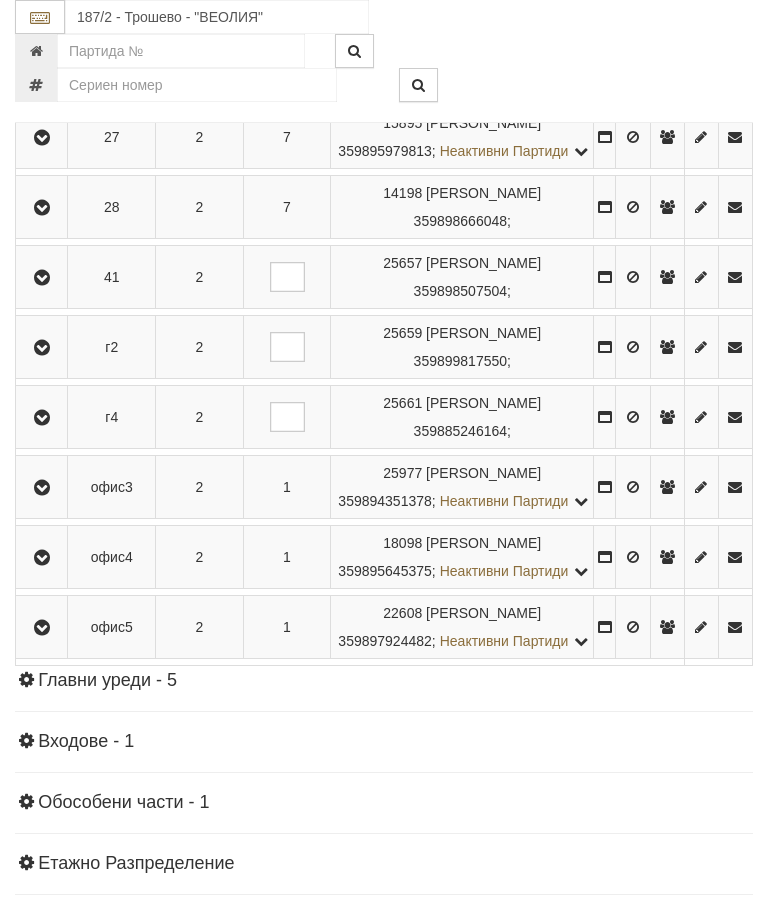click at bounding box center (41, 207) 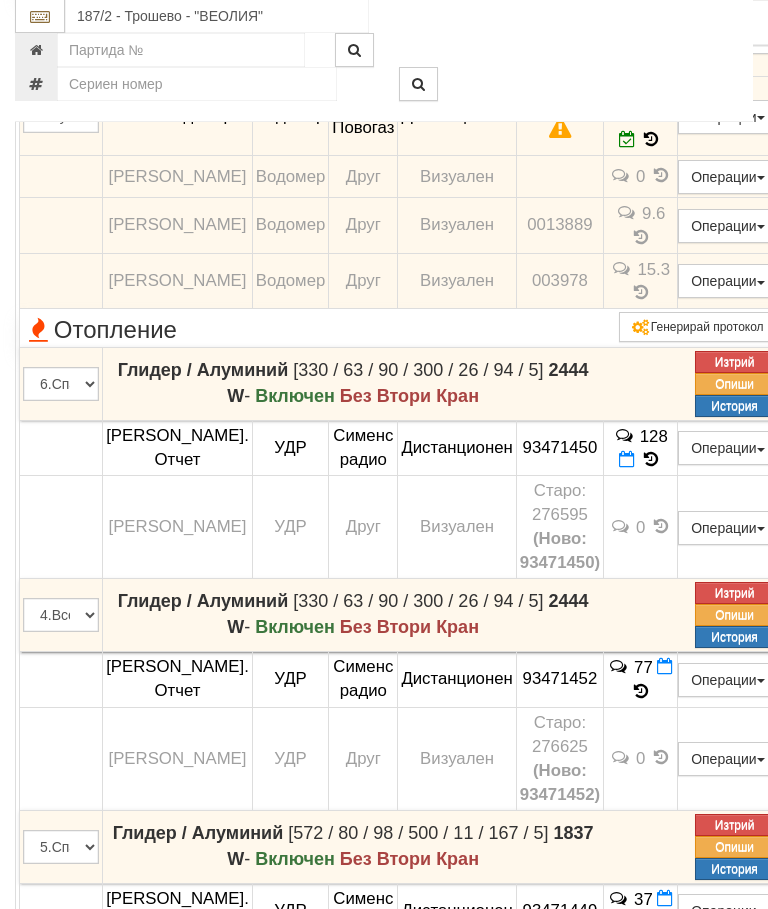 click at bounding box center [44, -109] 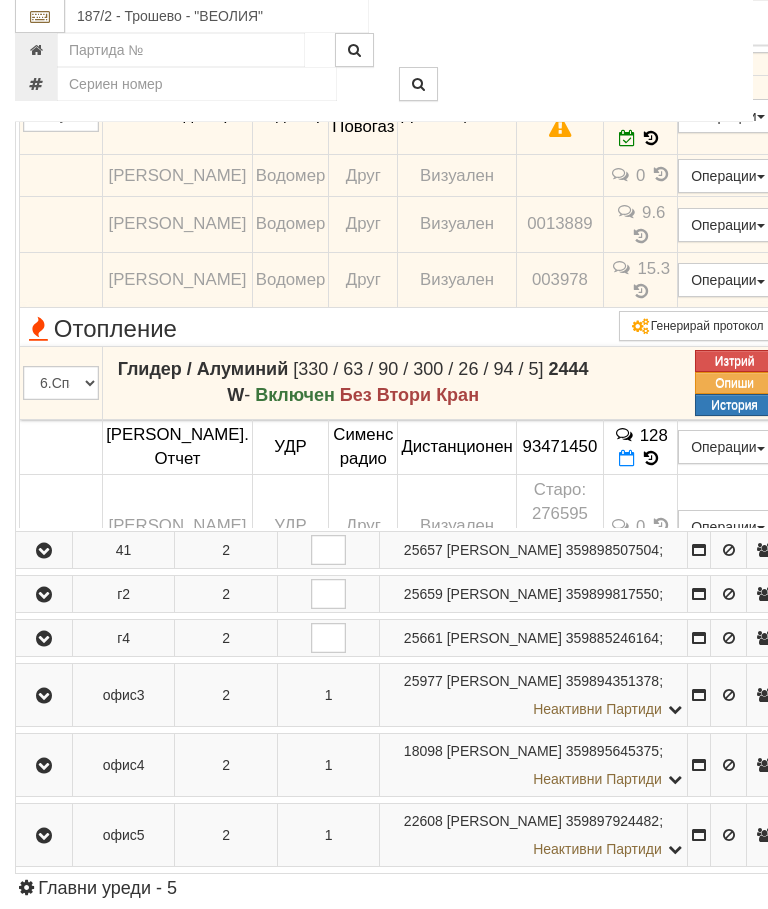 scroll, scrollTop: 2382, scrollLeft: 0, axis: vertical 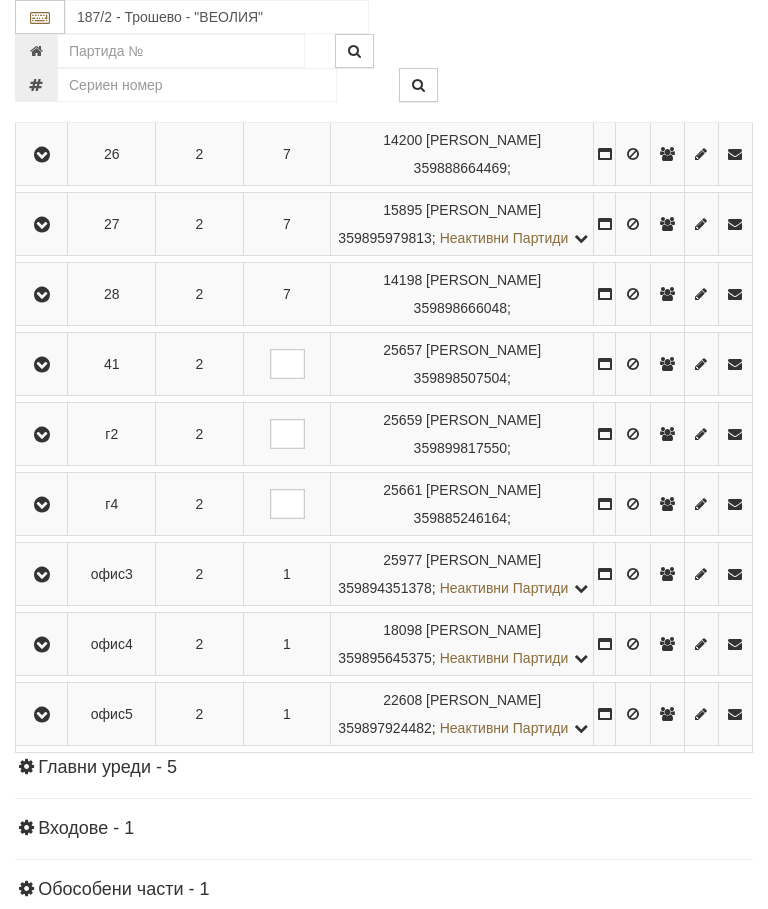 click at bounding box center (42, 365) 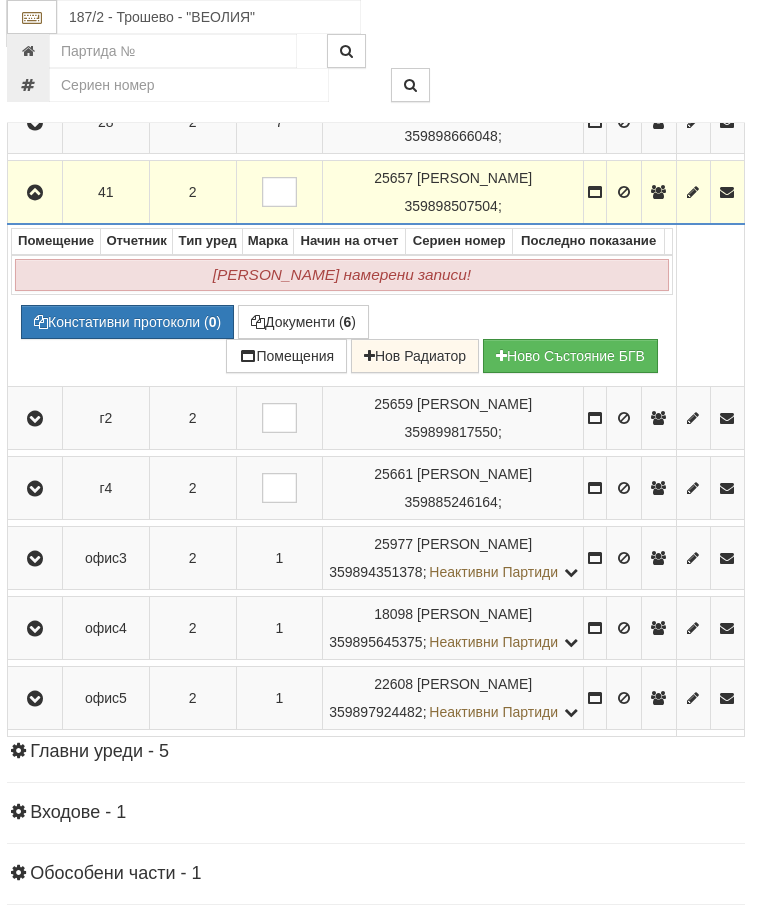scroll, scrollTop: 2553, scrollLeft: 7, axis: both 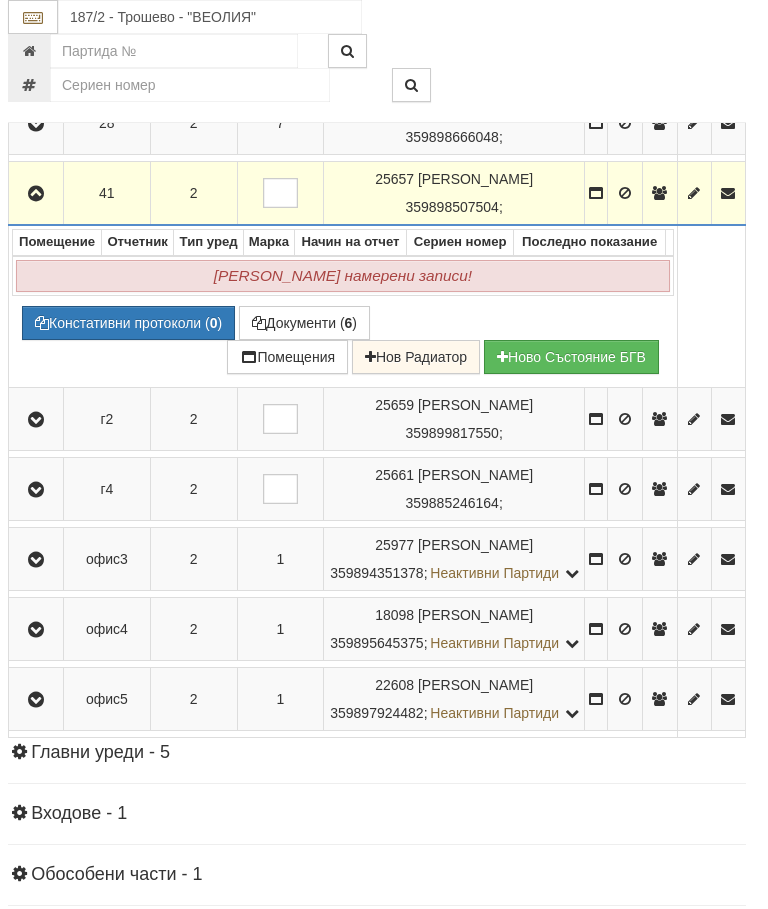 click at bounding box center [36, 194] 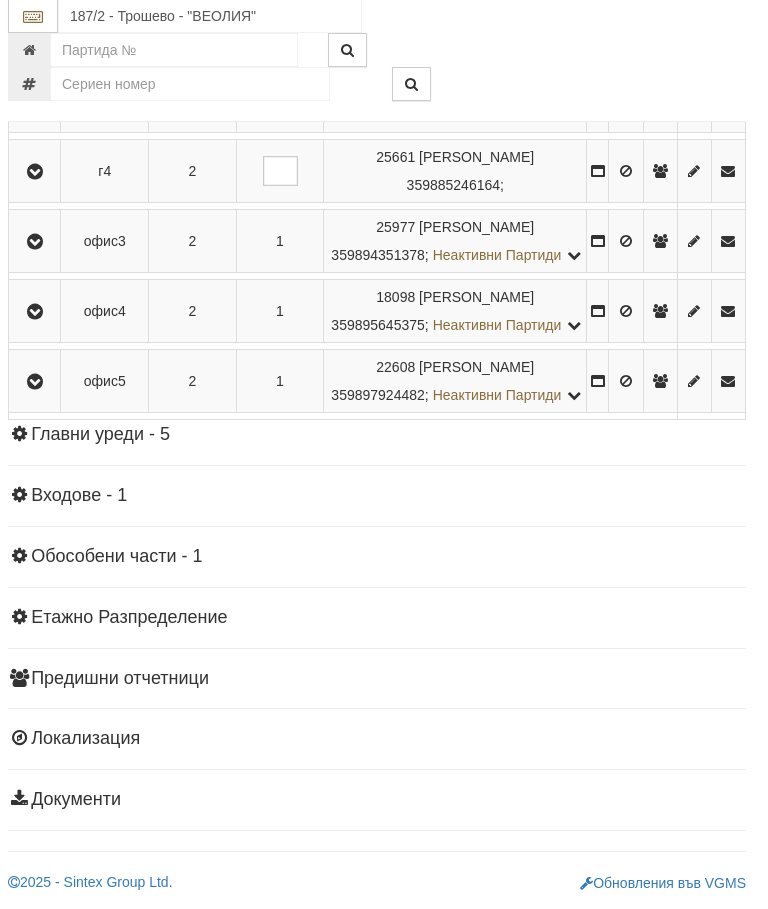 scroll, scrollTop: 2869, scrollLeft: 7, axis: both 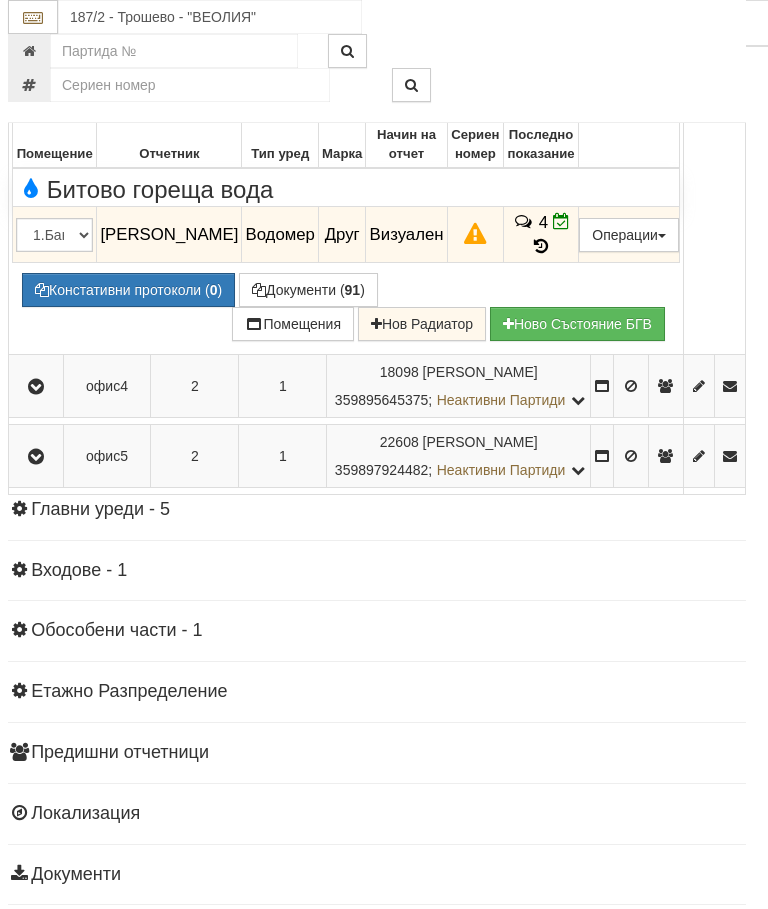 click at bounding box center [36, 87] 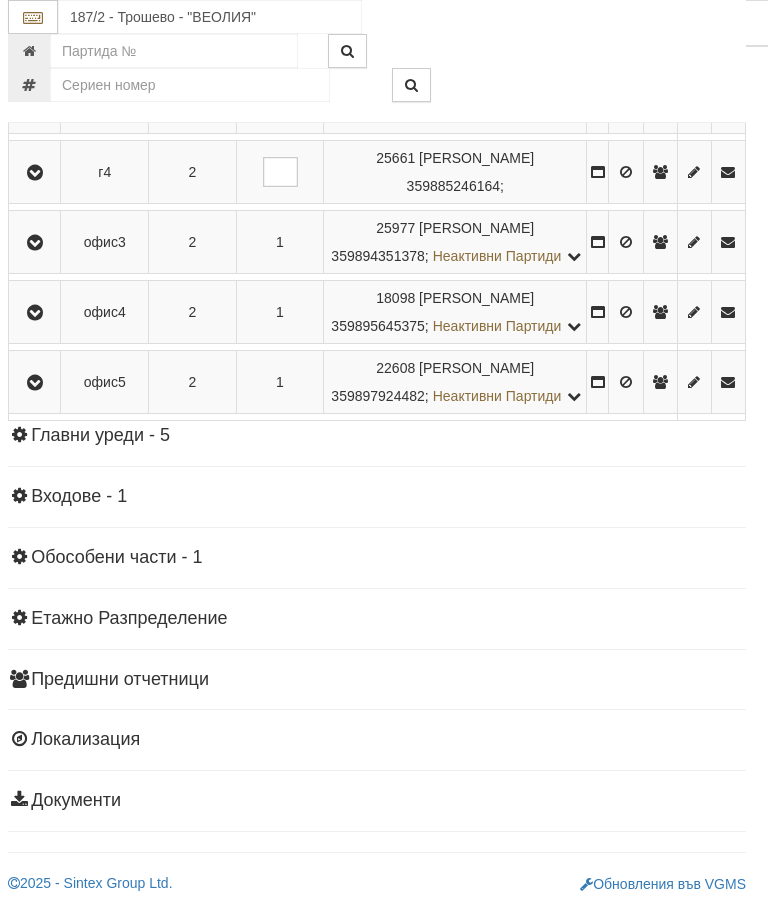 scroll, scrollTop: 2775, scrollLeft: 7, axis: both 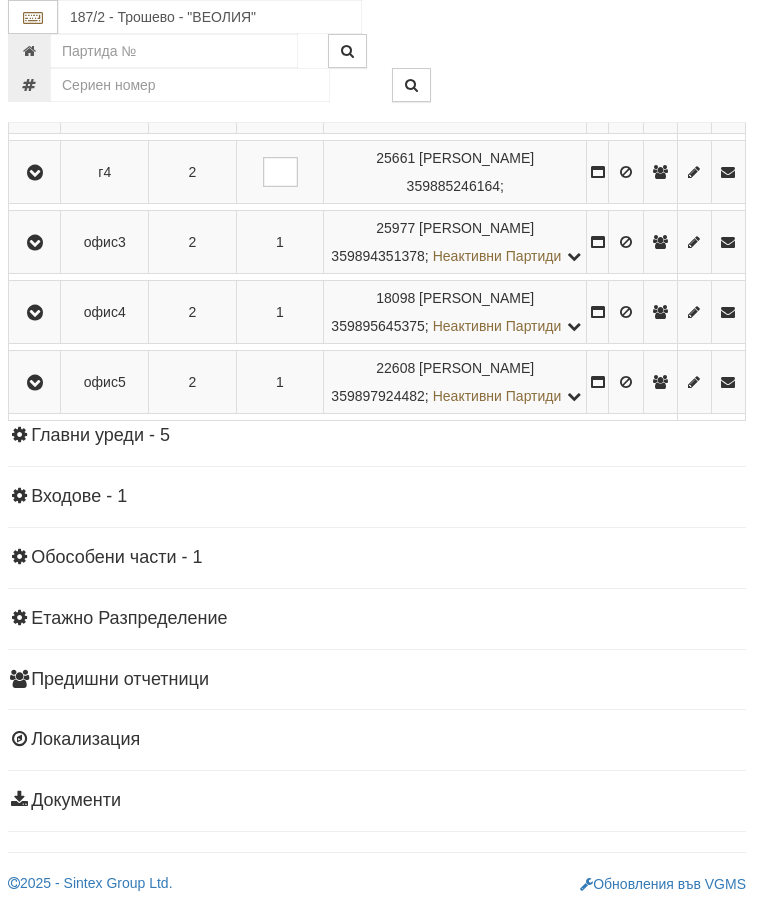 click at bounding box center (35, 313) 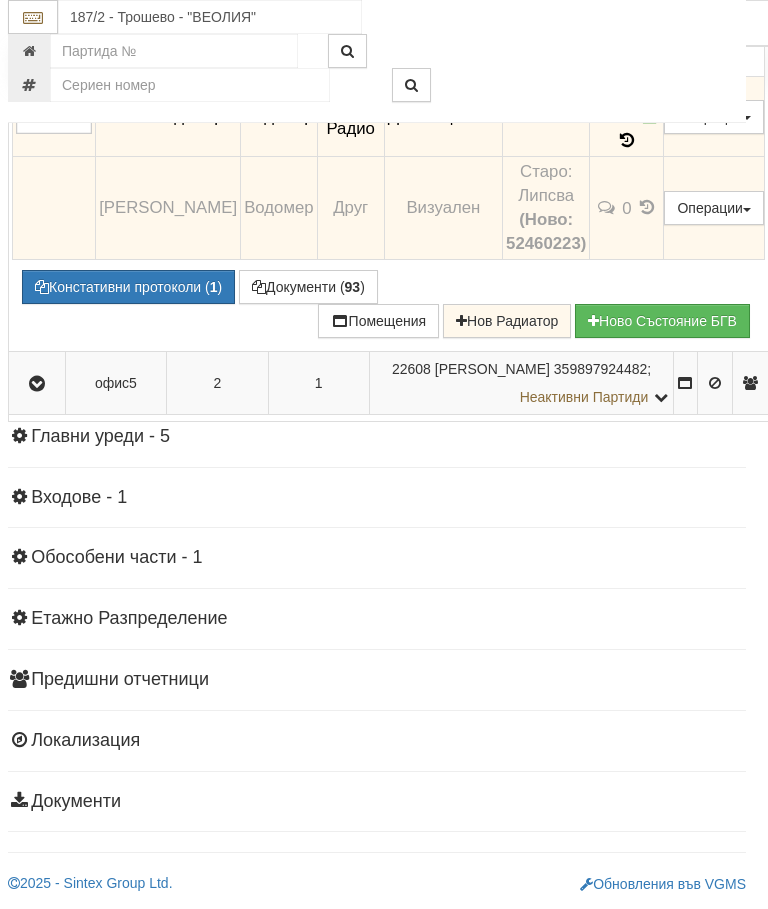 click at bounding box center [37, -44] 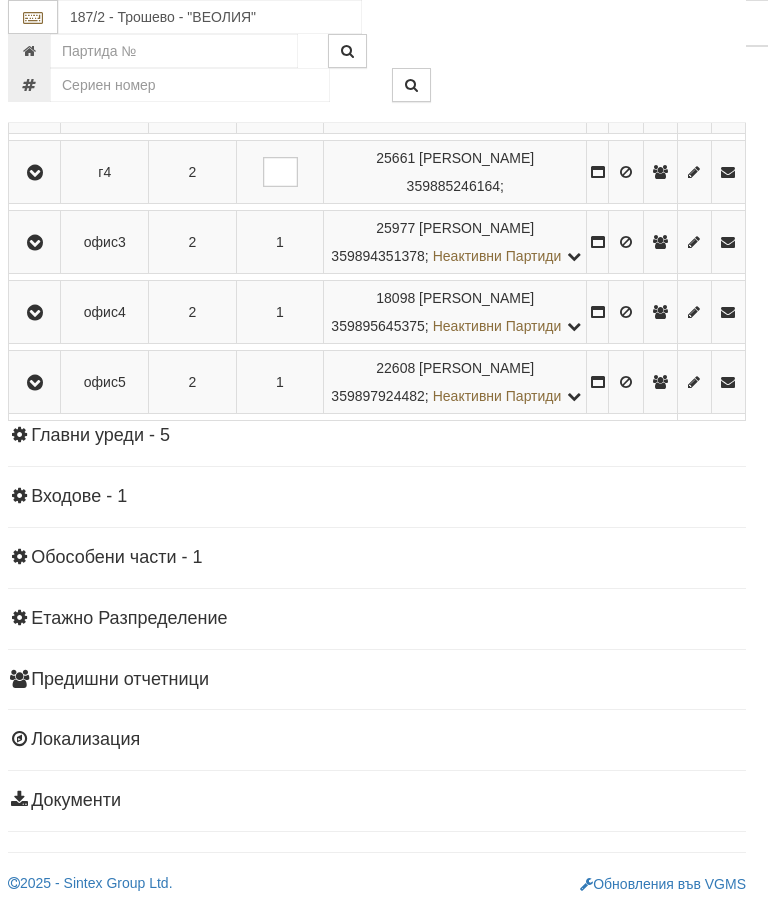 scroll, scrollTop: 2522, scrollLeft: 7, axis: both 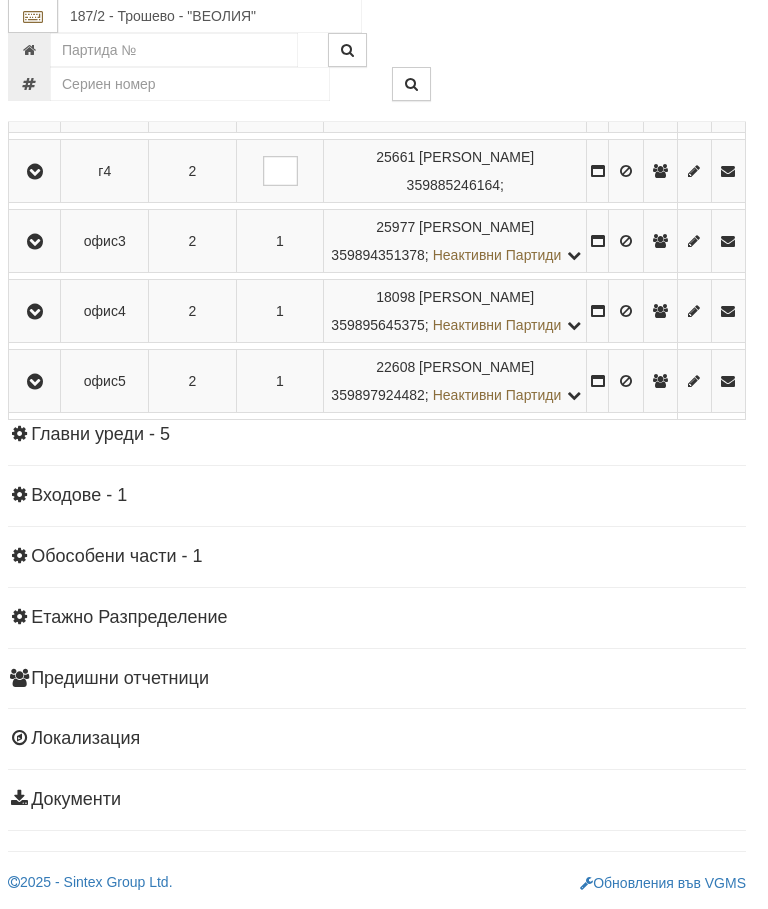 click at bounding box center (35, 383) 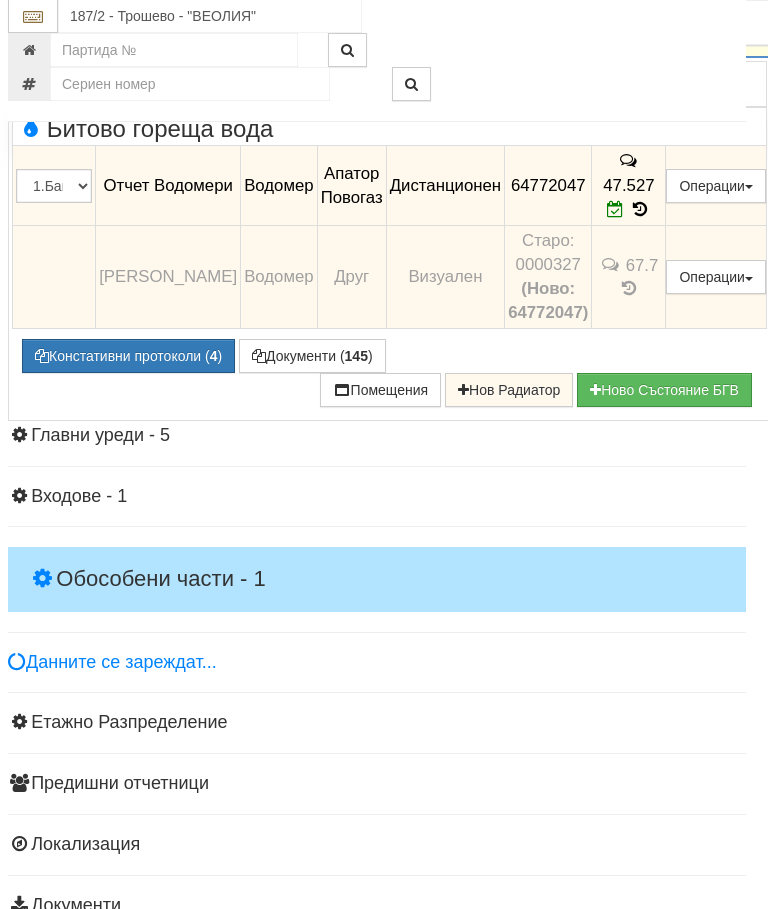 scroll, scrollTop: 2565, scrollLeft: 7, axis: both 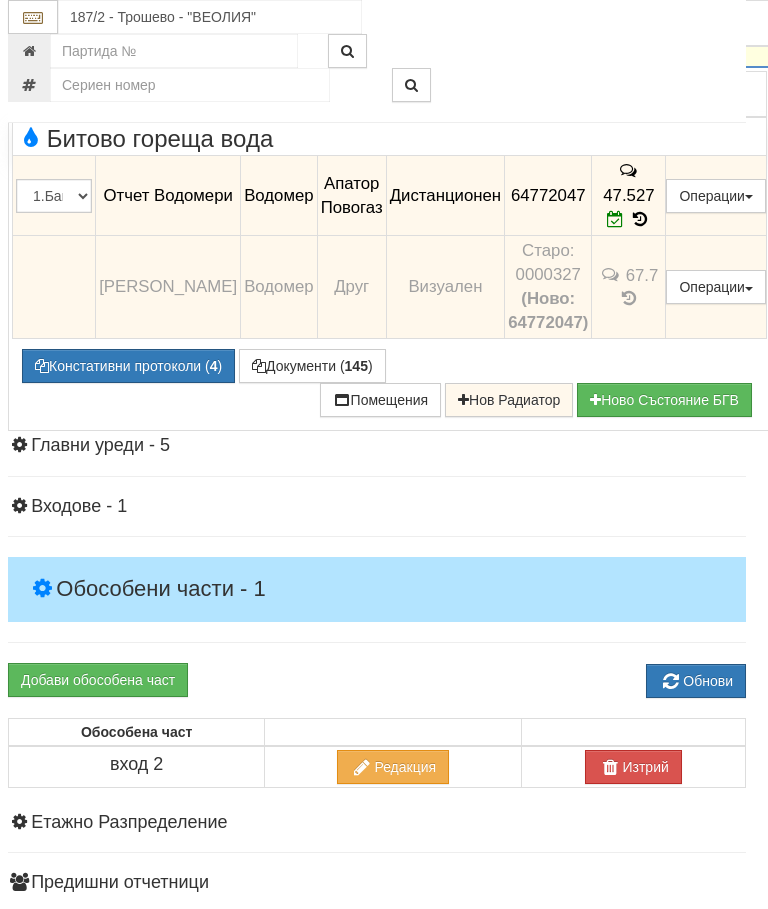 click at bounding box center [37, 35] 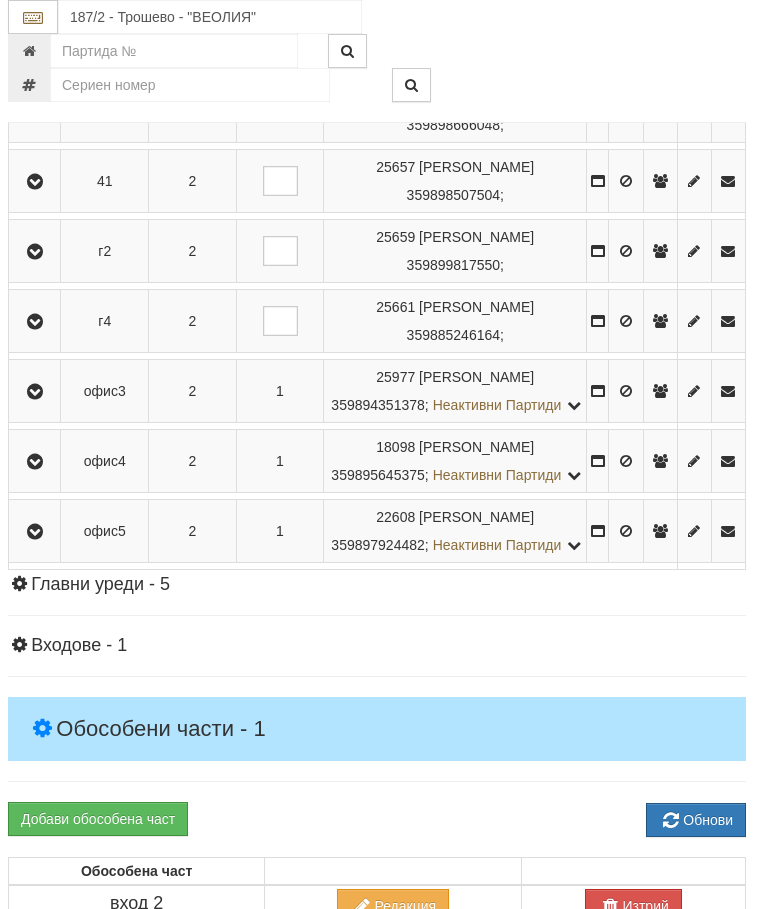 click at bounding box center [35, 392] 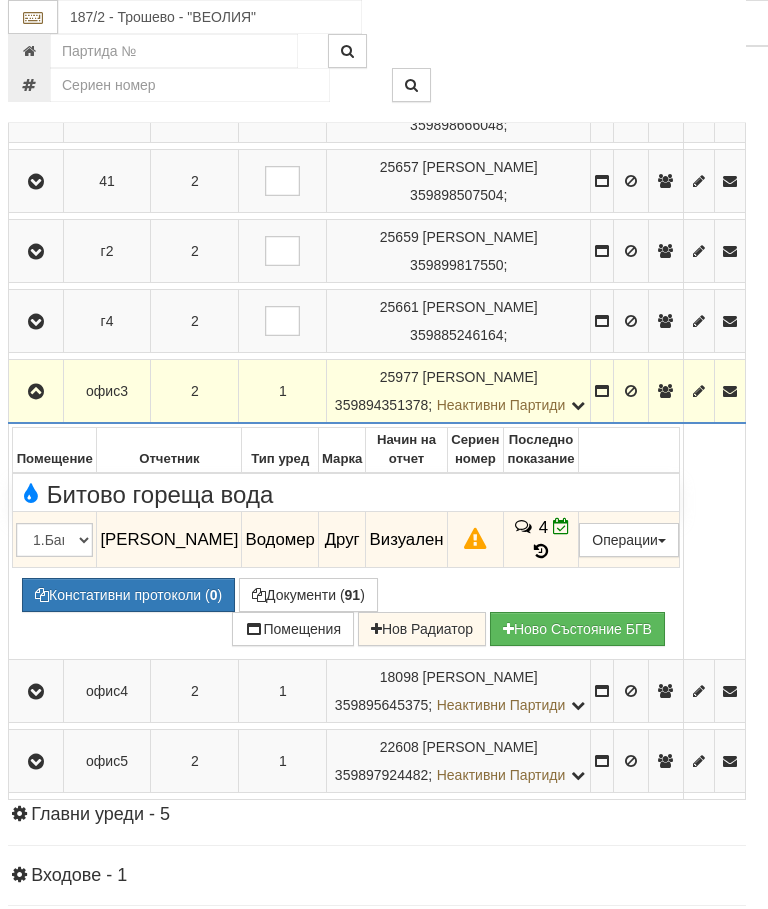 click at bounding box center [36, 392] 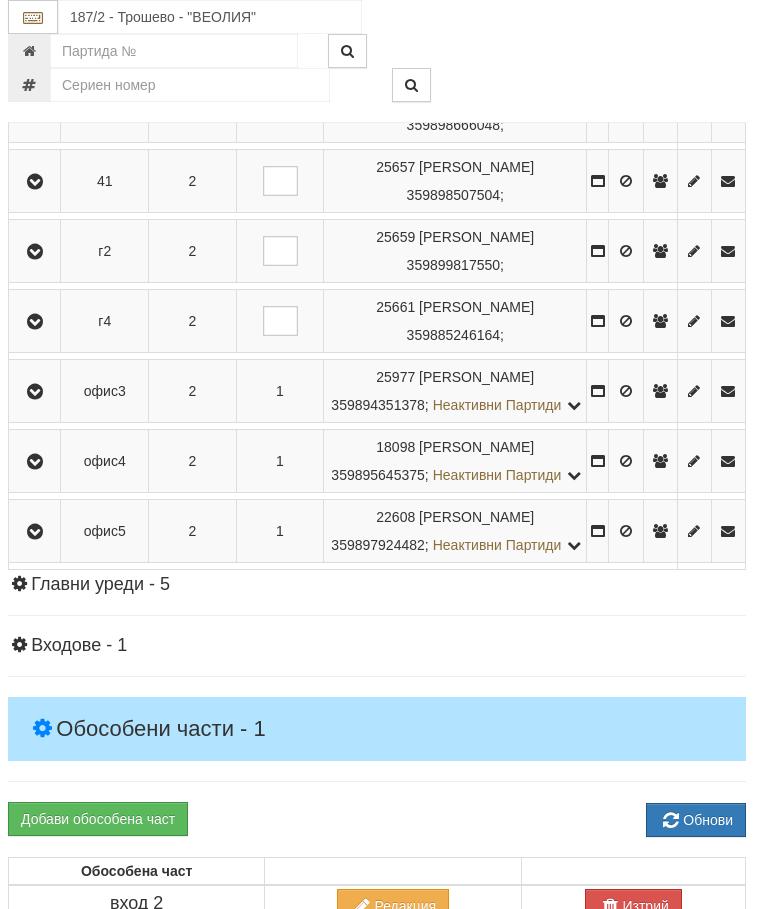 click at bounding box center (35, 322) 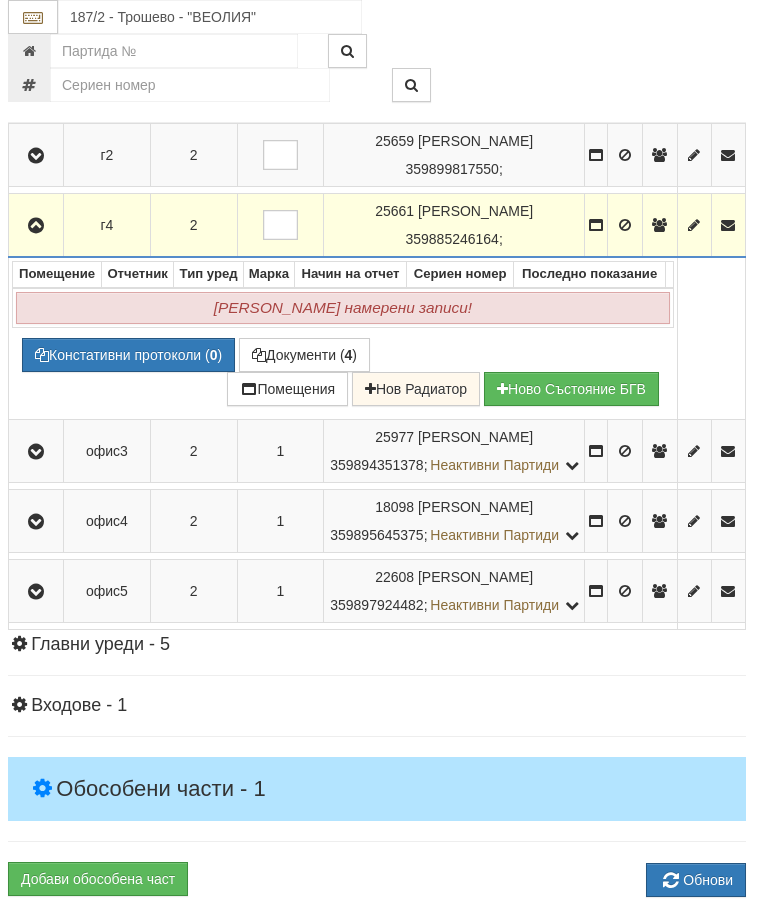 scroll, scrollTop: 2653, scrollLeft: 7, axis: both 